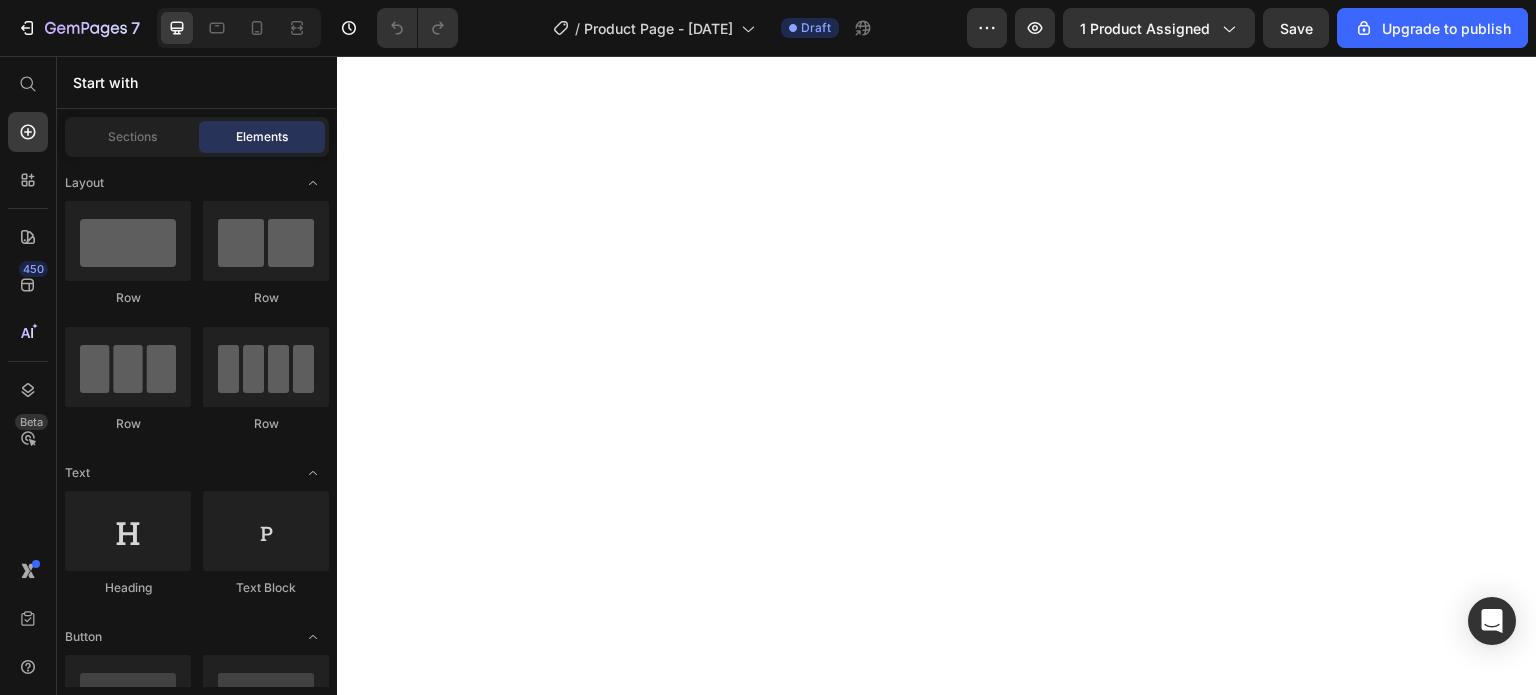 scroll, scrollTop: 0, scrollLeft: 0, axis: both 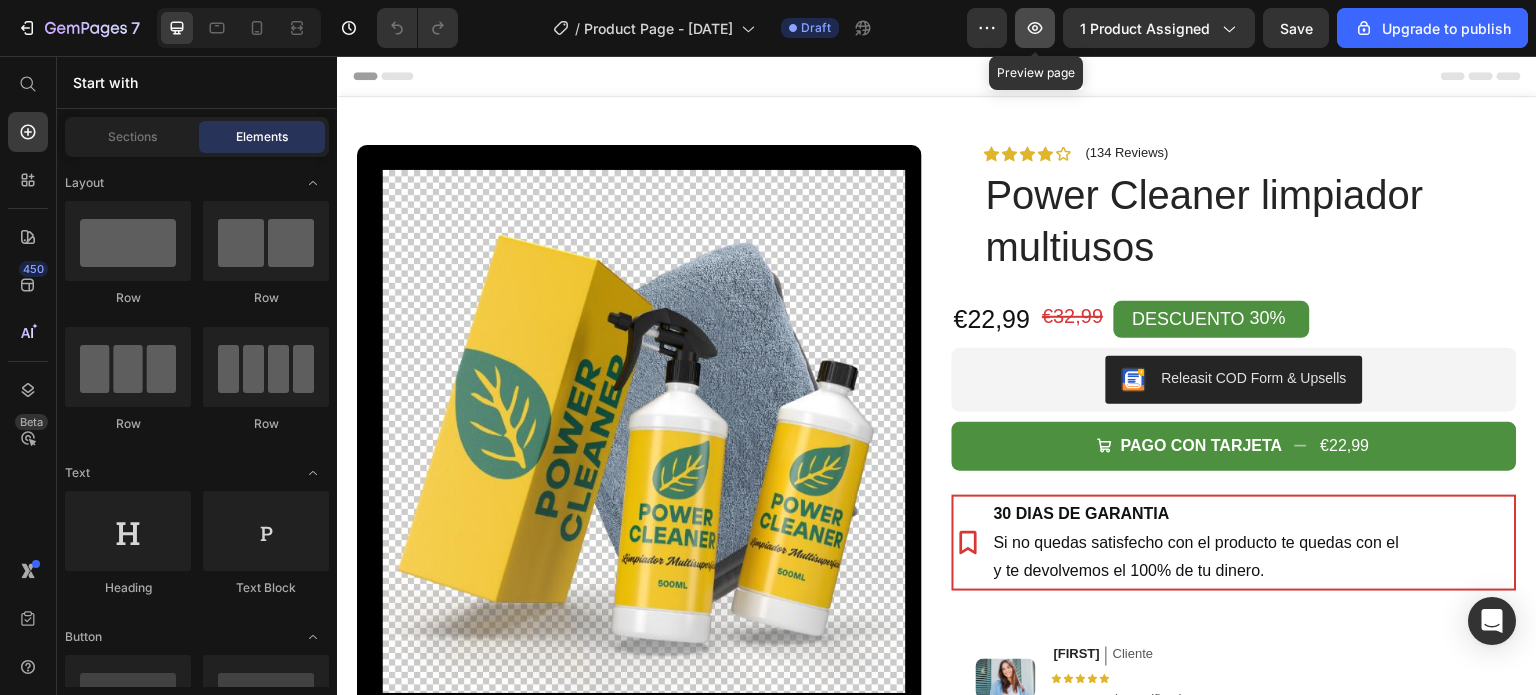 click 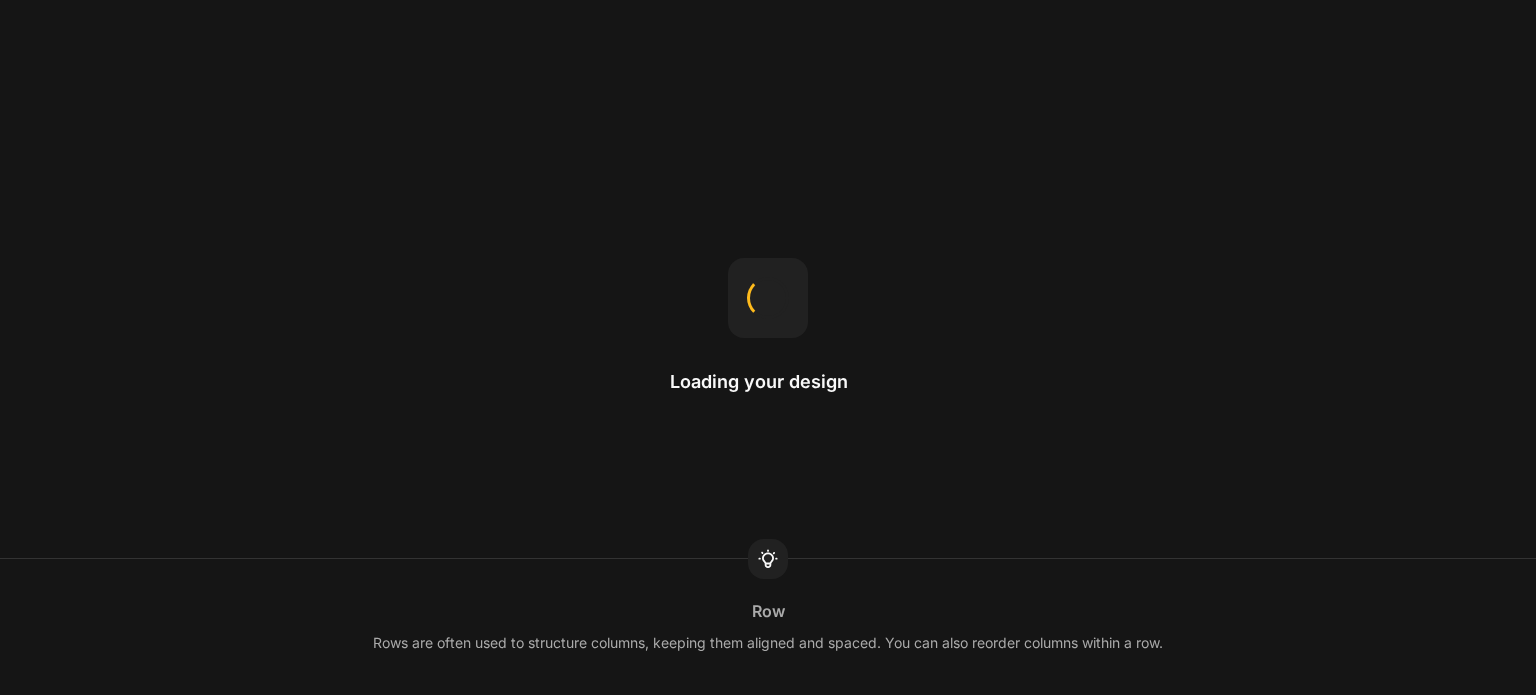 scroll, scrollTop: 0, scrollLeft: 0, axis: both 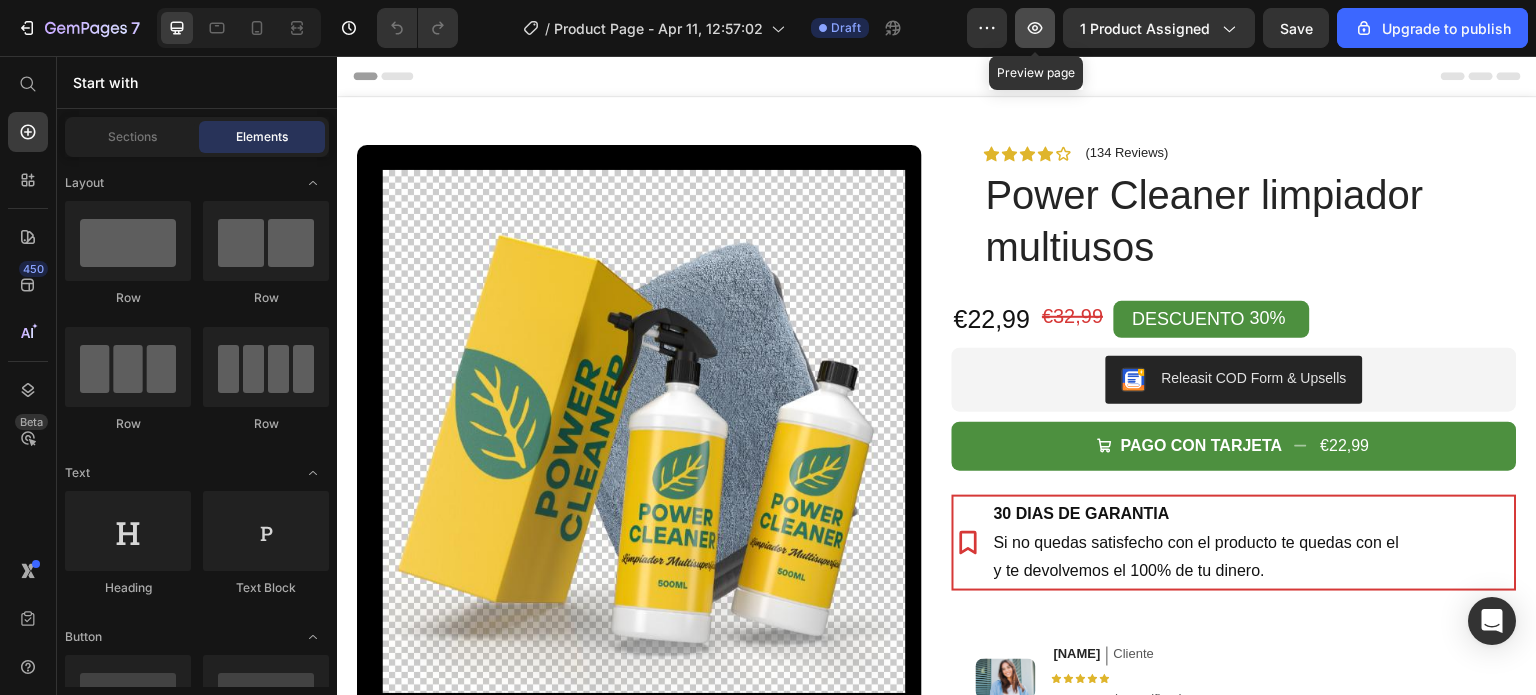 click 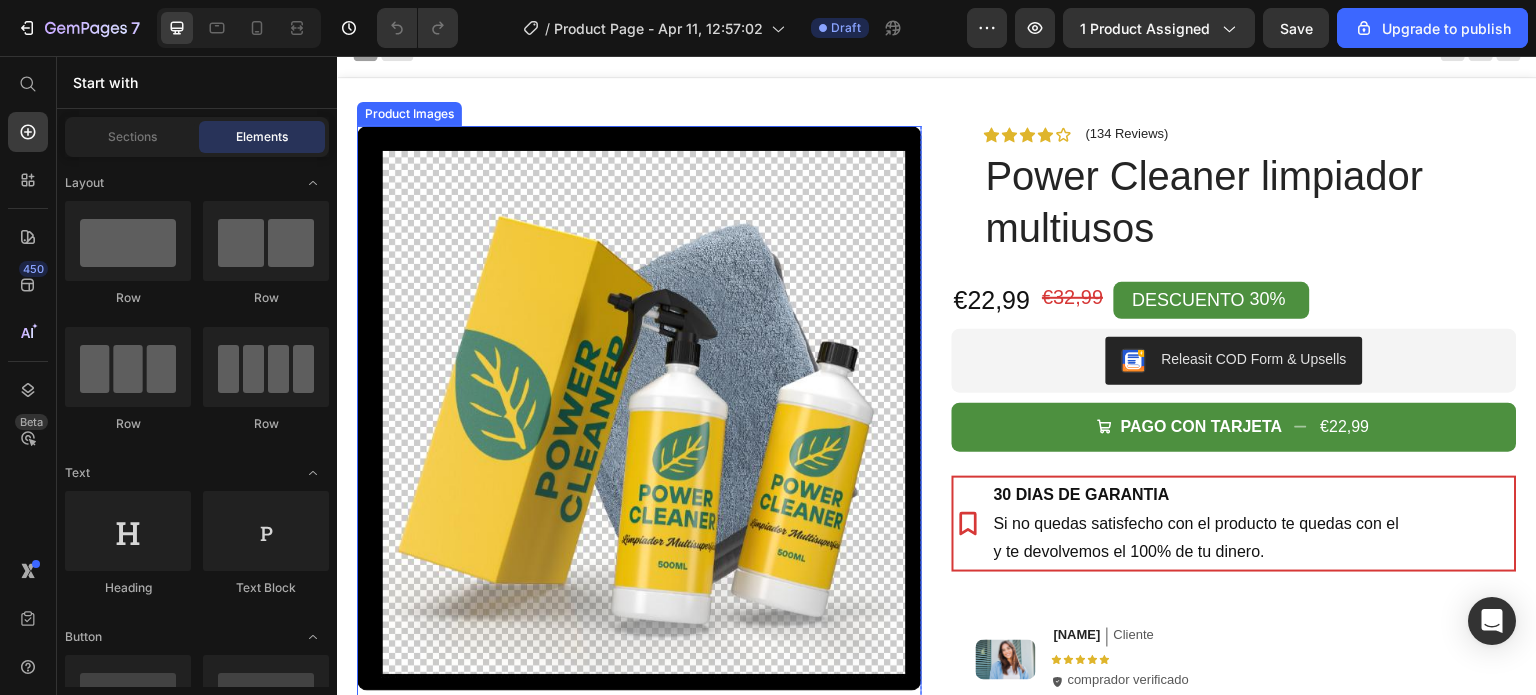 scroll, scrollTop: 0, scrollLeft: 0, axis: both 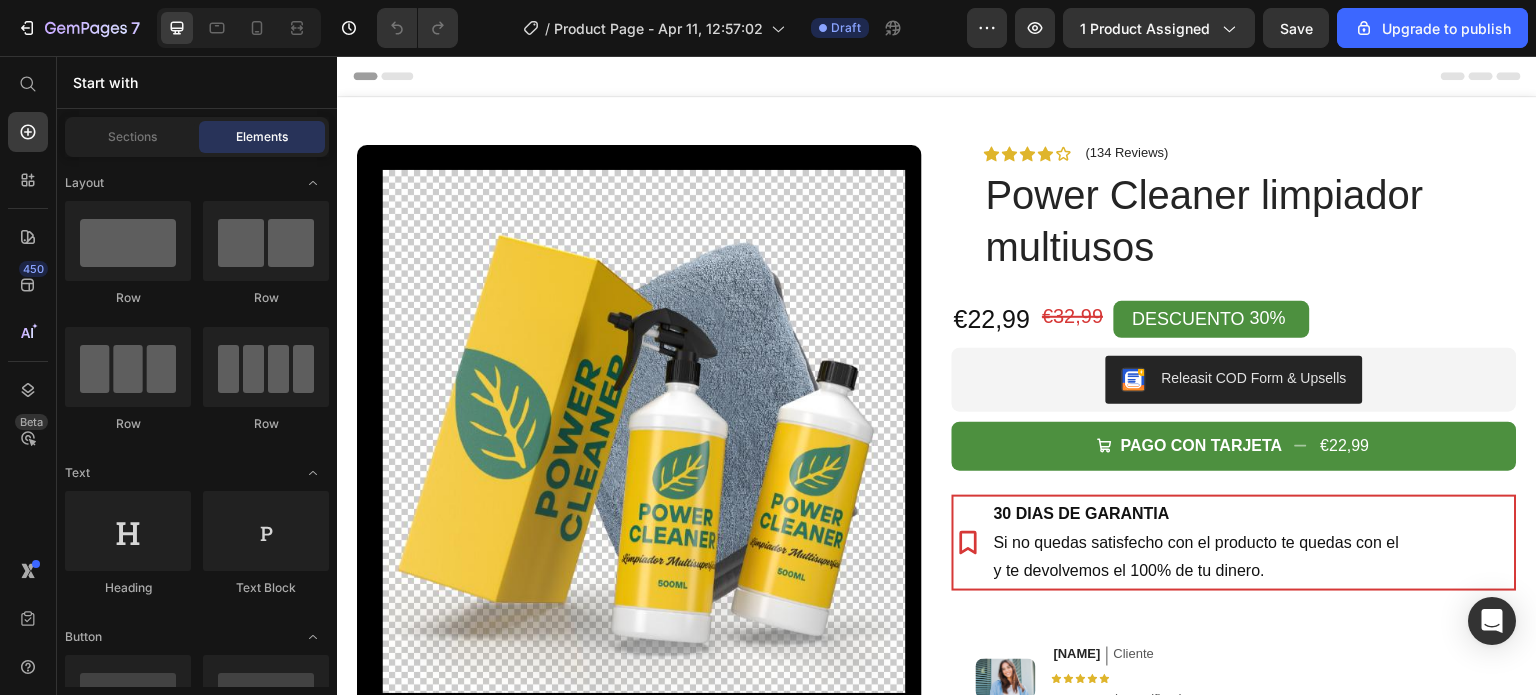 type 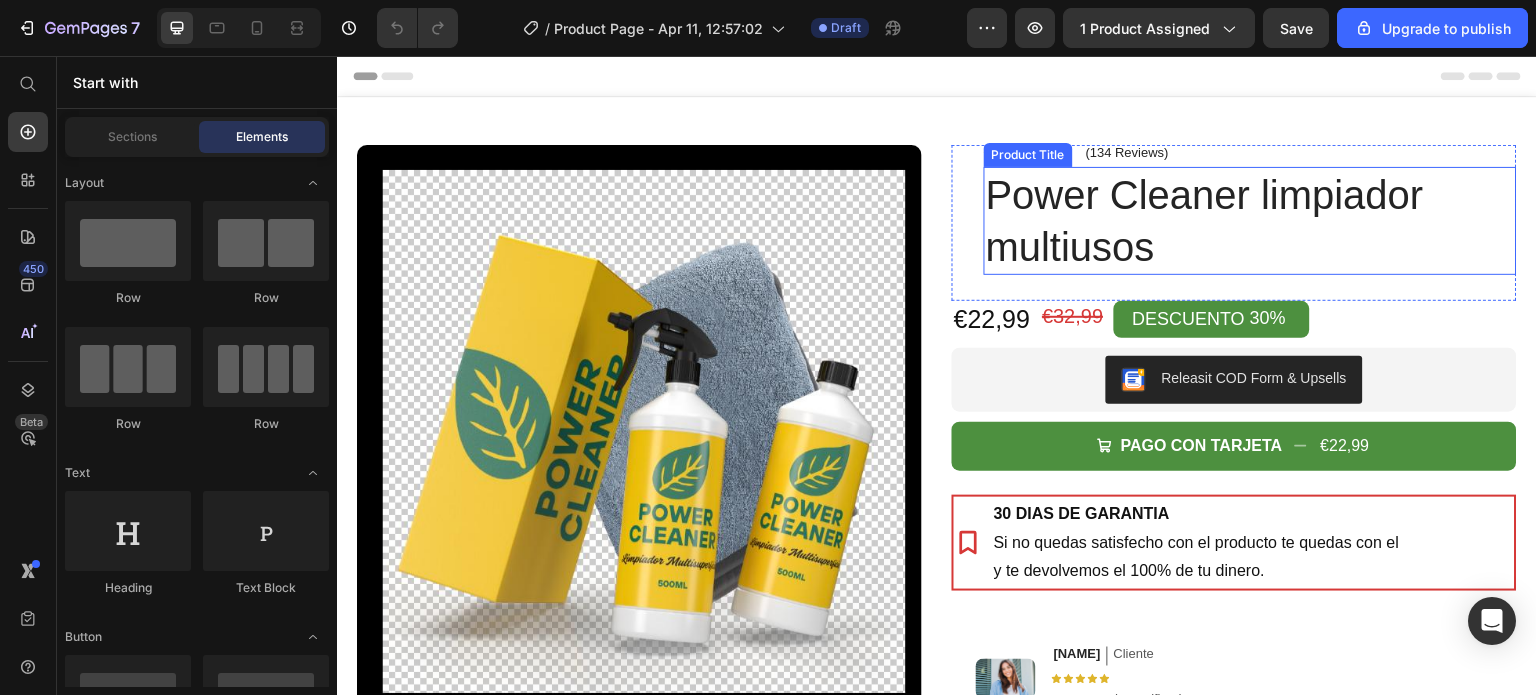 click on "Power Cleaner limpiador multiusos" at bounding box center (1250, 221) 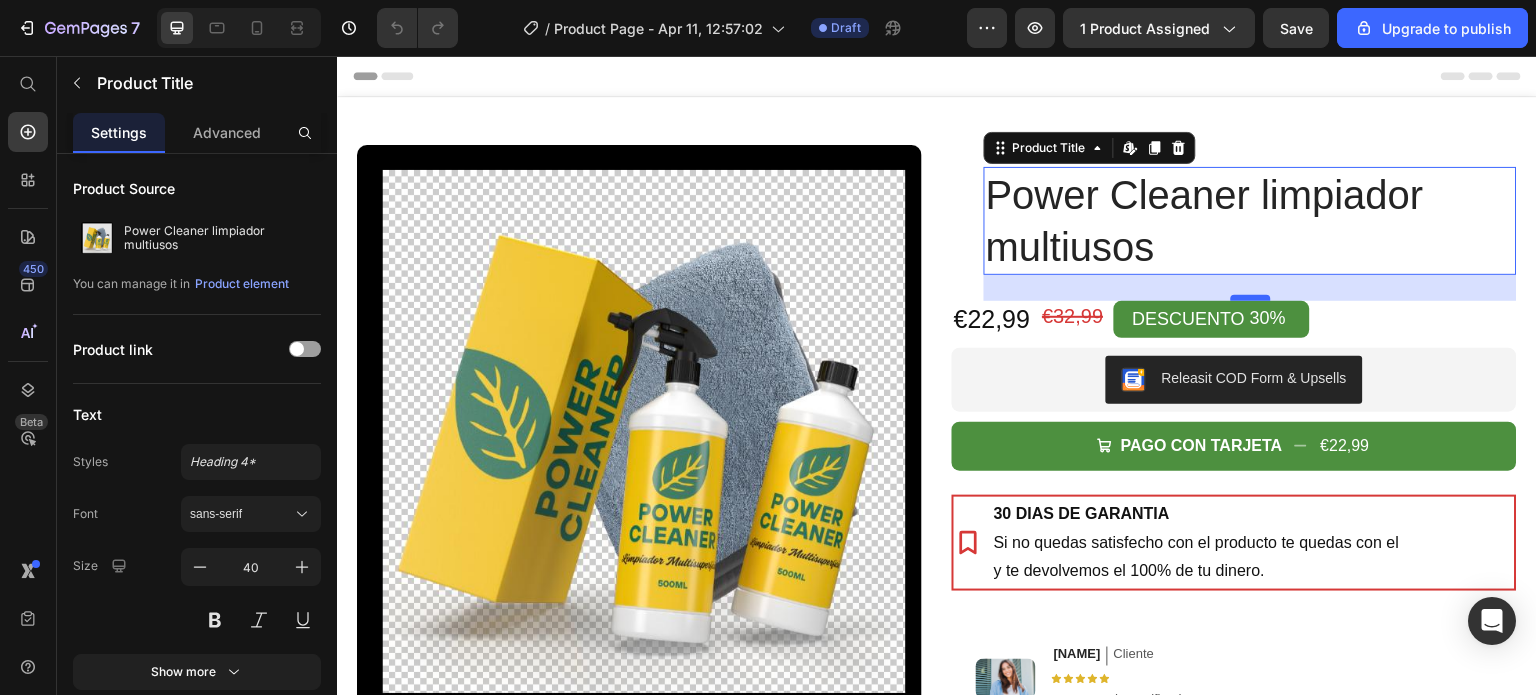 click at bounding box center [1251, 298] 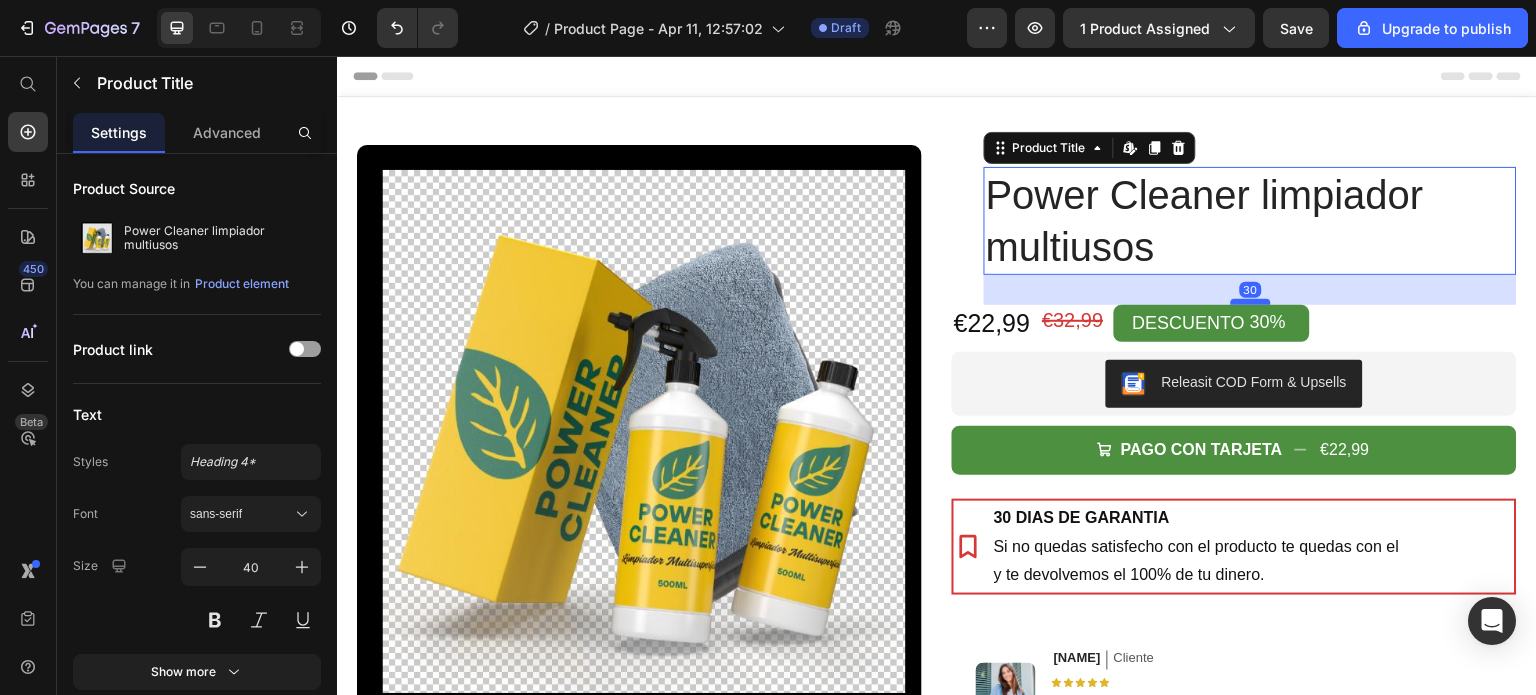 click at bounding box center [1251, 302] 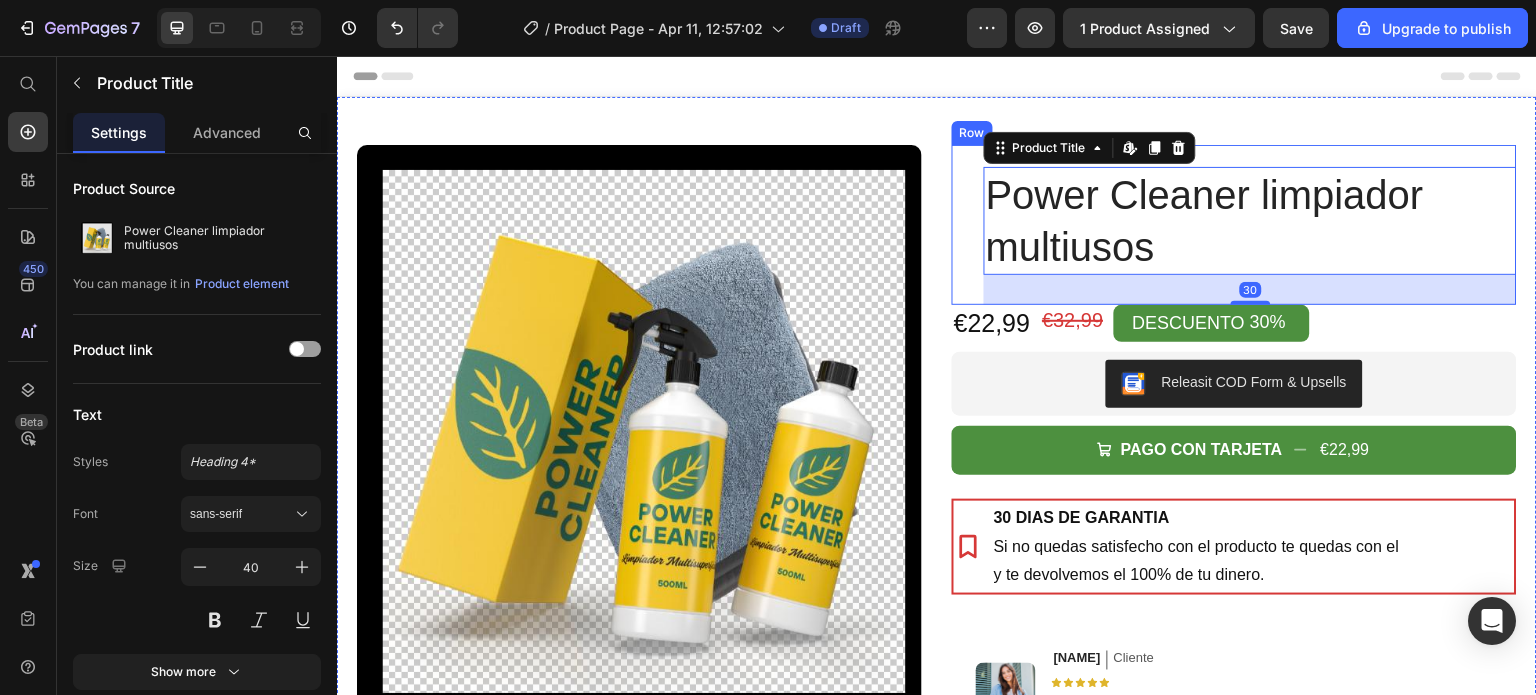 click on "Icon Icon Icon Icon
Icon Icon List (134 Reviews) Text Block Row Power Cleaner limpiador multiusos Product Title   Edit content in Shopify 30 Row" at bounding box center [1234, 225] 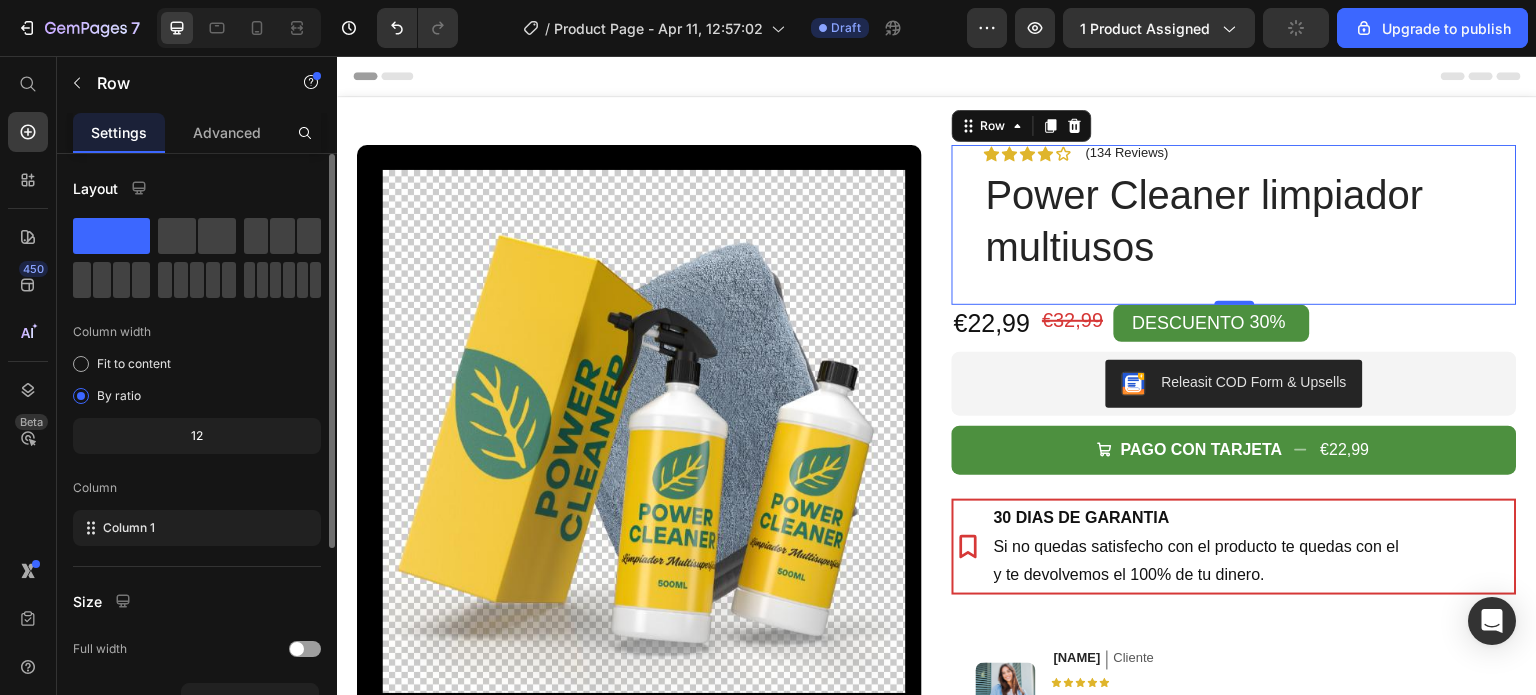 click 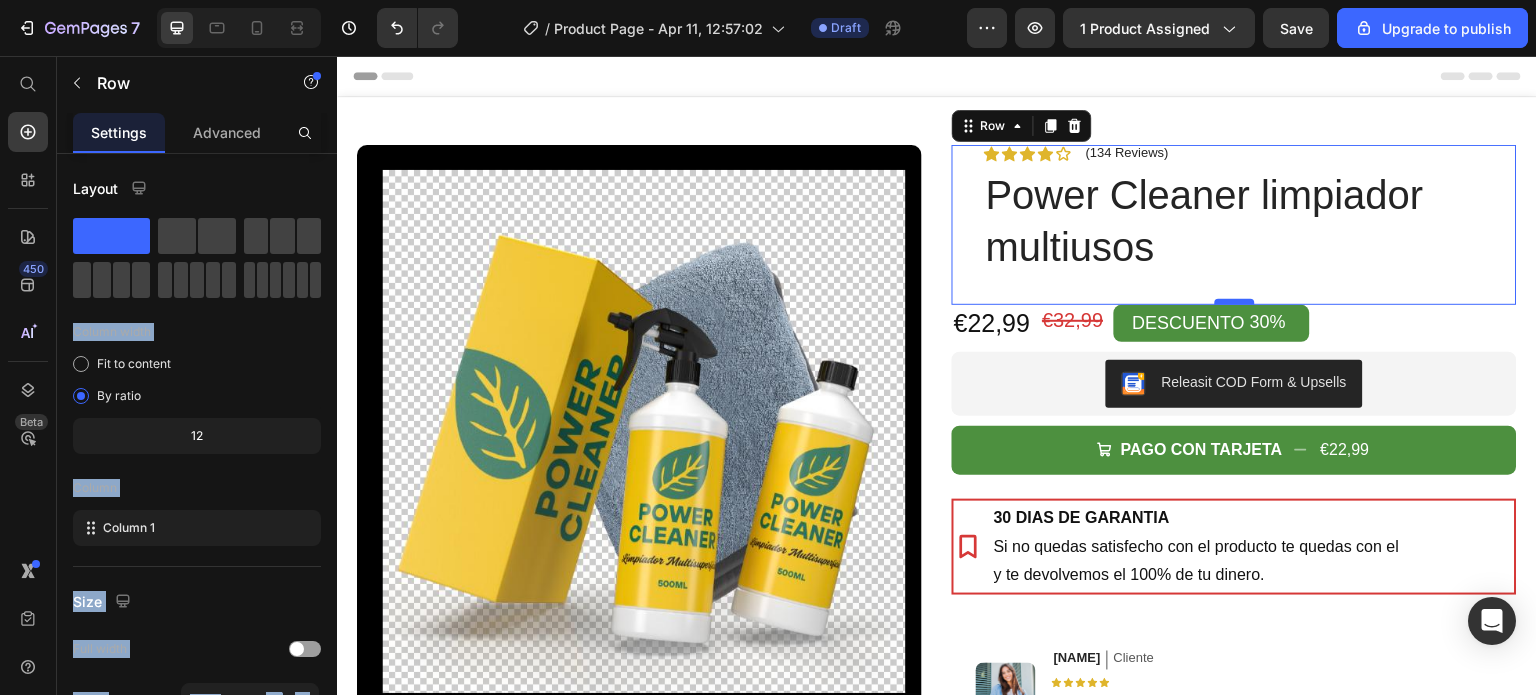 drag, startPoint x: 446, startPoint y: 287, endPoint x: 1229, endPoint y: 304, distance: 783.1845 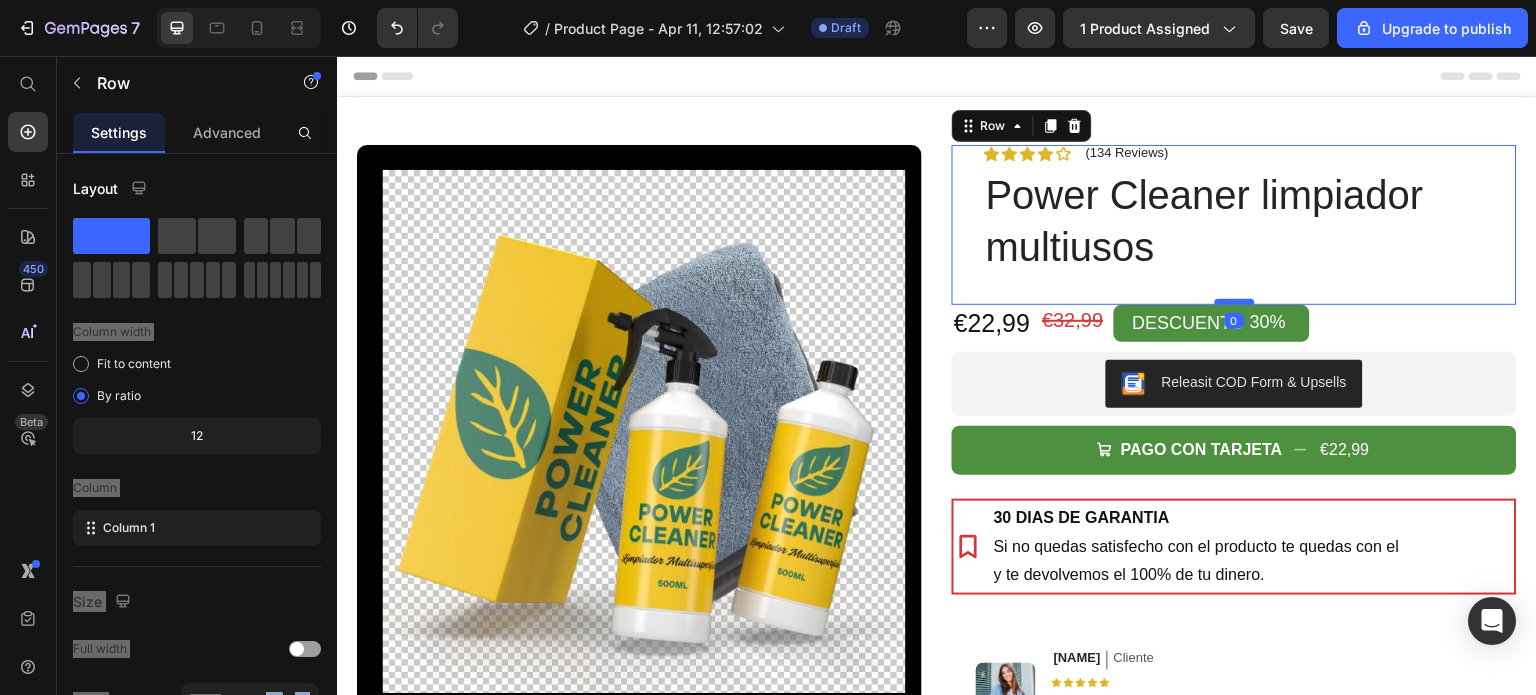 click at bounding box center [1235, 302] 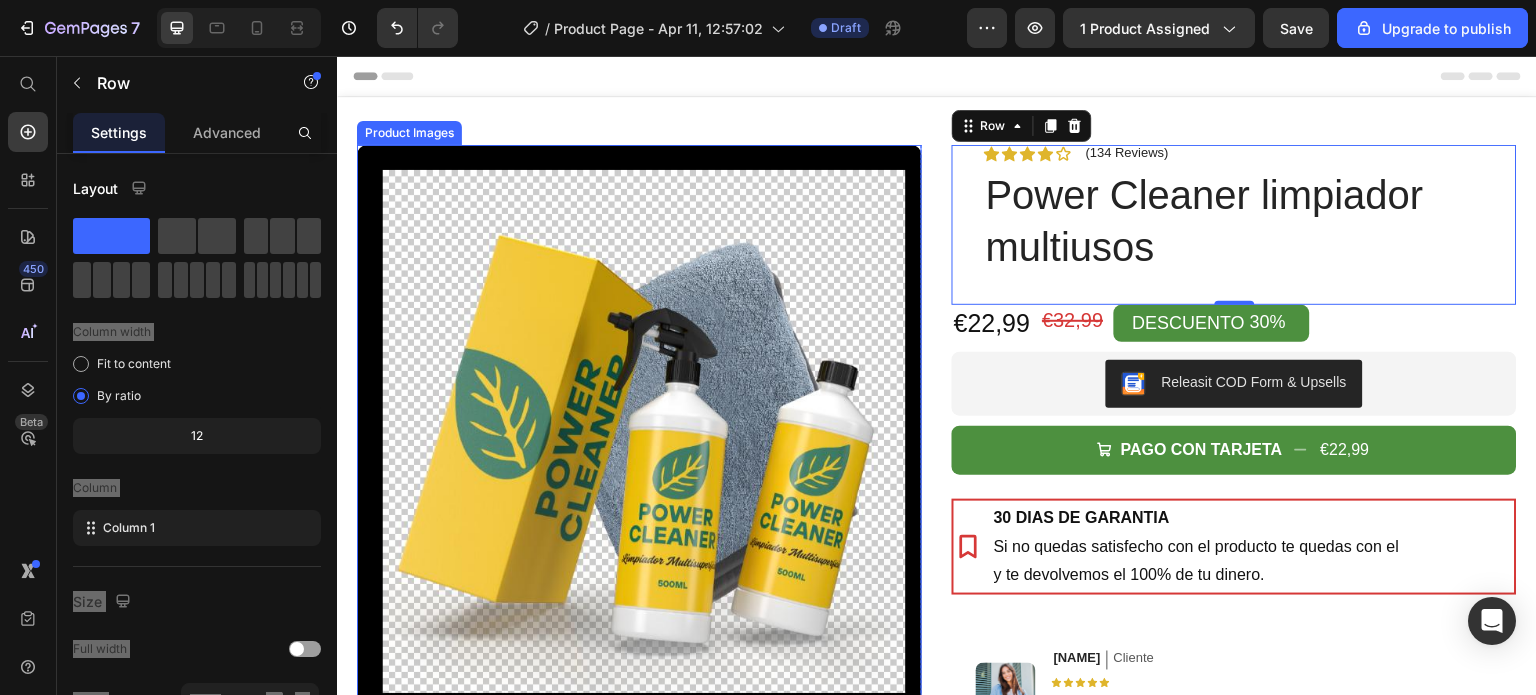 click at bounding box center (639, 427) 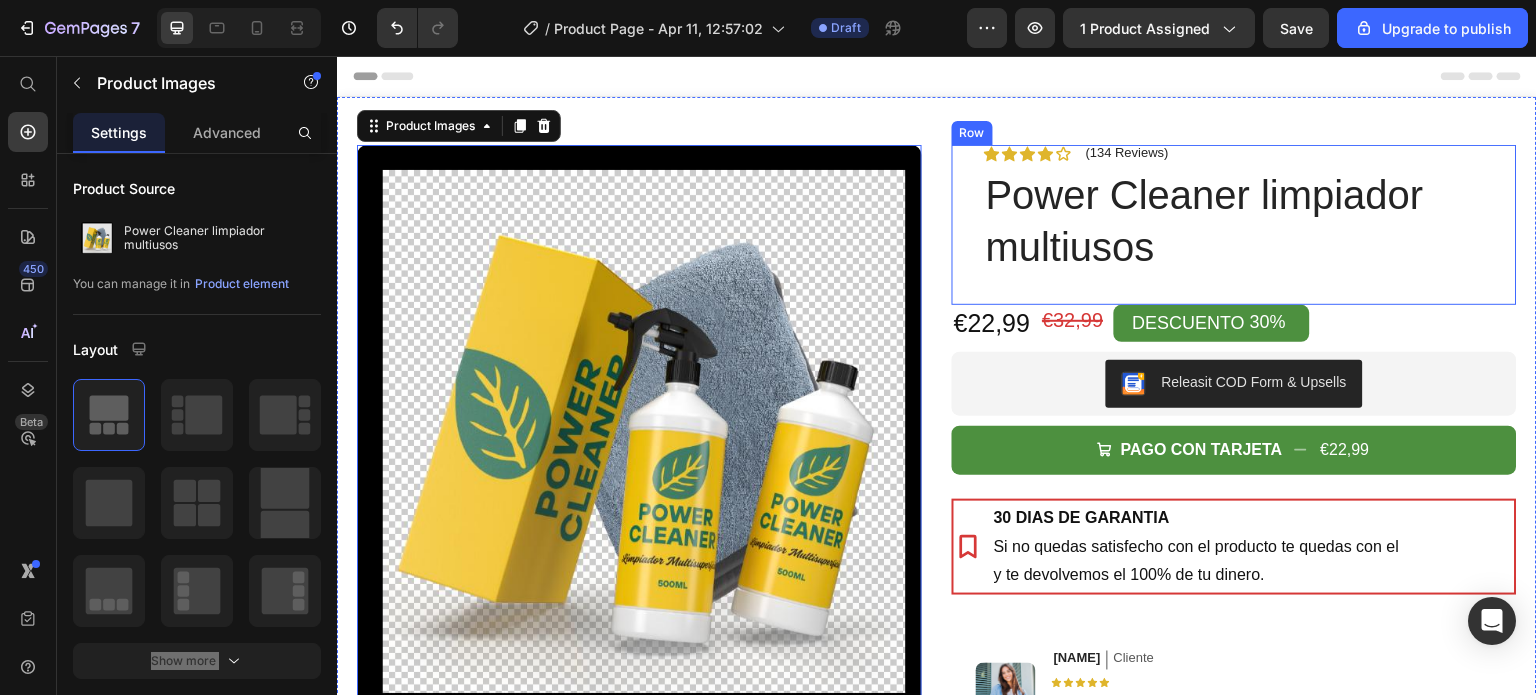click on "Icon Icon Icon Icon
Icon Icon List (134 Reviews) Text Block Row Power Cleaner limpiador multiusos Product Title" at bounding box center (1250, 225) 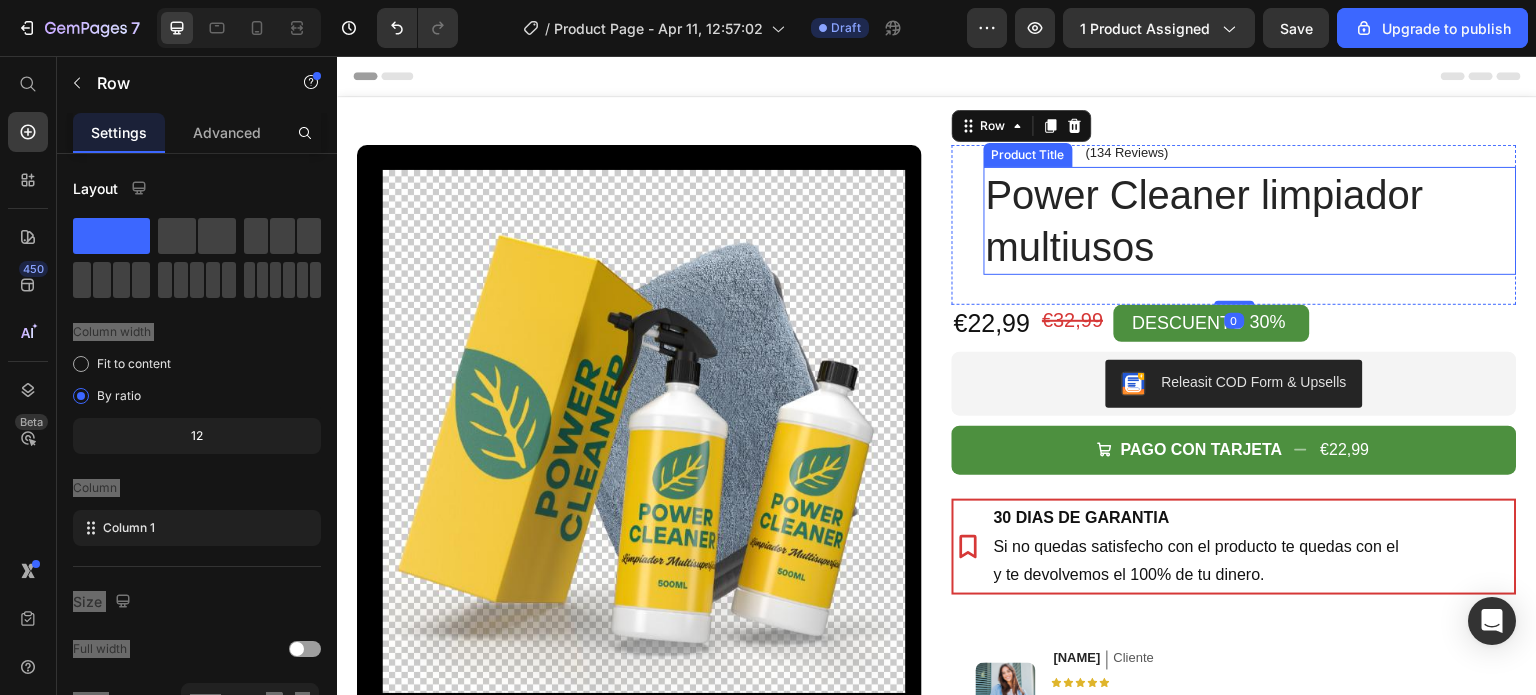 click on "Power Cleaner limpiador multiusos" at bounding box center [1250, 221] 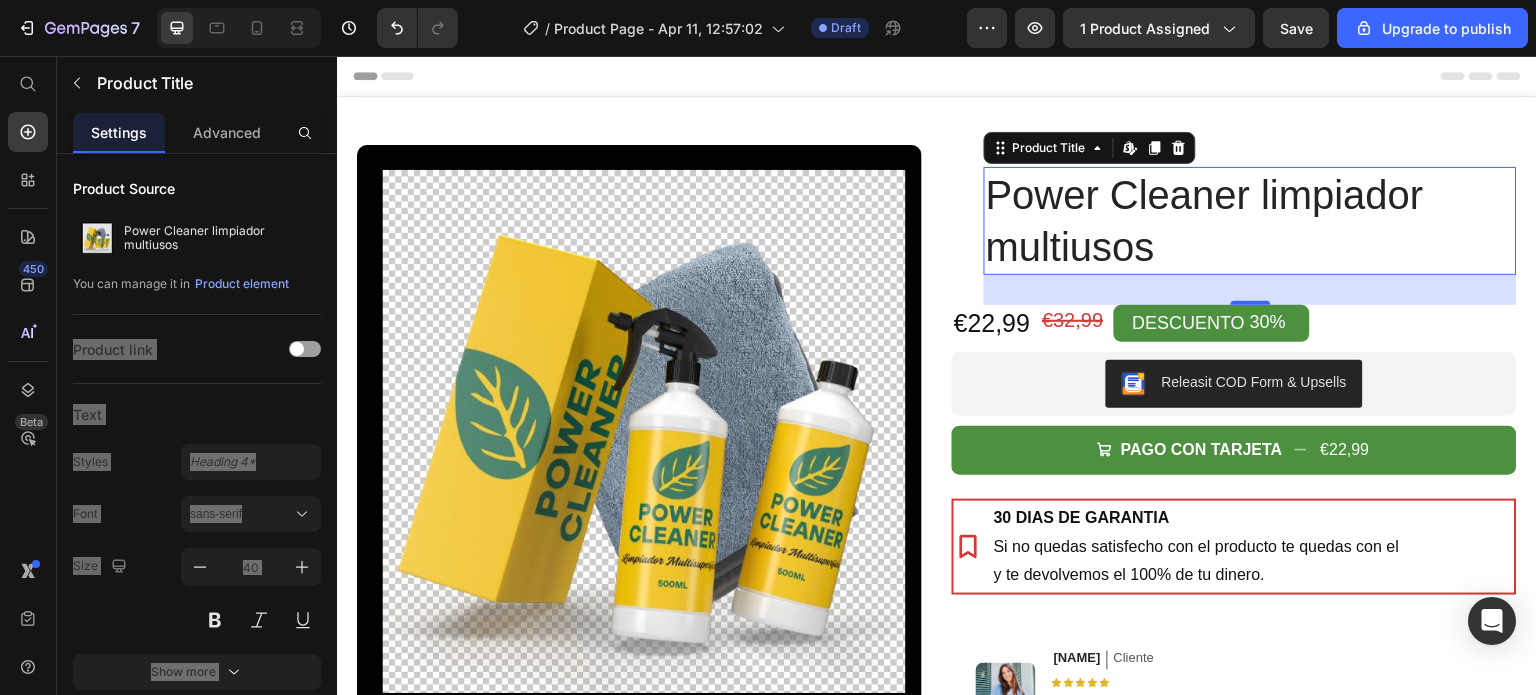 click on "30" at bounding box center [1250, 290] 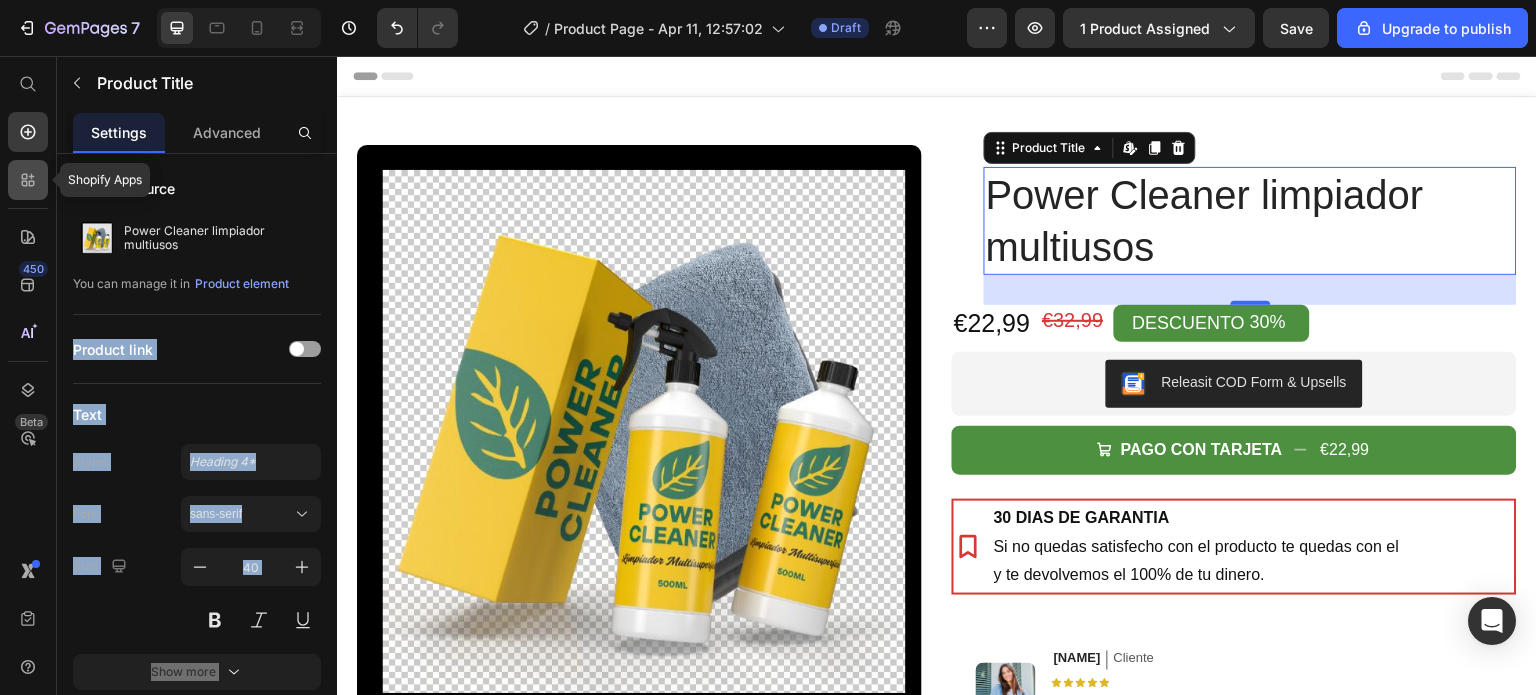 click 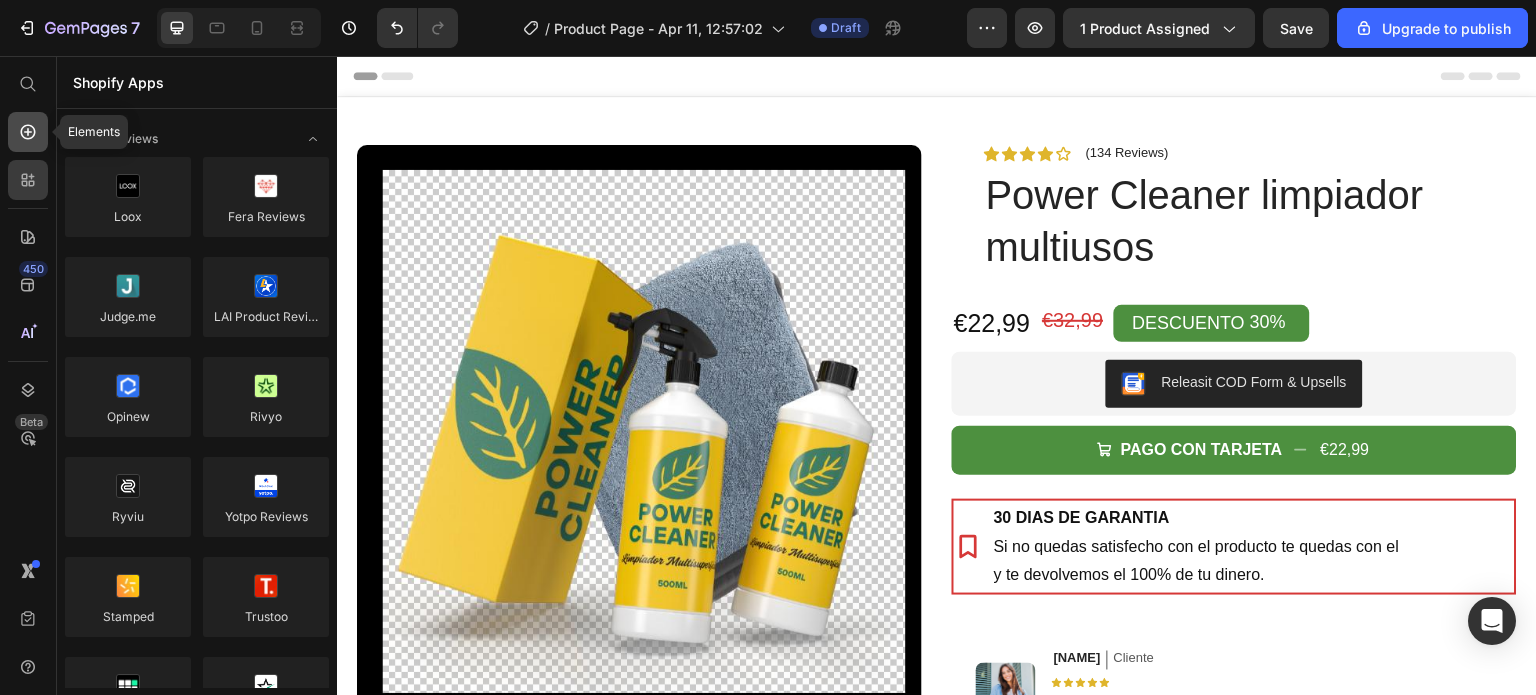 click 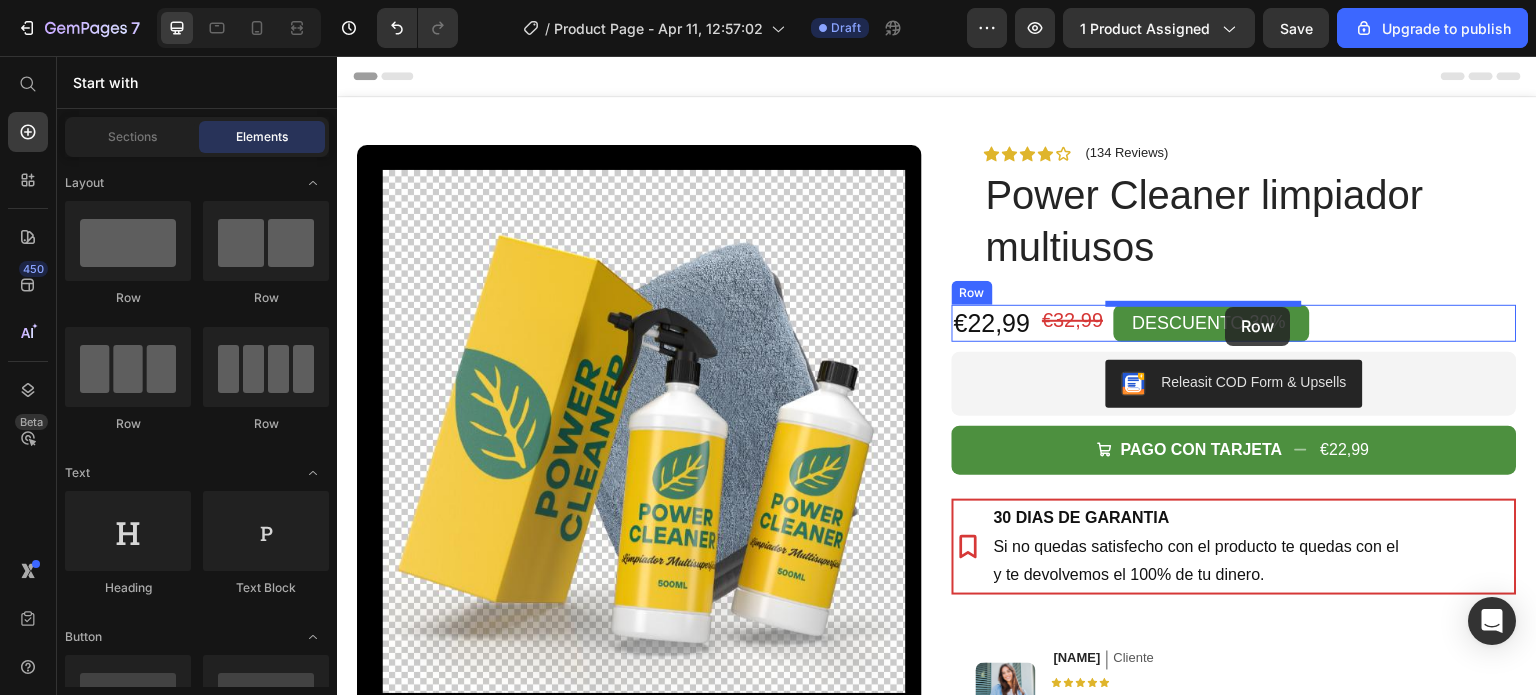 drag, startPoint x: 469, startPoint y: 291, endPoint x: 1226, endPoint y: 307, distance: 757.16907 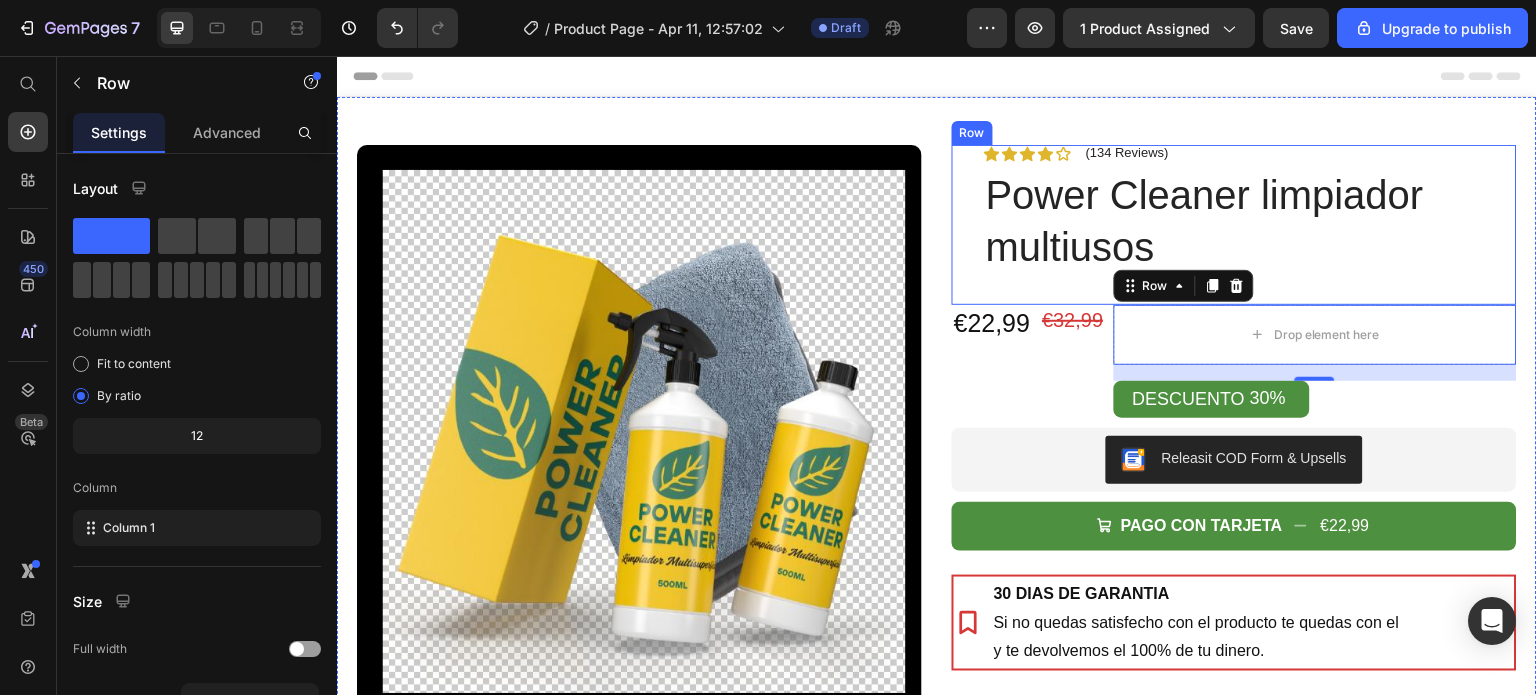 click on "Icon Icon Icon Icon
Icon Icon List (134 Reviews) Text Block Row Power Cleaner limpiador multiusos Product Title" at bounding box center (1250, 225) 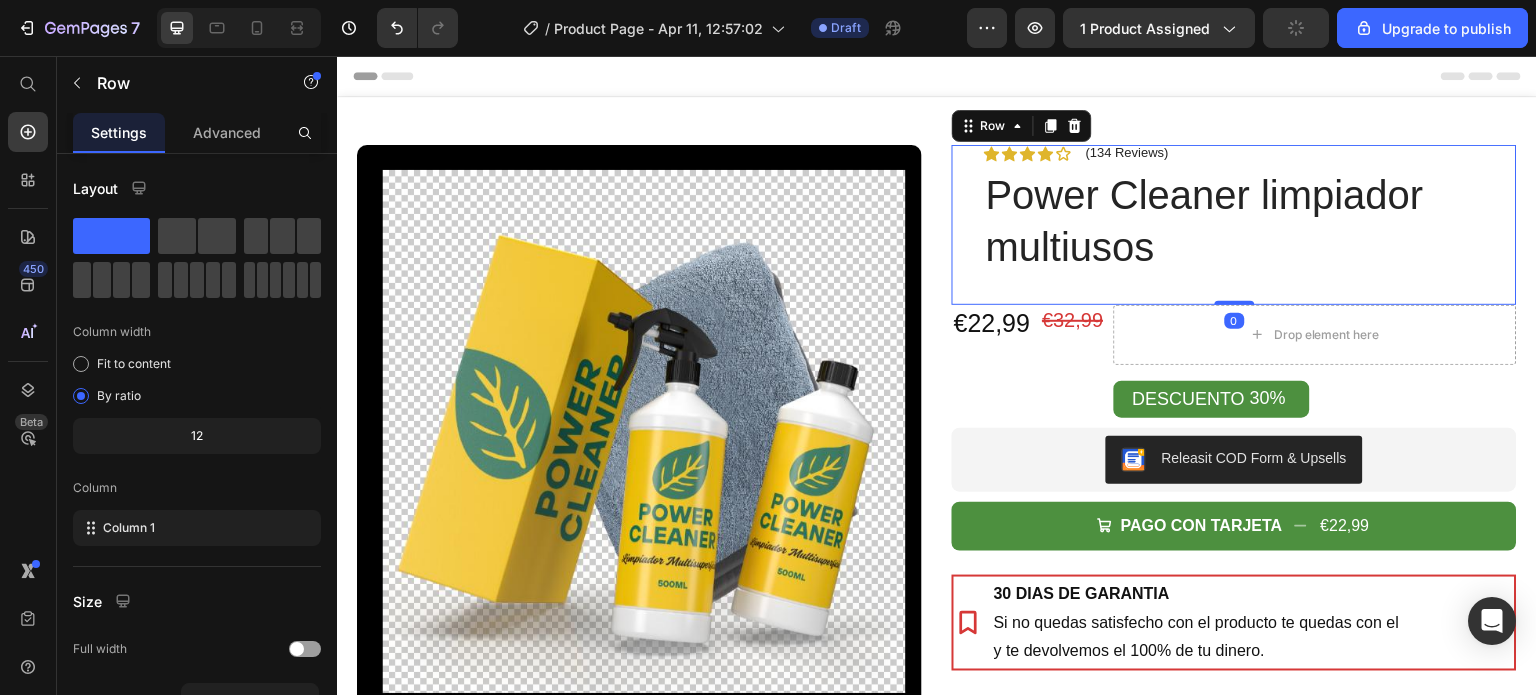 drag, startPoint x: 1225, startPoint y: 303, endPoint x: 1220, endPoint y: 278, distance: 25.495098 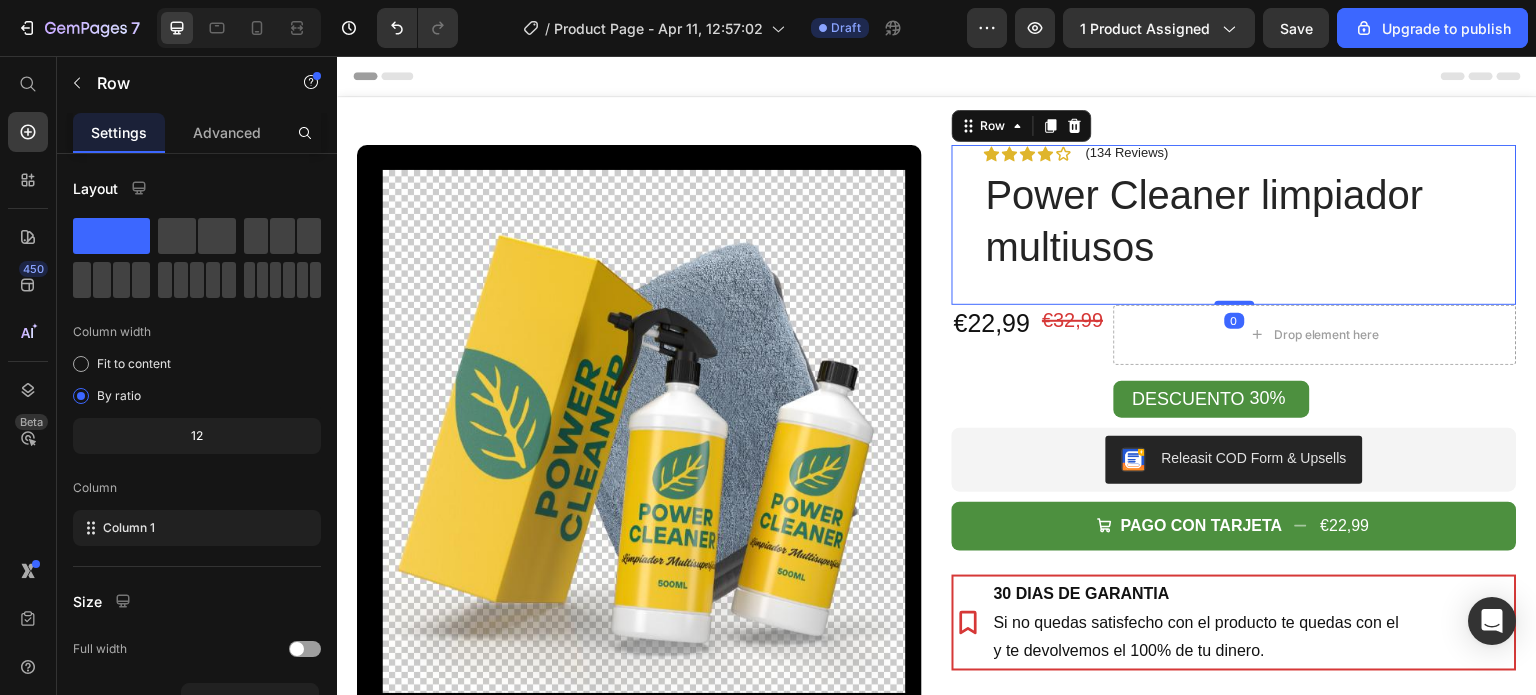 drag, startPoint x: 1229, startPoint y: 299, endPoint x: 1219, endPoint y: 231, distance: 68.73136 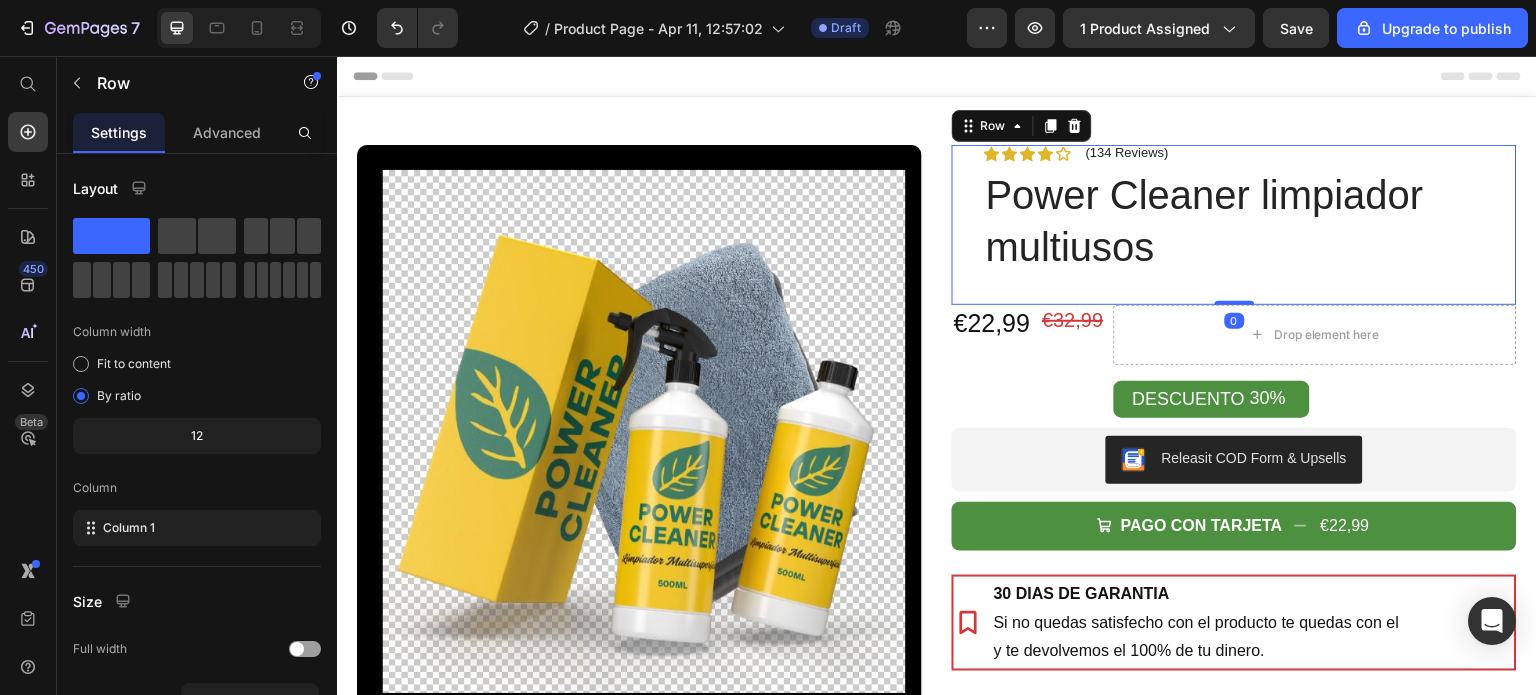 drag, startPoint x: 1230, startPoint y: 300, endPoint x: 1222, endPoint y: 236, distance: 64.49806 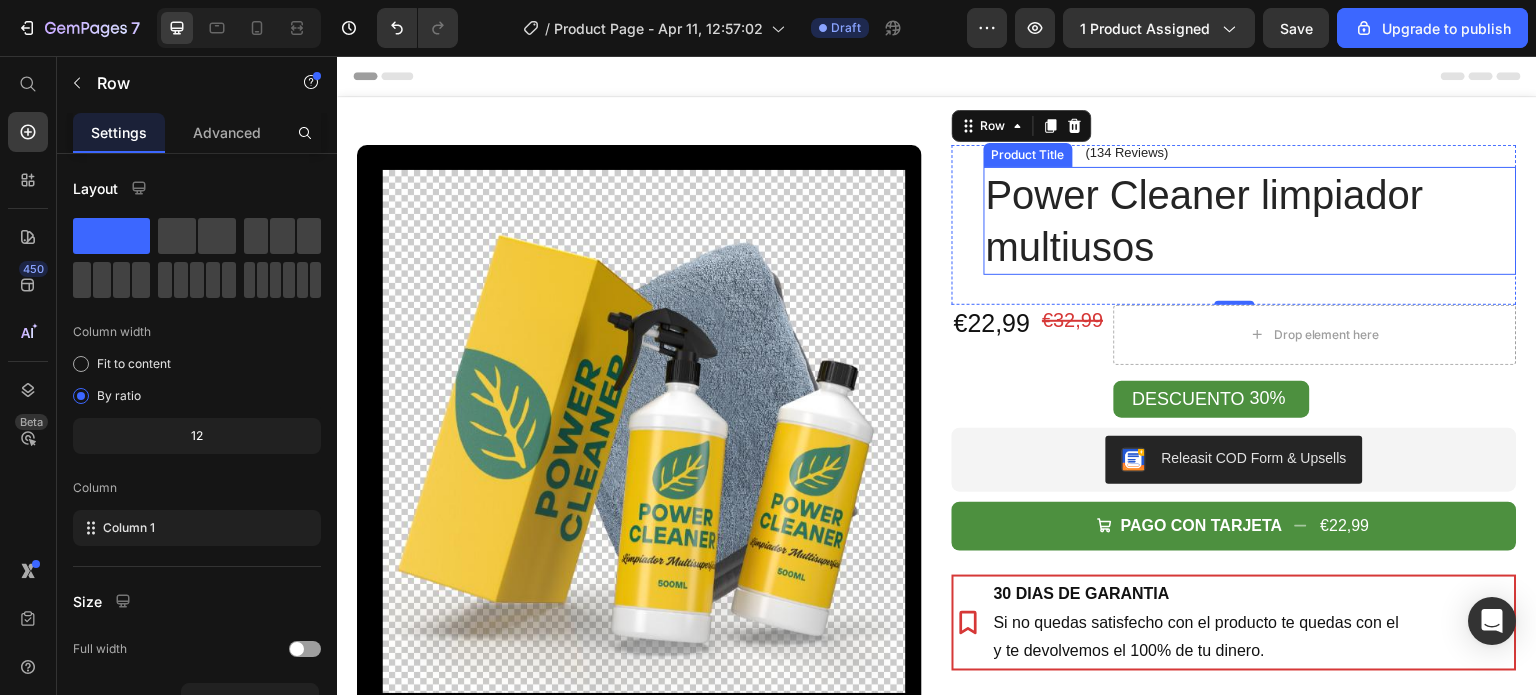 click on "Power Cleaner limpiador multiusos" at bounding box center (1250, 221) 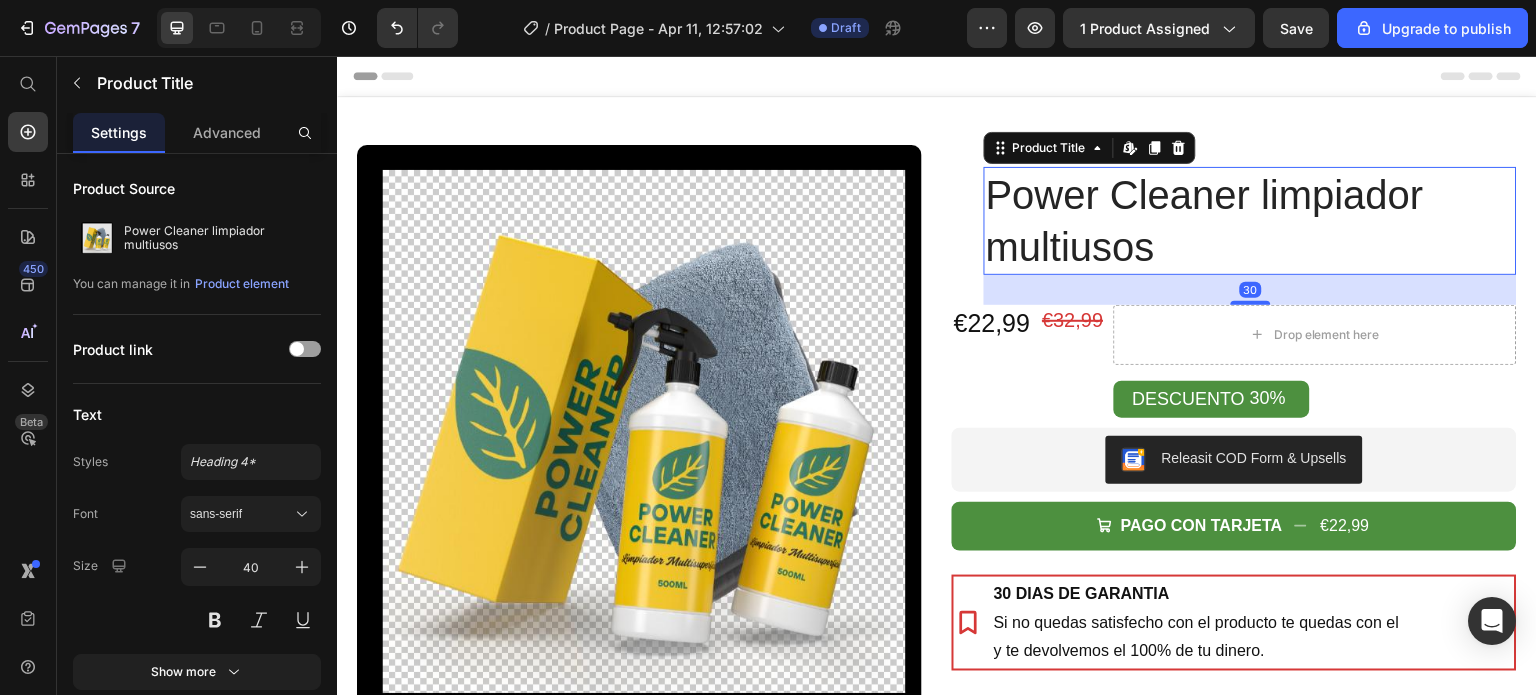 click on "30" at bounding box center [1250, 290] 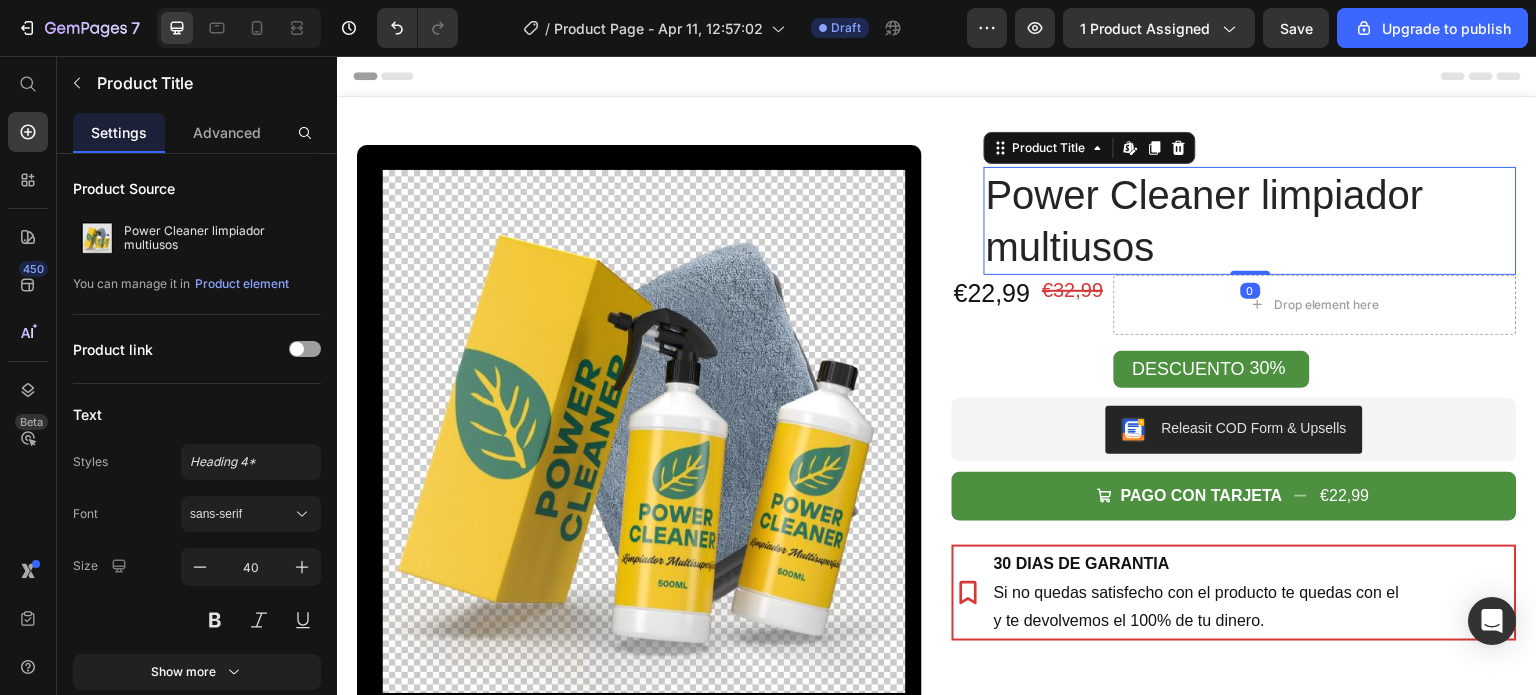 drag, startPoint x: 1243, startPoint y: 303, endPoint x: 1243, endPoint y: 266, distance: 37 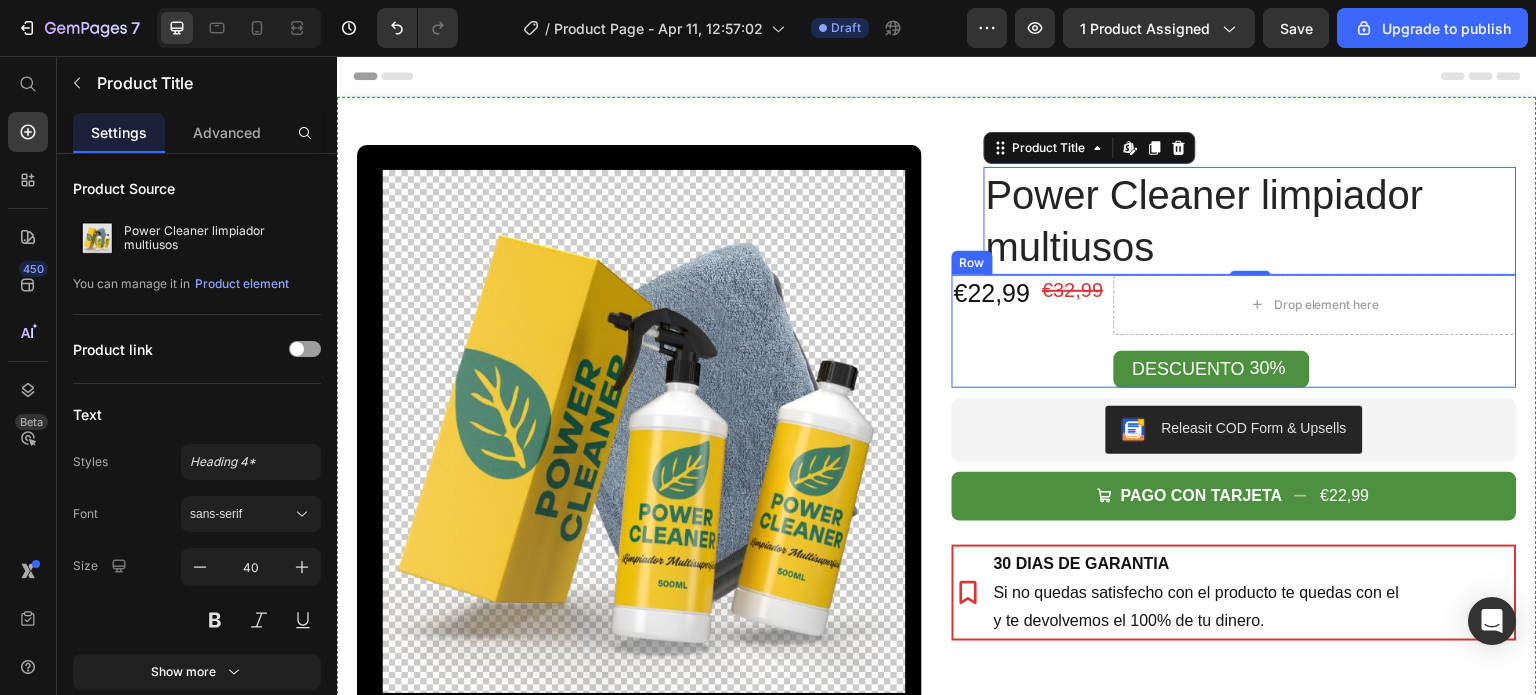 click on "Drop element here Row DESCUENTO 30% Discount Tag" at bounding box center [1315, 331] 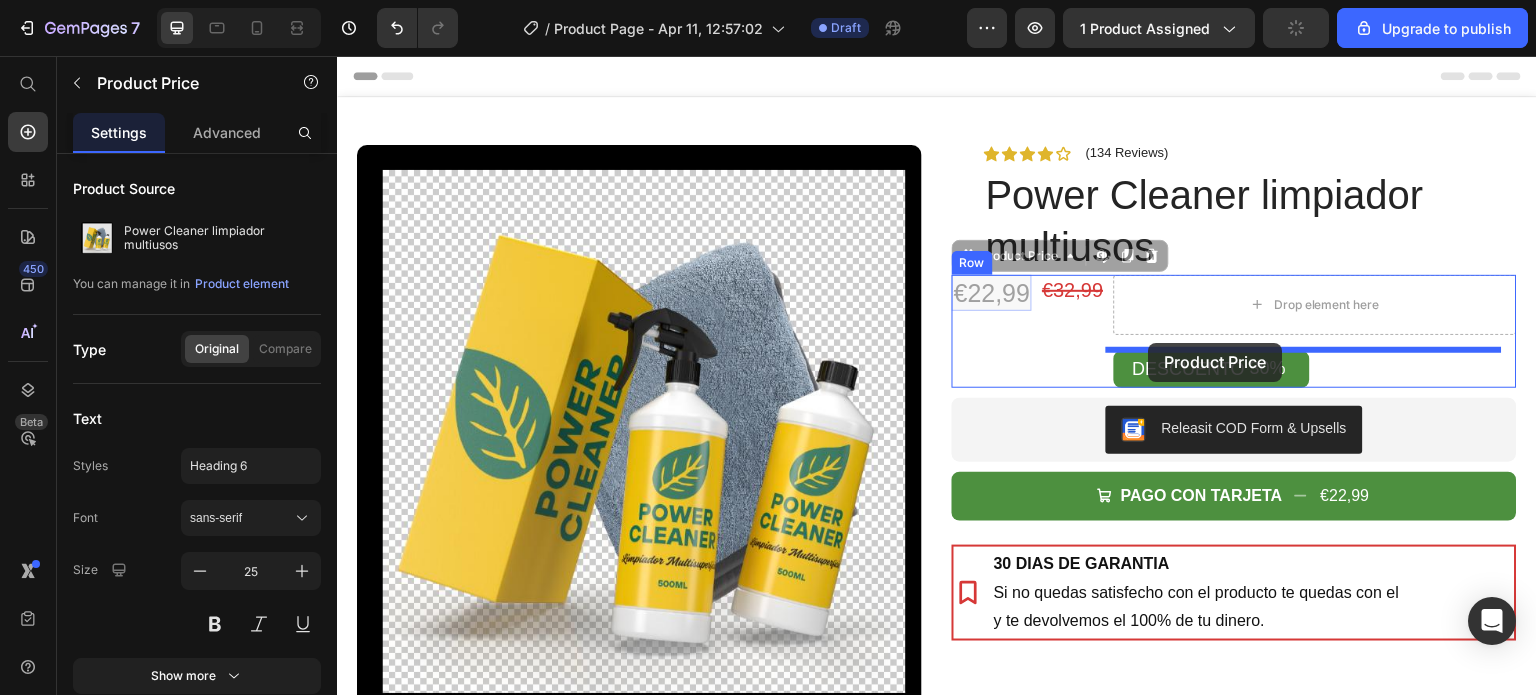 drag, startPoint x: 1001, startPoint y: 283, endPoint x: 1149, endPoint y: 343, distance: 159.69972 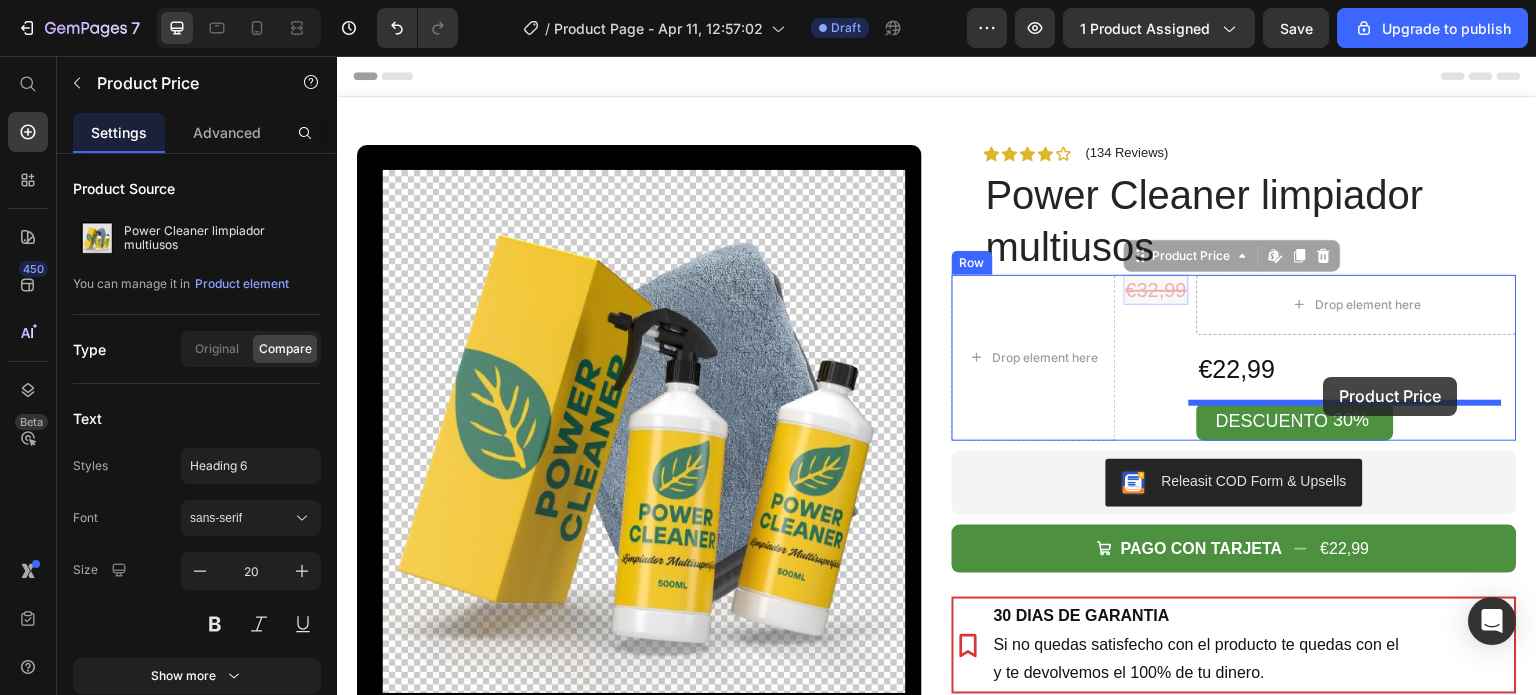 drag, startPoint x: 1139, startPoint y: 282, endPoint x: 1330, endPoint y: 379, distance: 214.21951 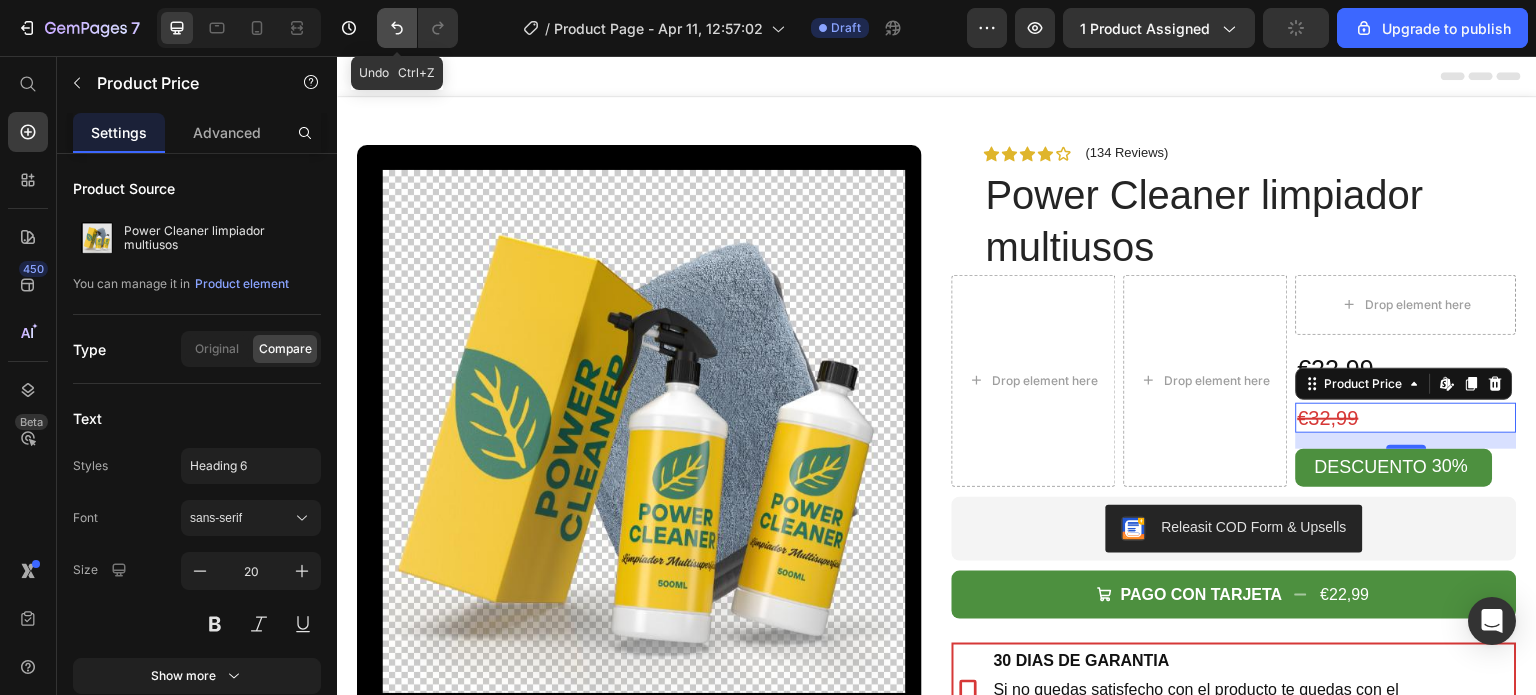 click 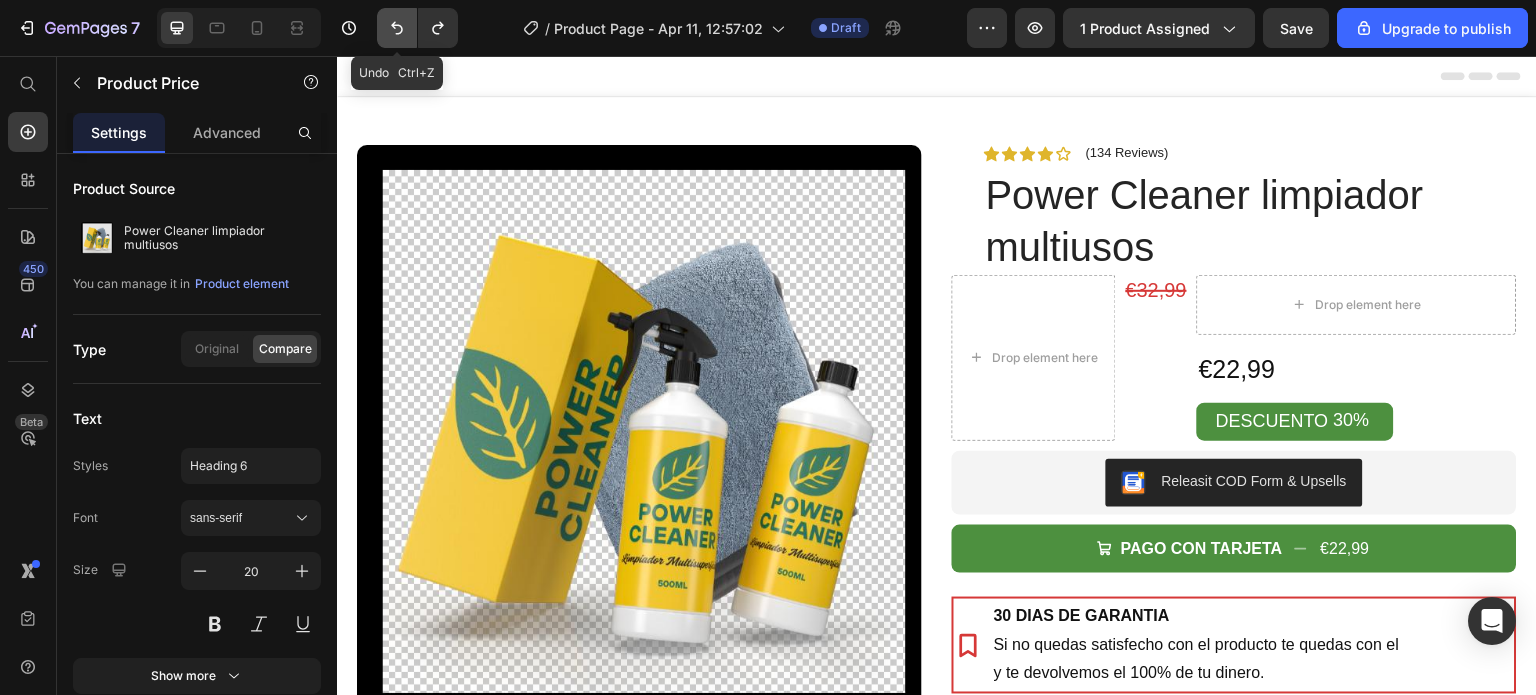 click 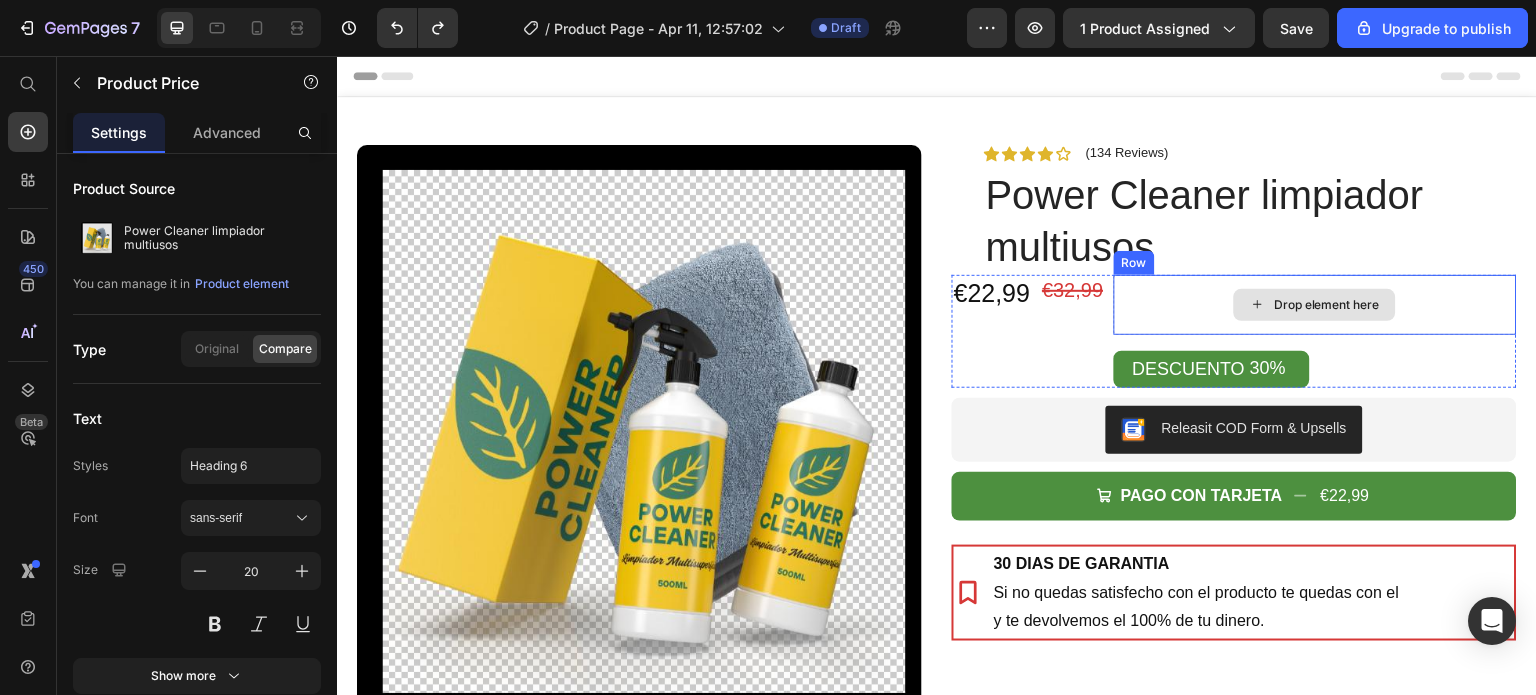 click on "Drop element here" at bounding box center (1315, 305) 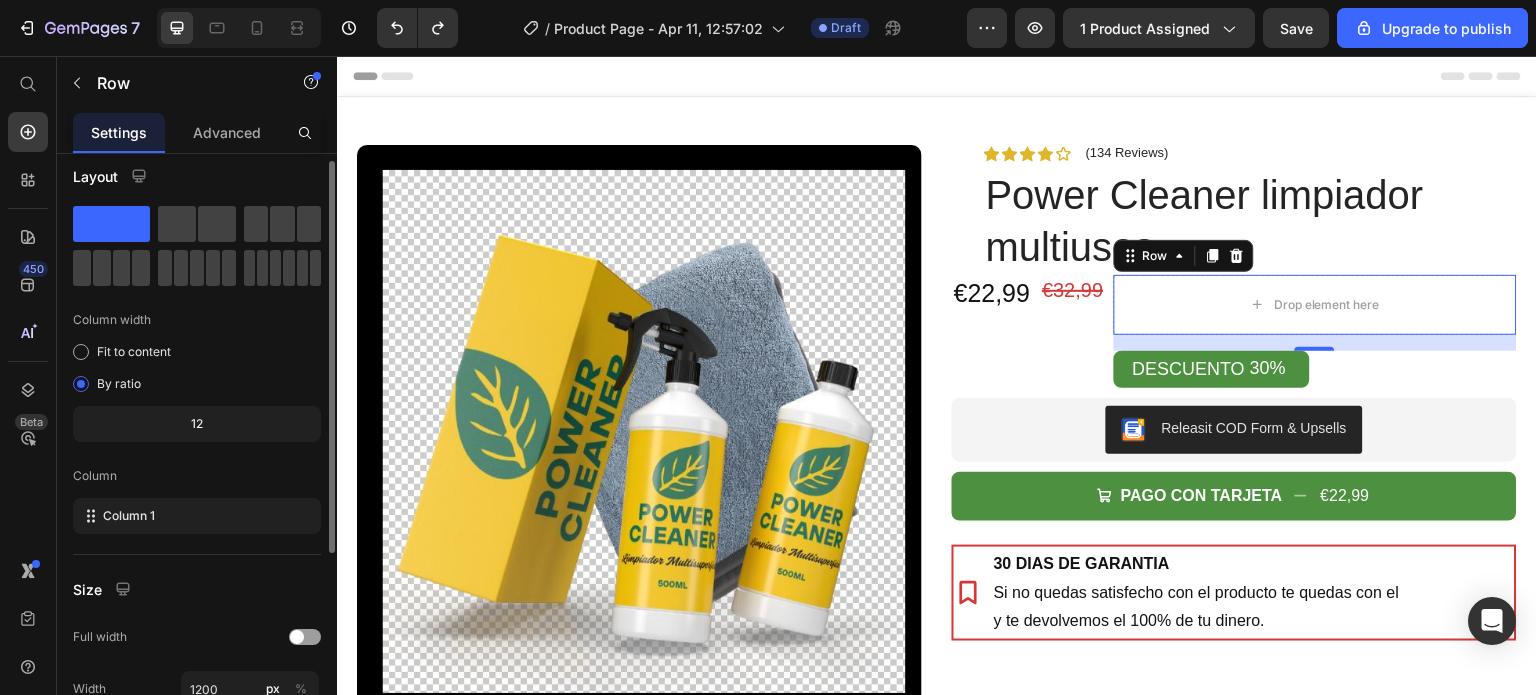 scroll, scrollTop: 0, scrollLeft: 0, axis: both 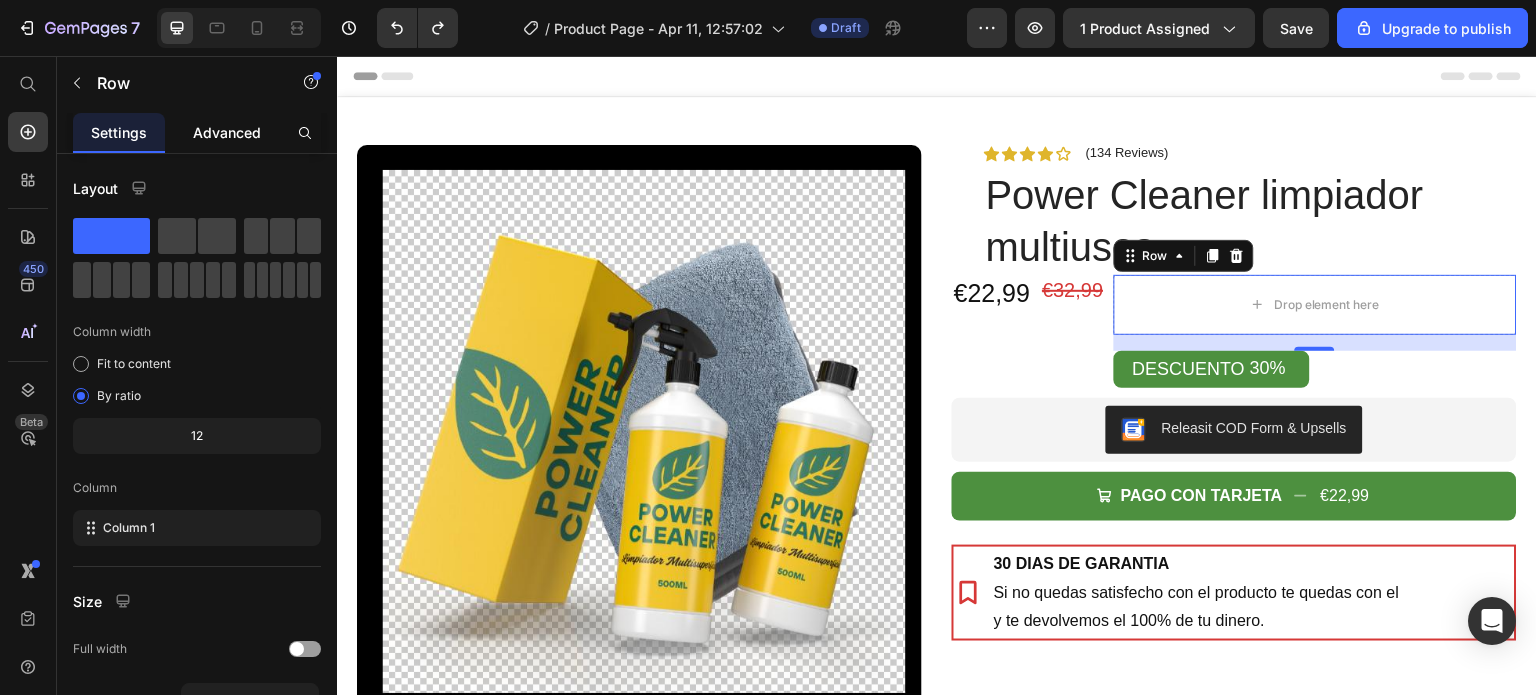 click on "Advanced" at bounding box center (227, 132) 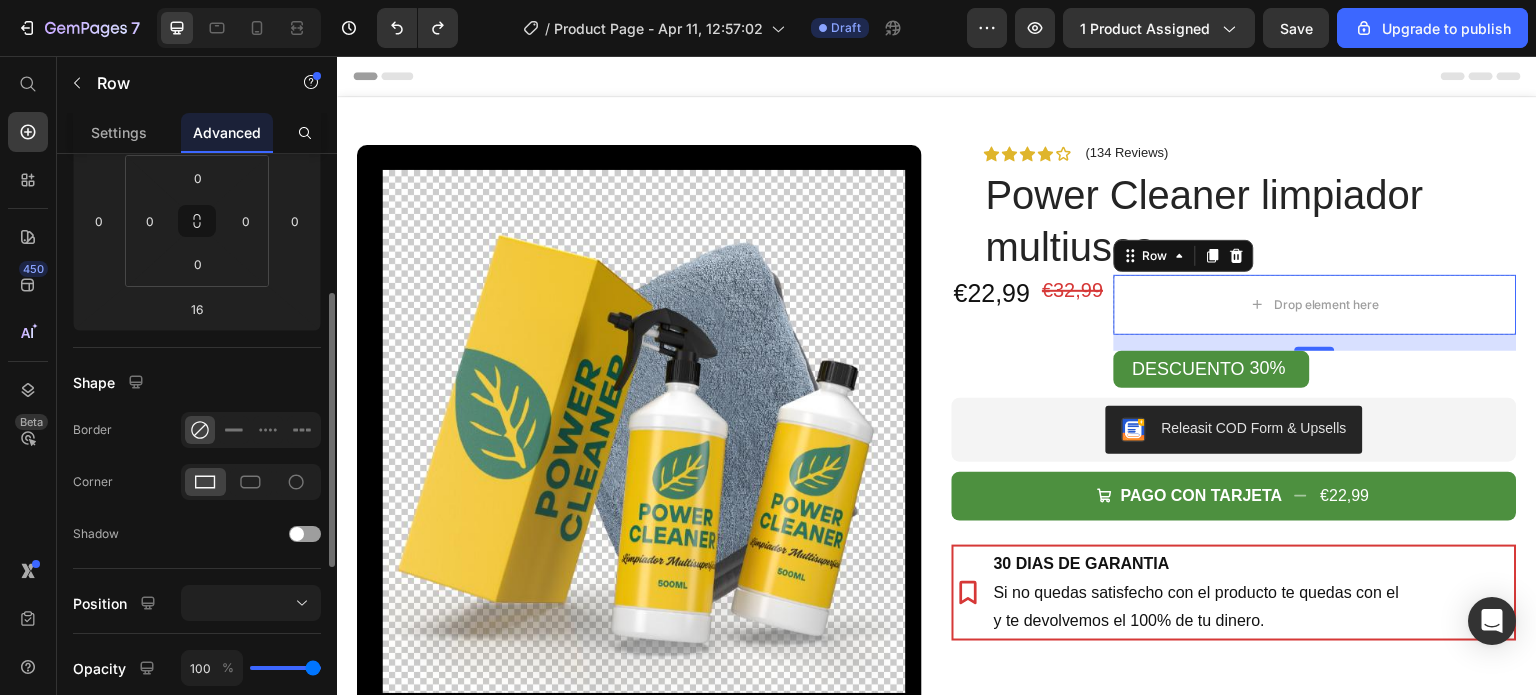 scroll, scrollTop: 104, scrollLeft: 0, axis: vertical 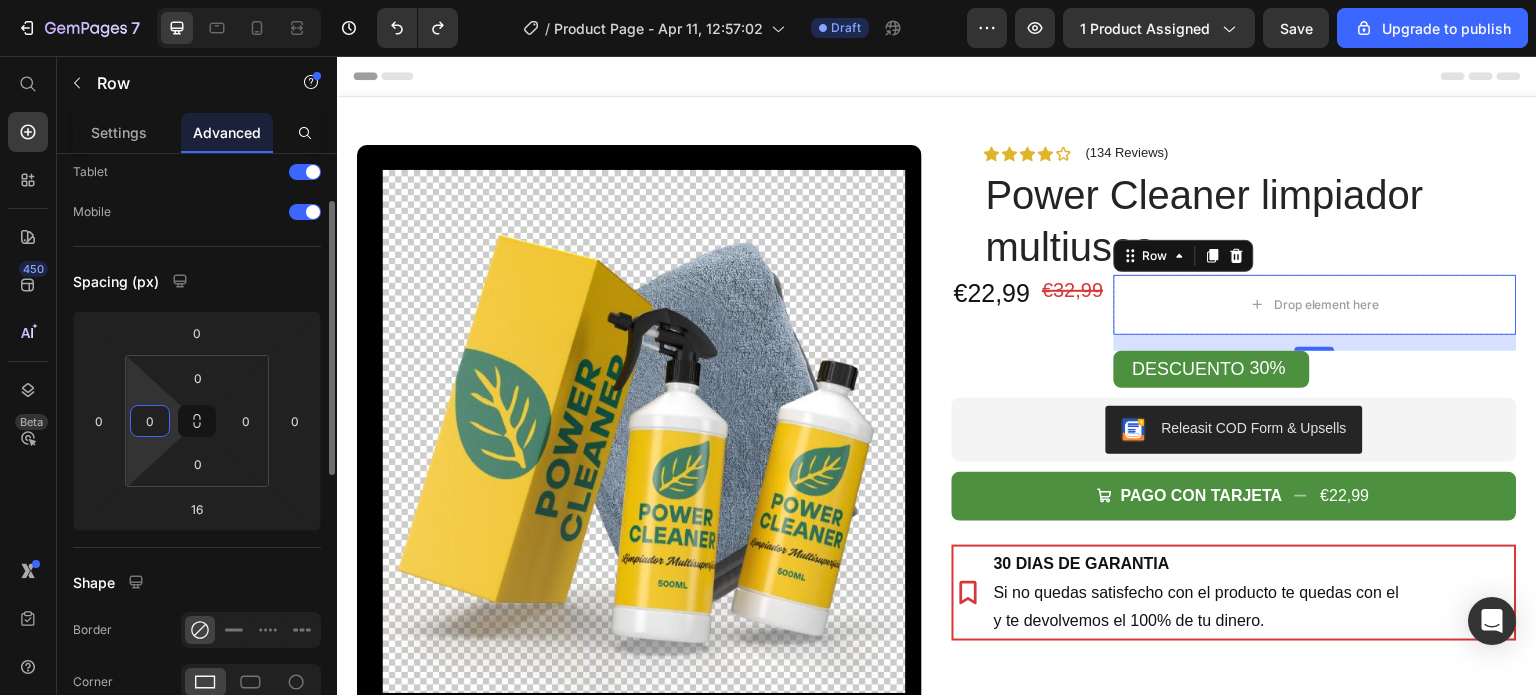 click on "0" at bounding box center (150, 421) 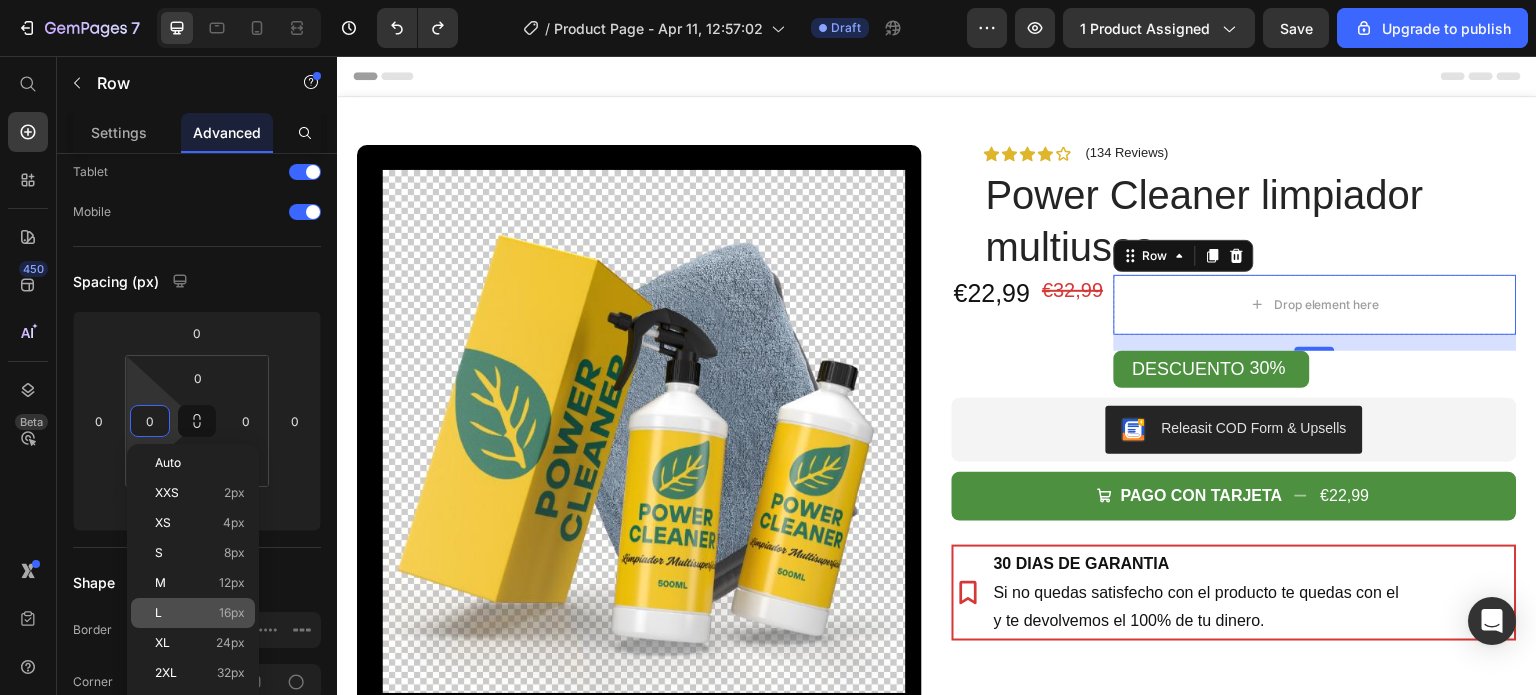 click on "L 16px" at bounding box center (200, 613) 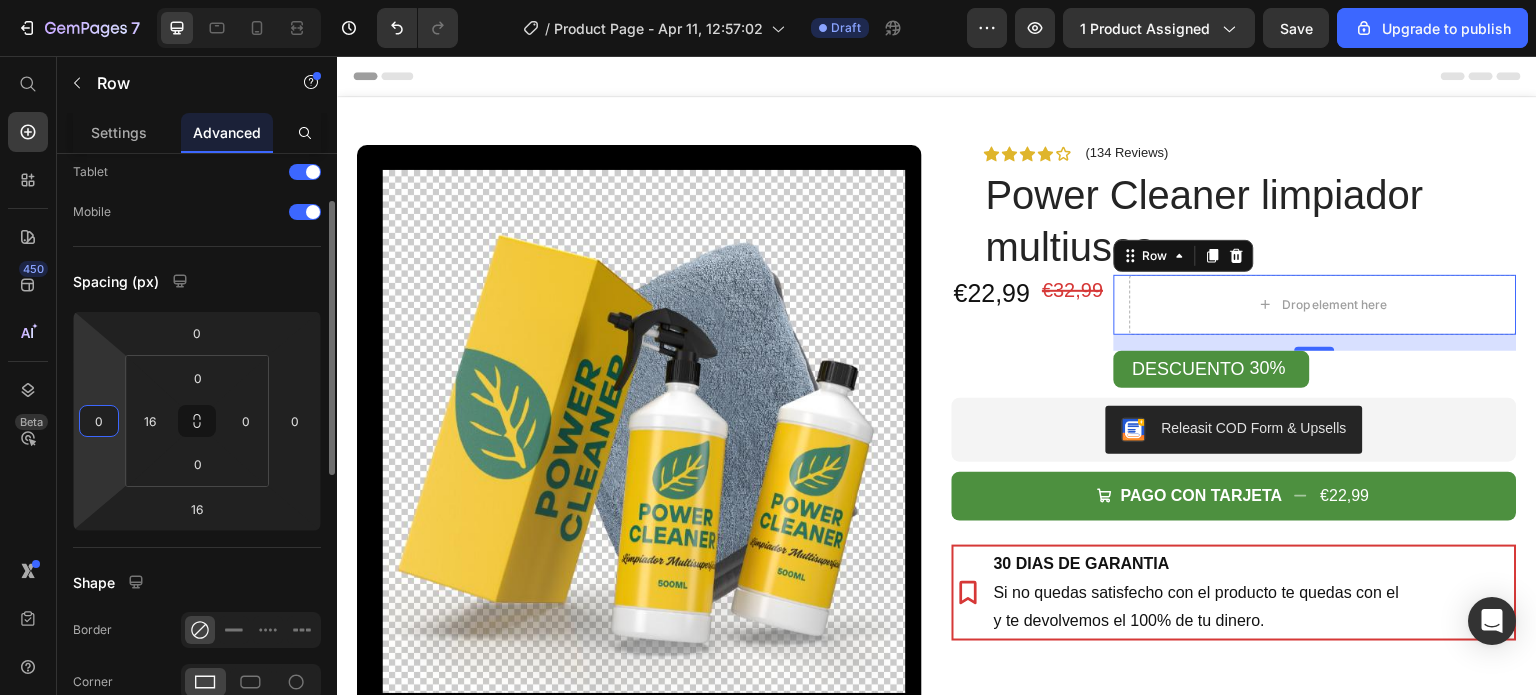 click on "0" at bounding box center [99, 421] 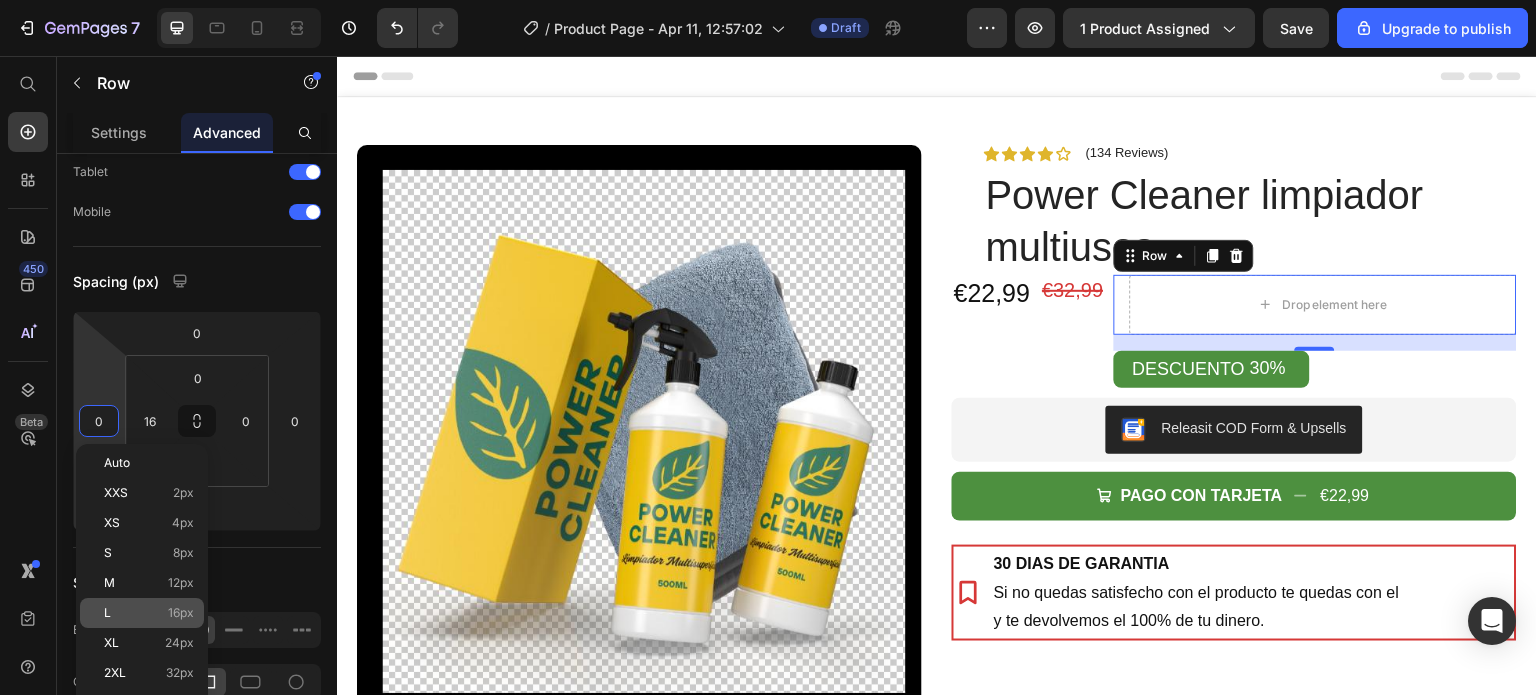 click on "L 16px" 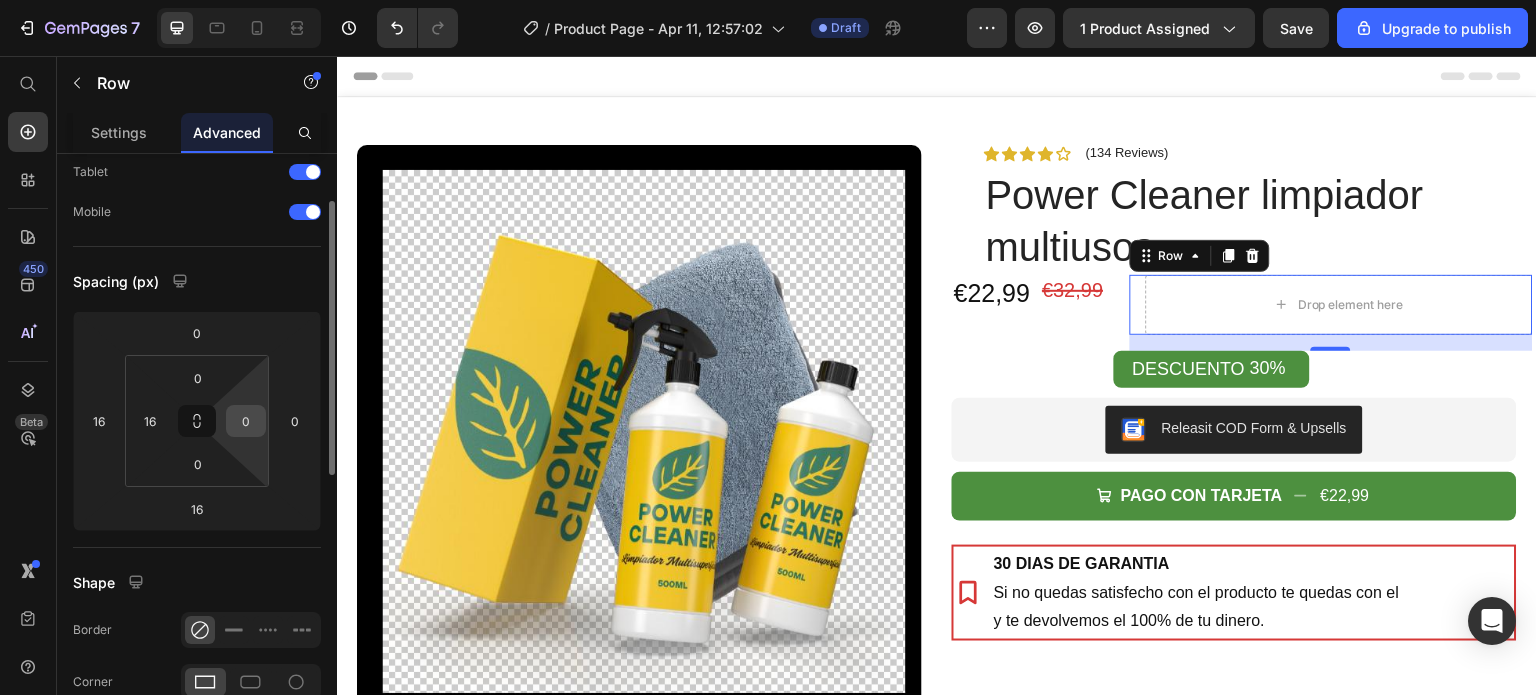 click on "0" at bounding box center (246, 421) 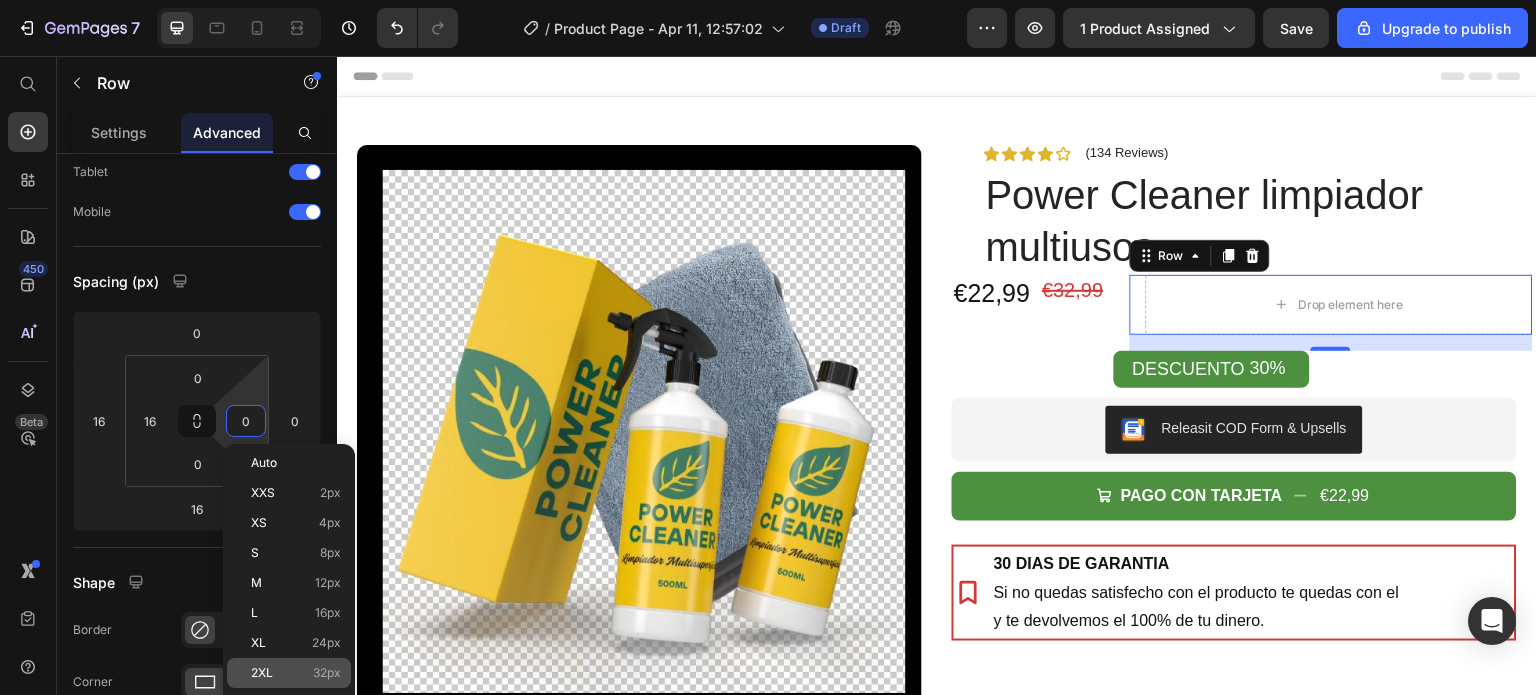 click on "2XL" at bounding box center (262, 673) 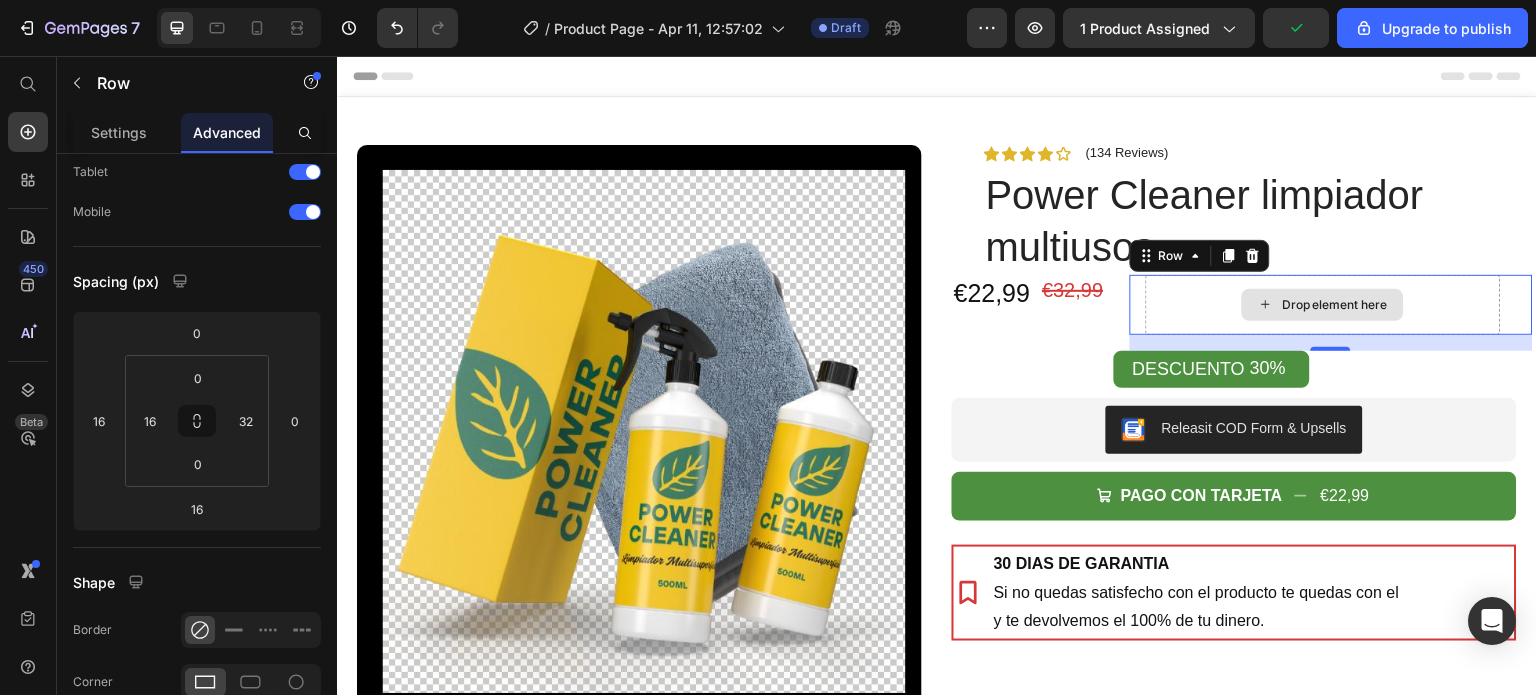 click on "Drop element here" at bounding box center (1323, 305) 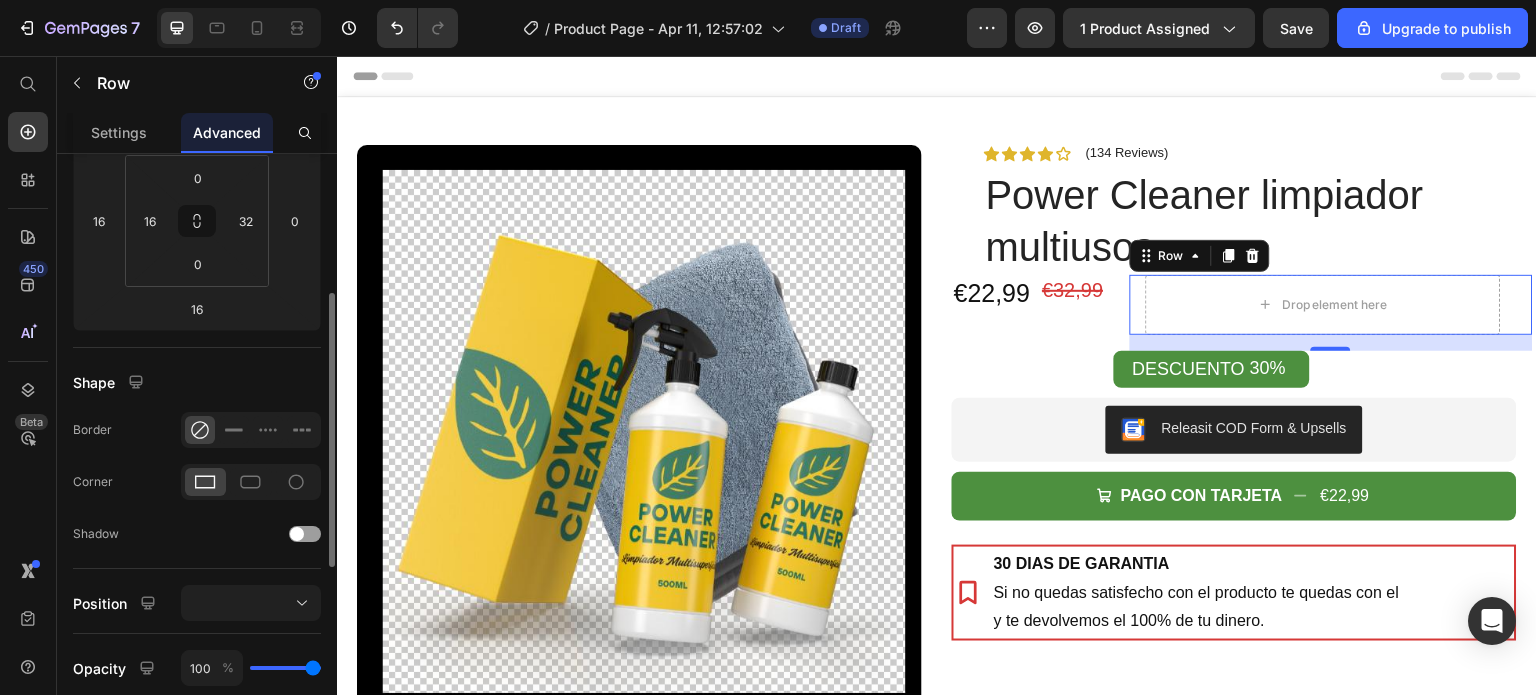 scroll, scrollTop: 404, scrollLeft: 0, axis: vertical 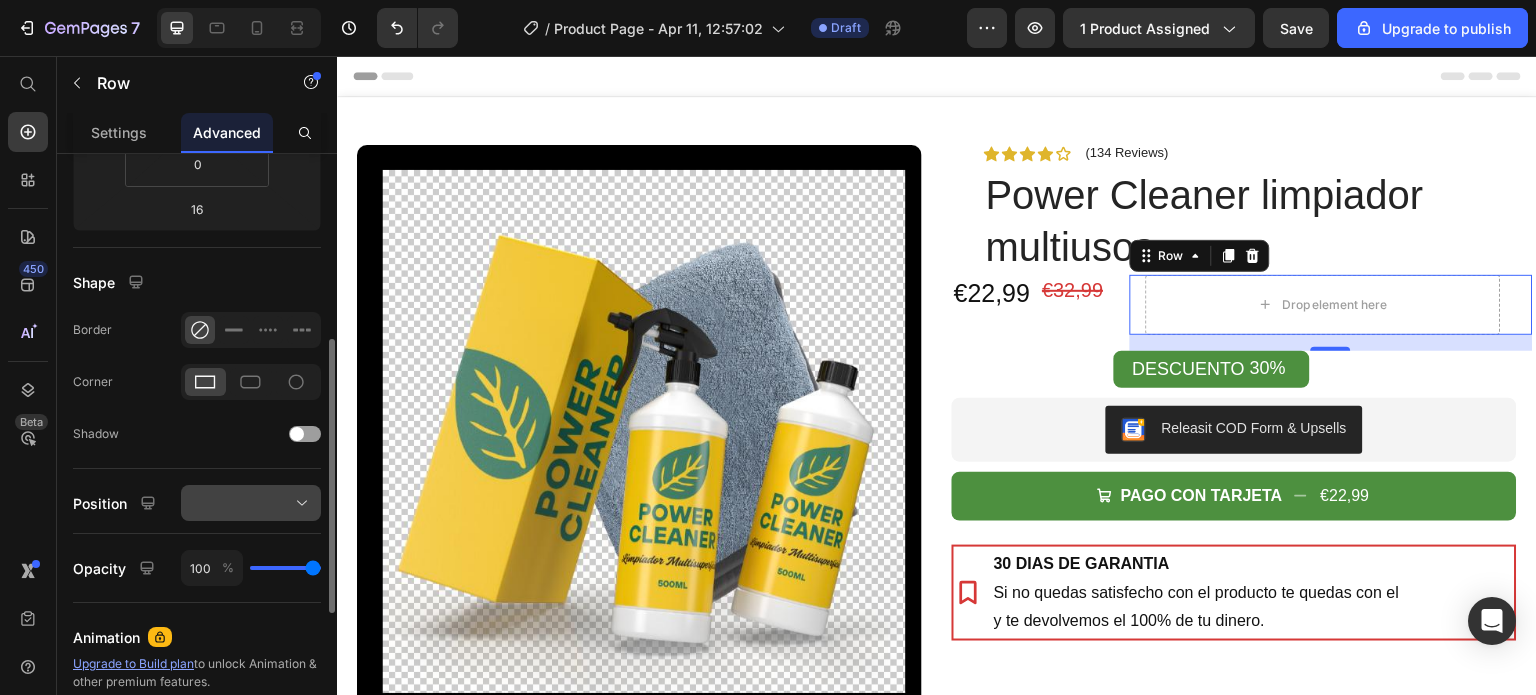 click at bounding box center (251, 503) 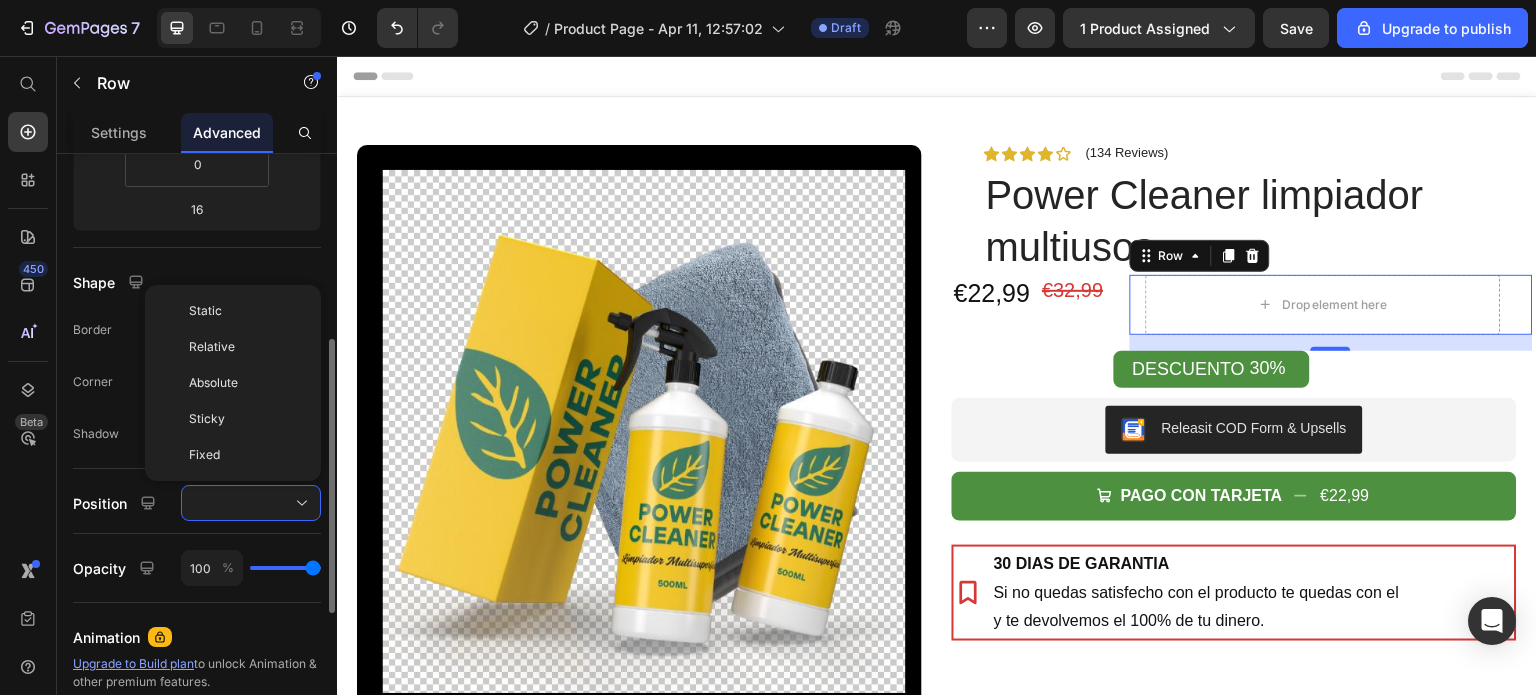 click on "Shape Border Corner Shadow" 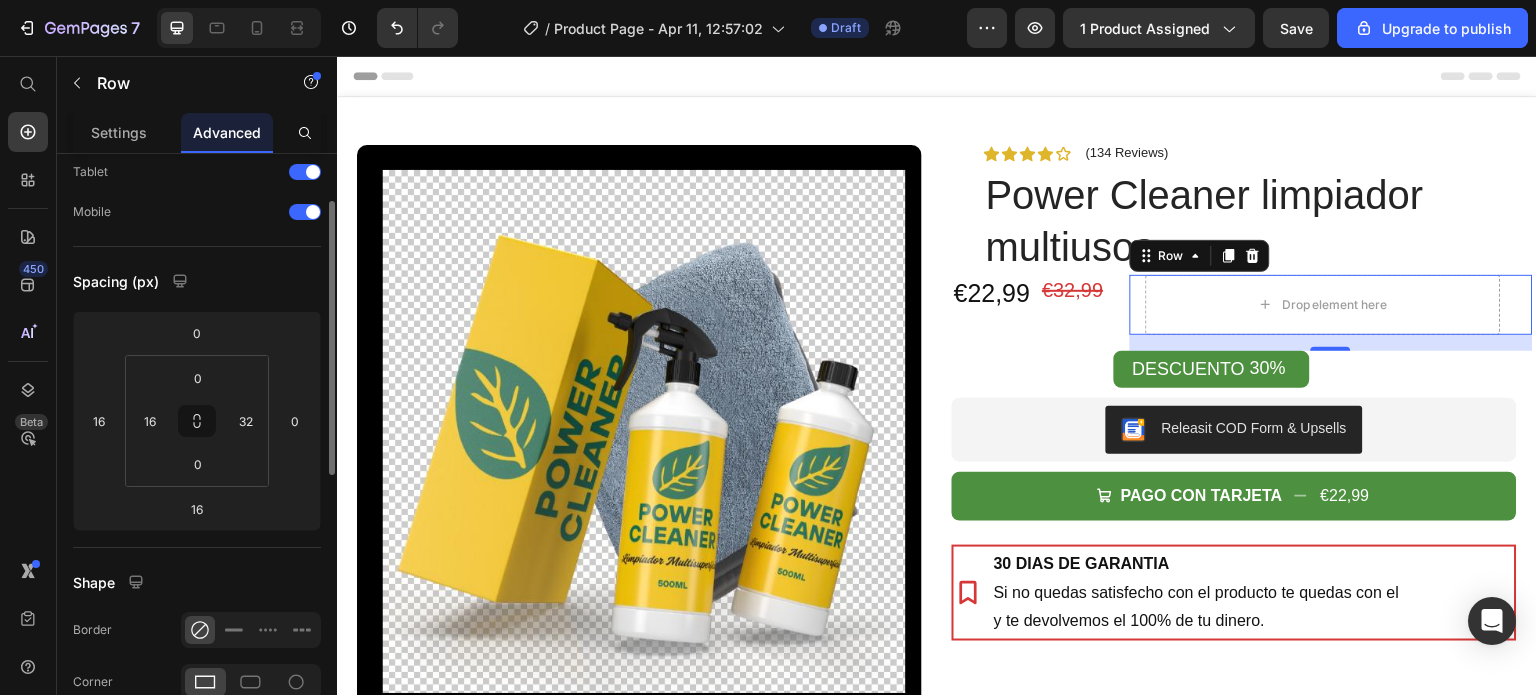 scroll, scrollTop: 0, scrollLeft: 0, axis: both 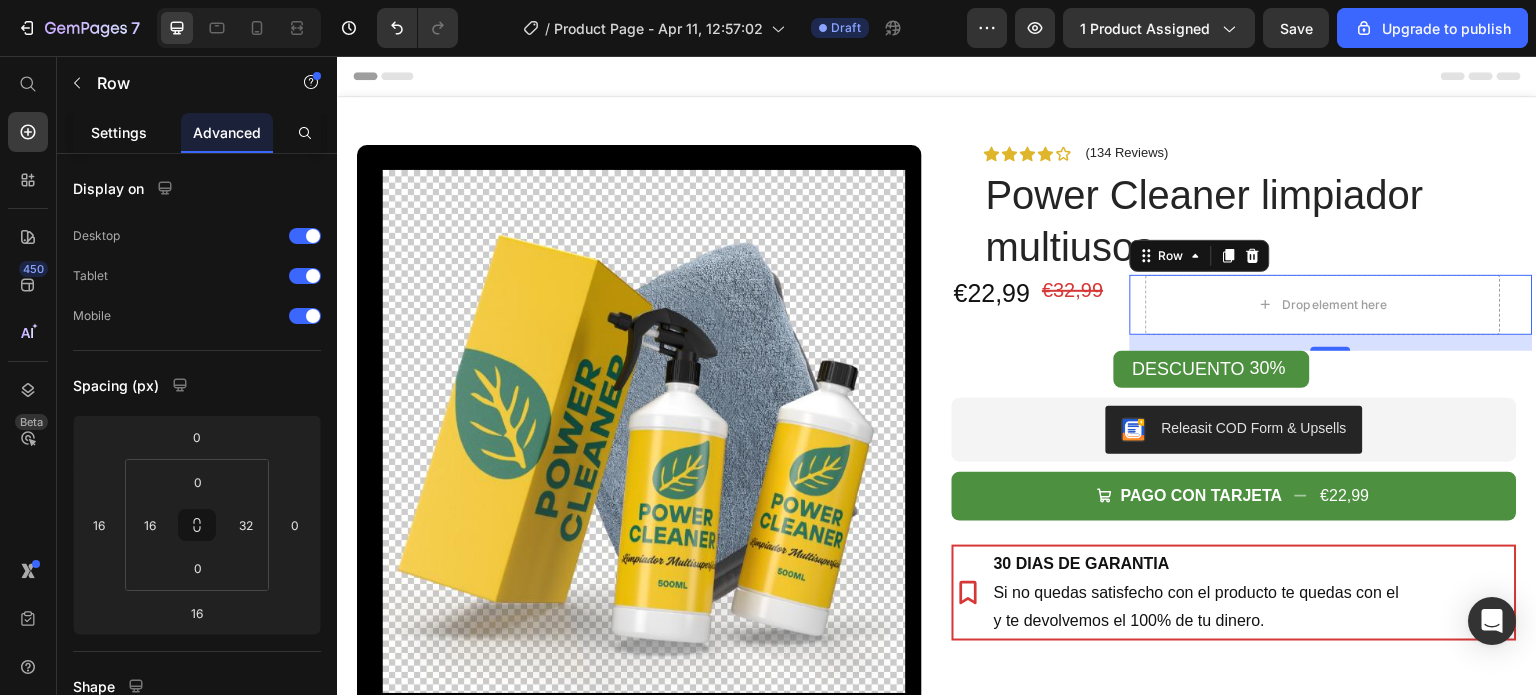 click on "Settings" at bounding box center [119, 132] 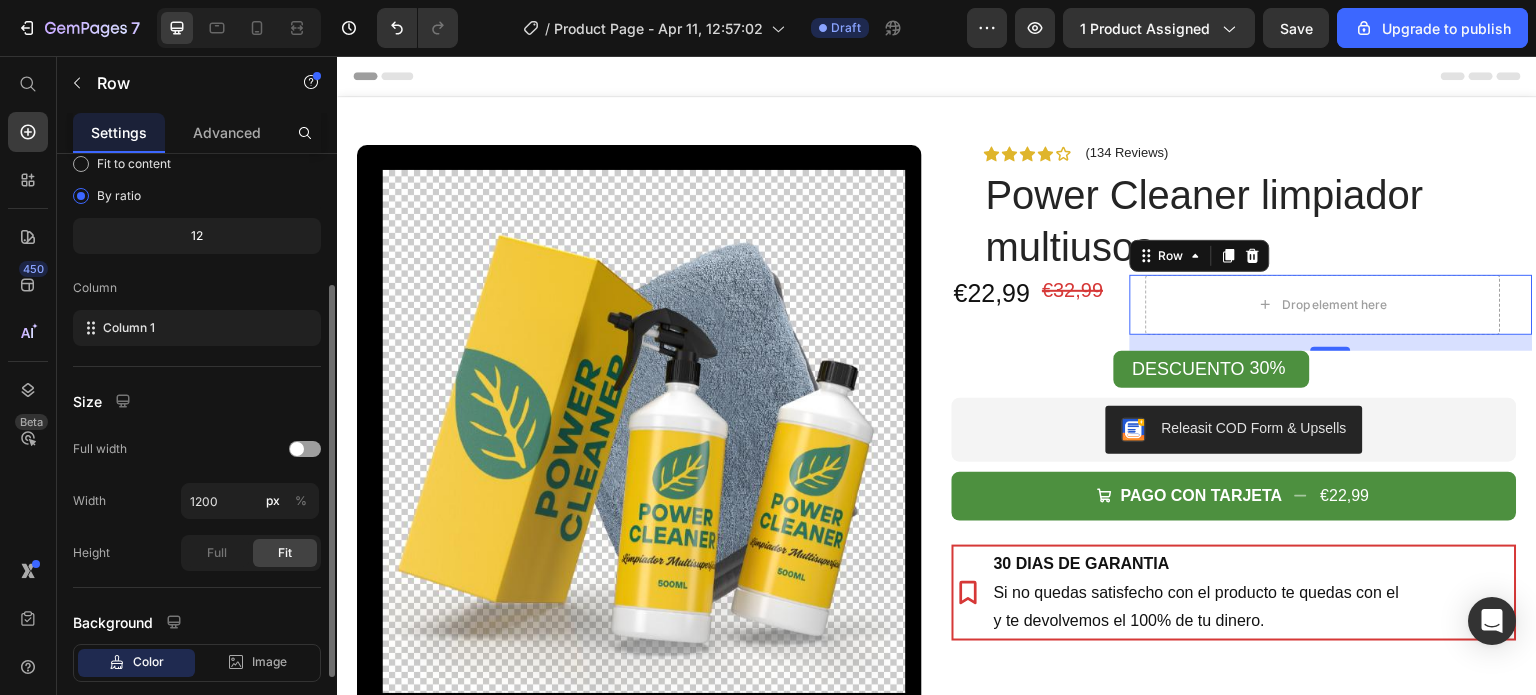 scroll, scrollTop: 312, scrollLeft: 0, axis: vertical 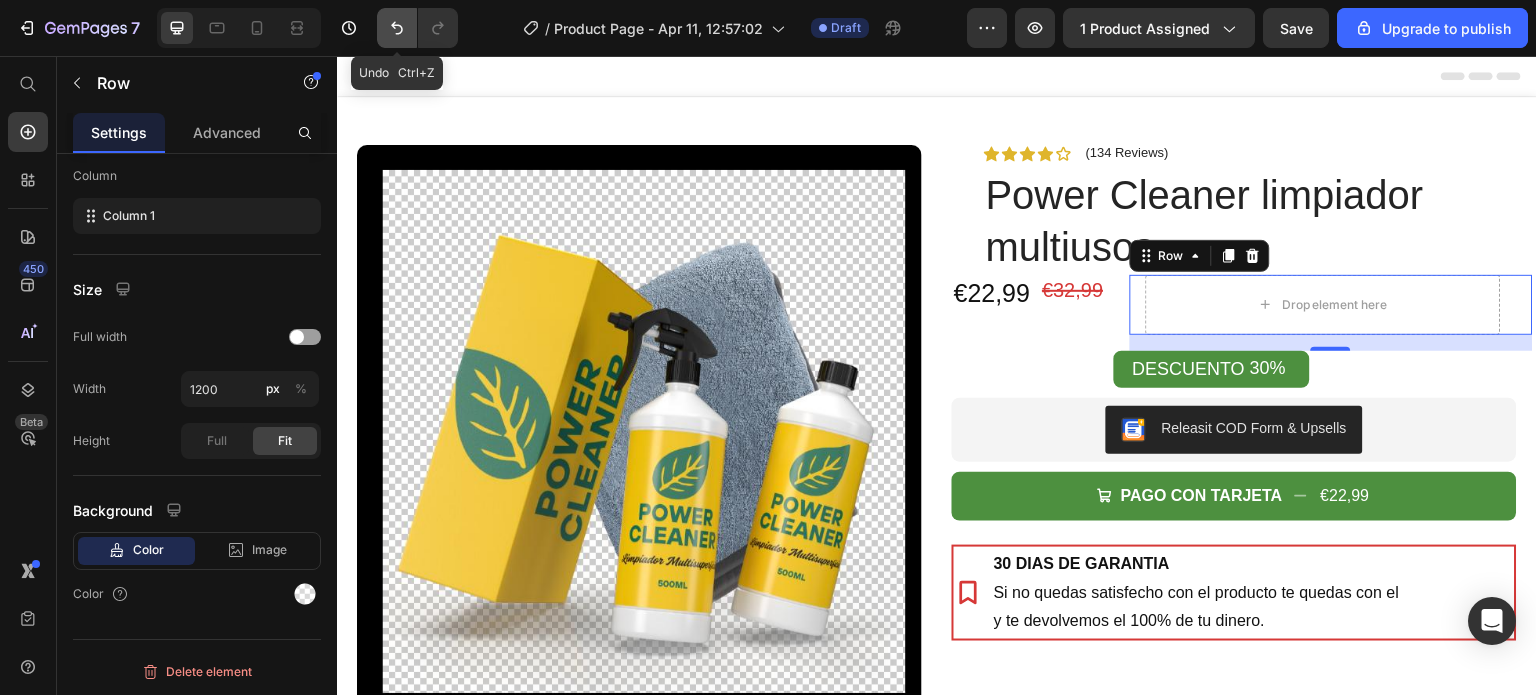 click 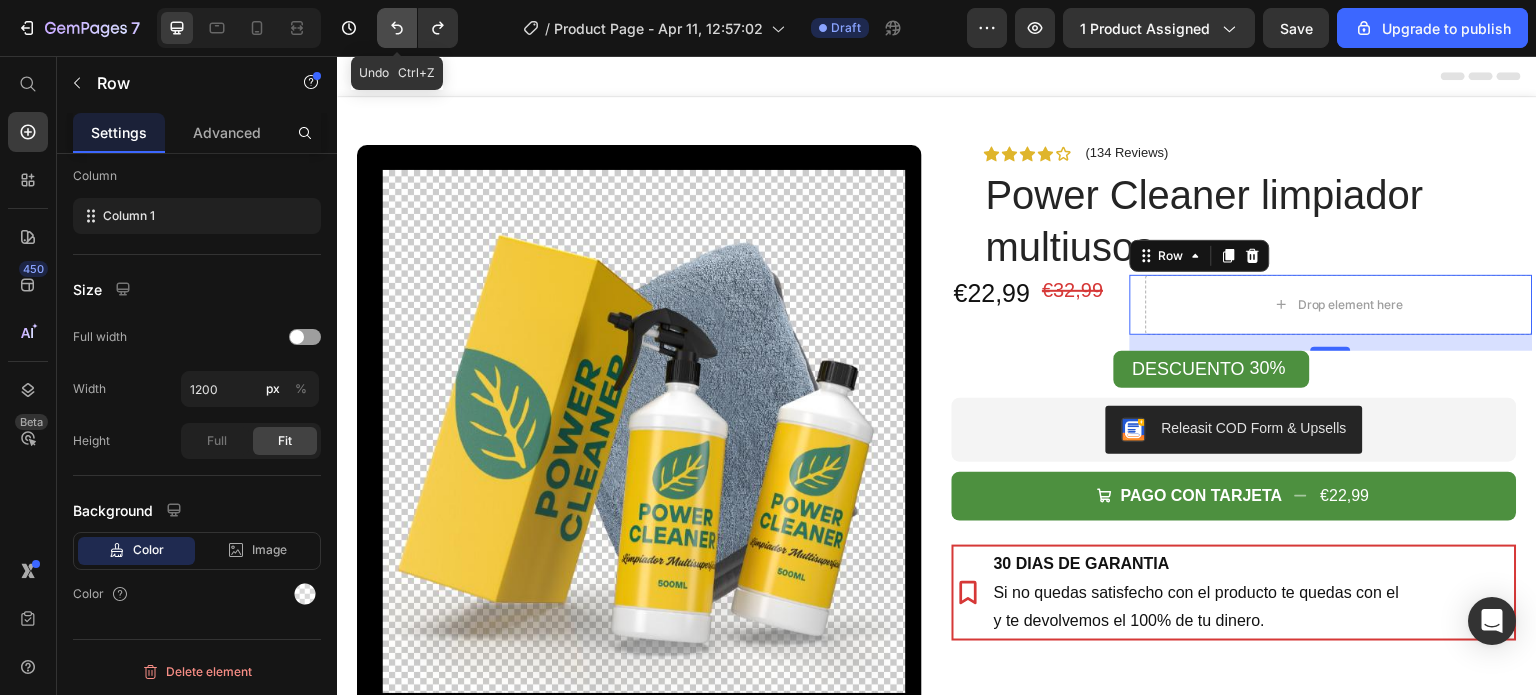 click 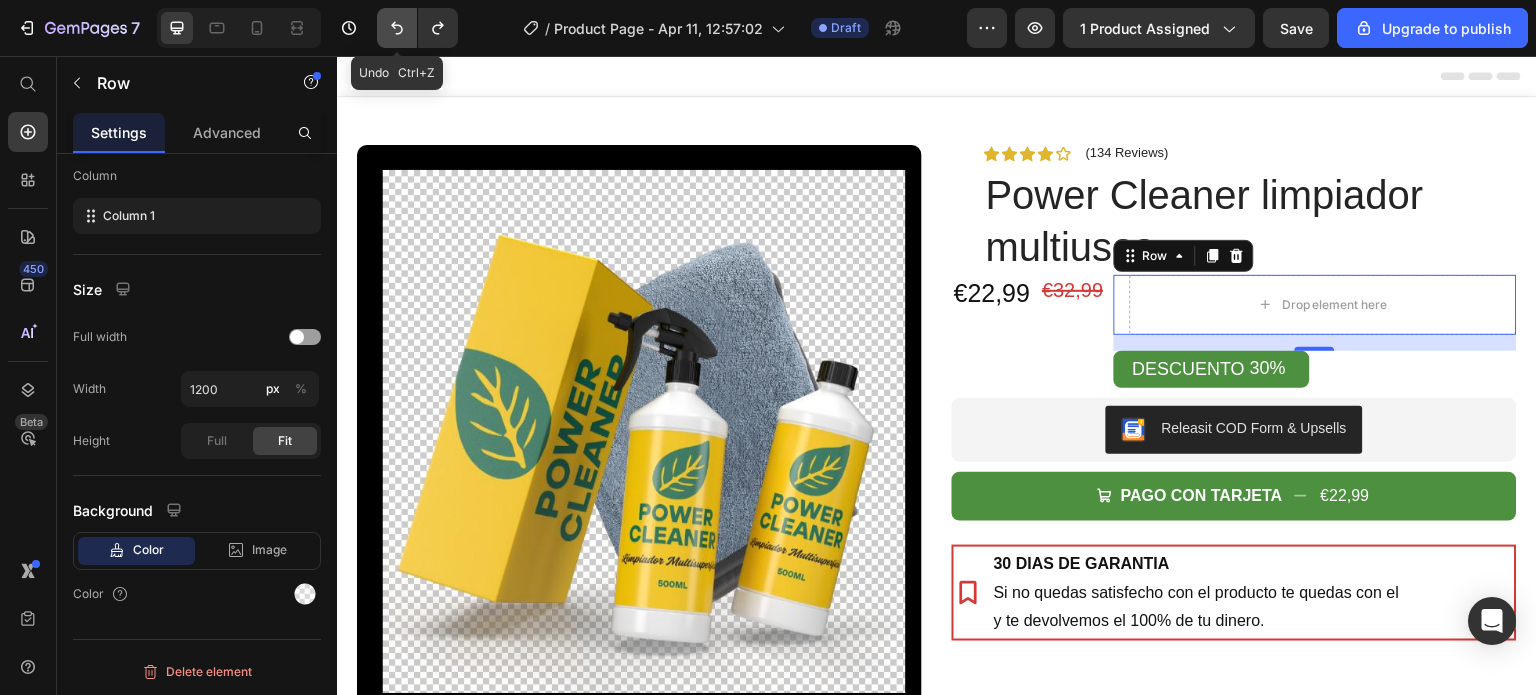 click 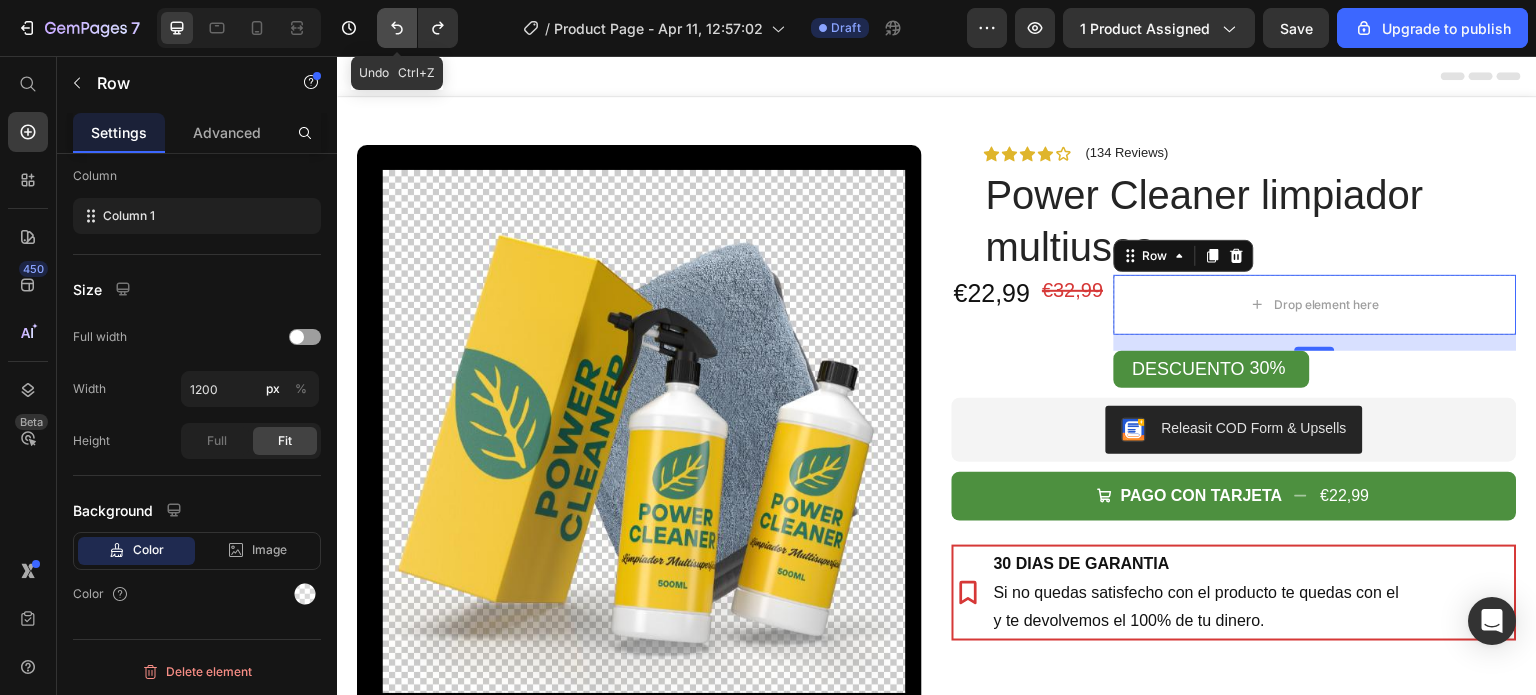 click 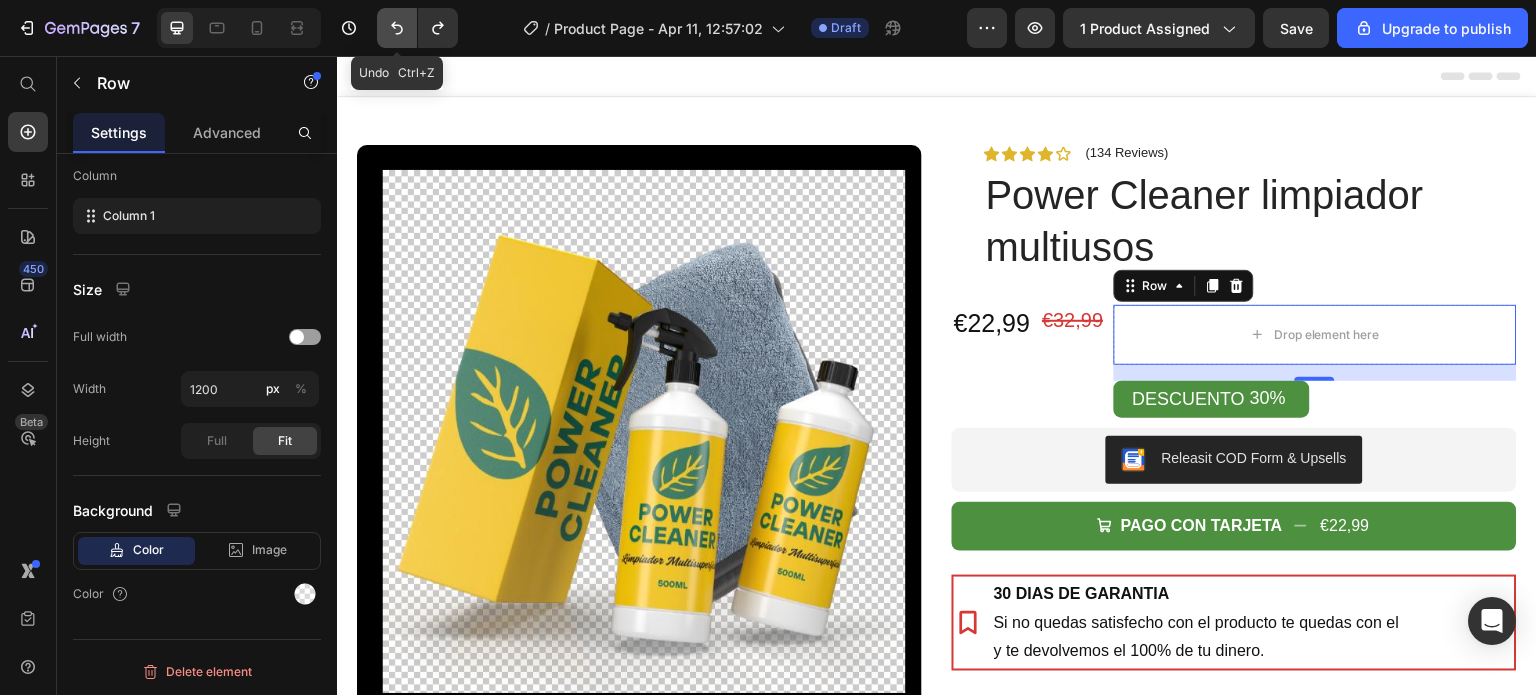 click 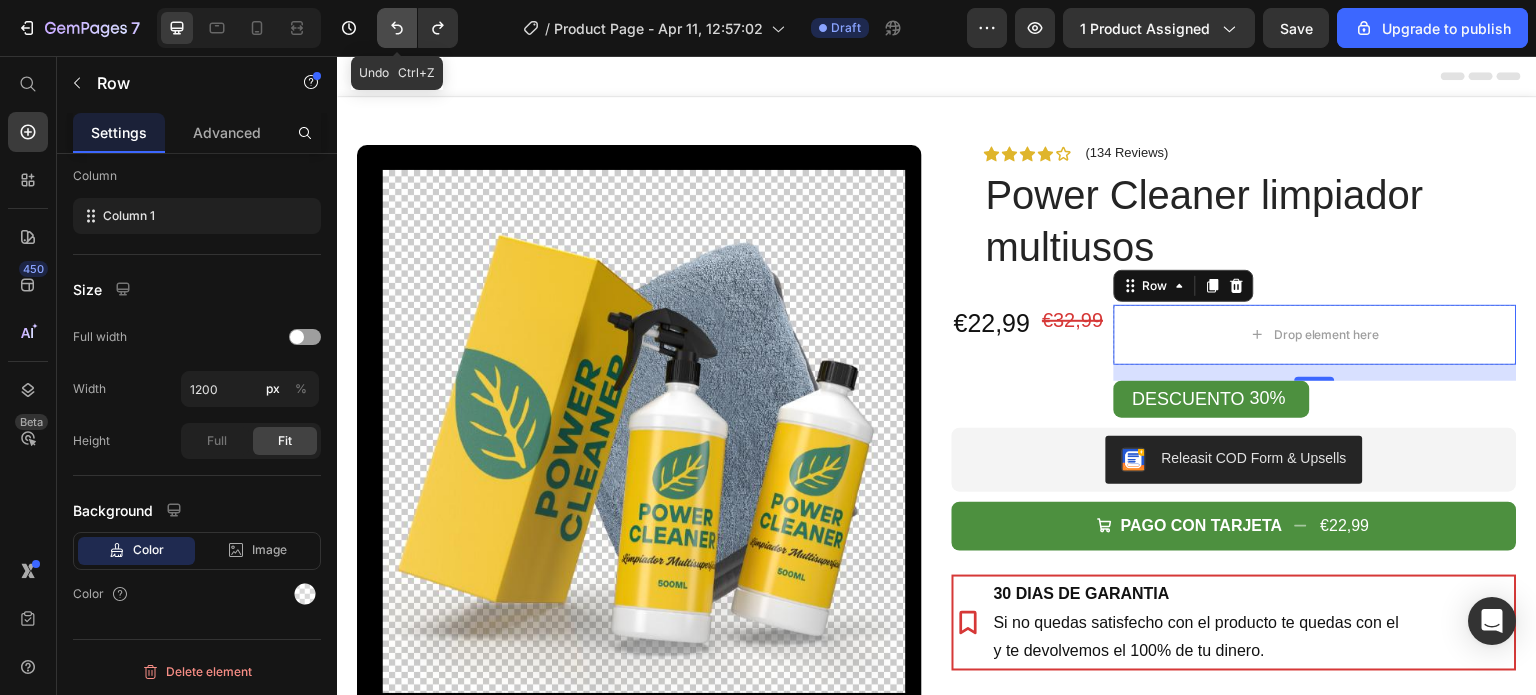 click 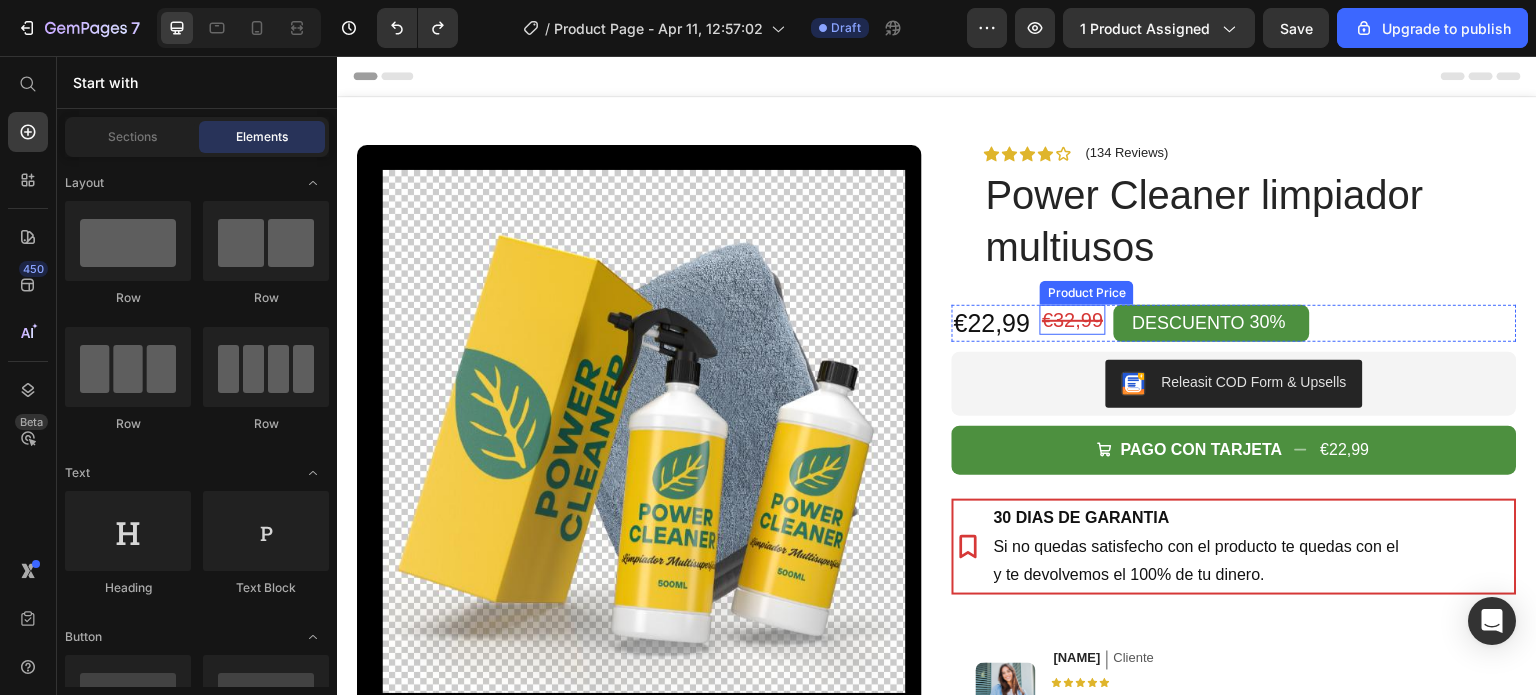 click on "€32,99" at bounding box center [1072, 320] 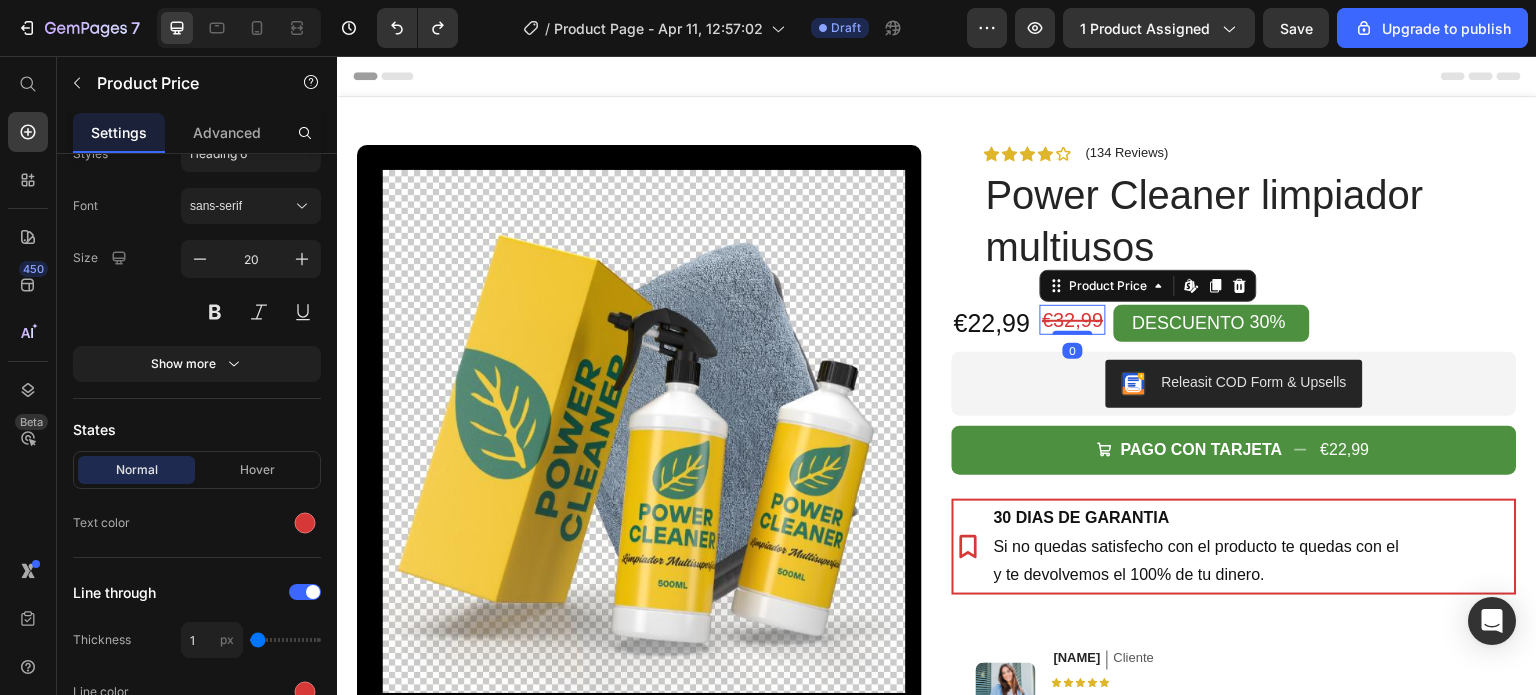 scroll, scrollTop: 0, scrollLeft: 0, axis: both 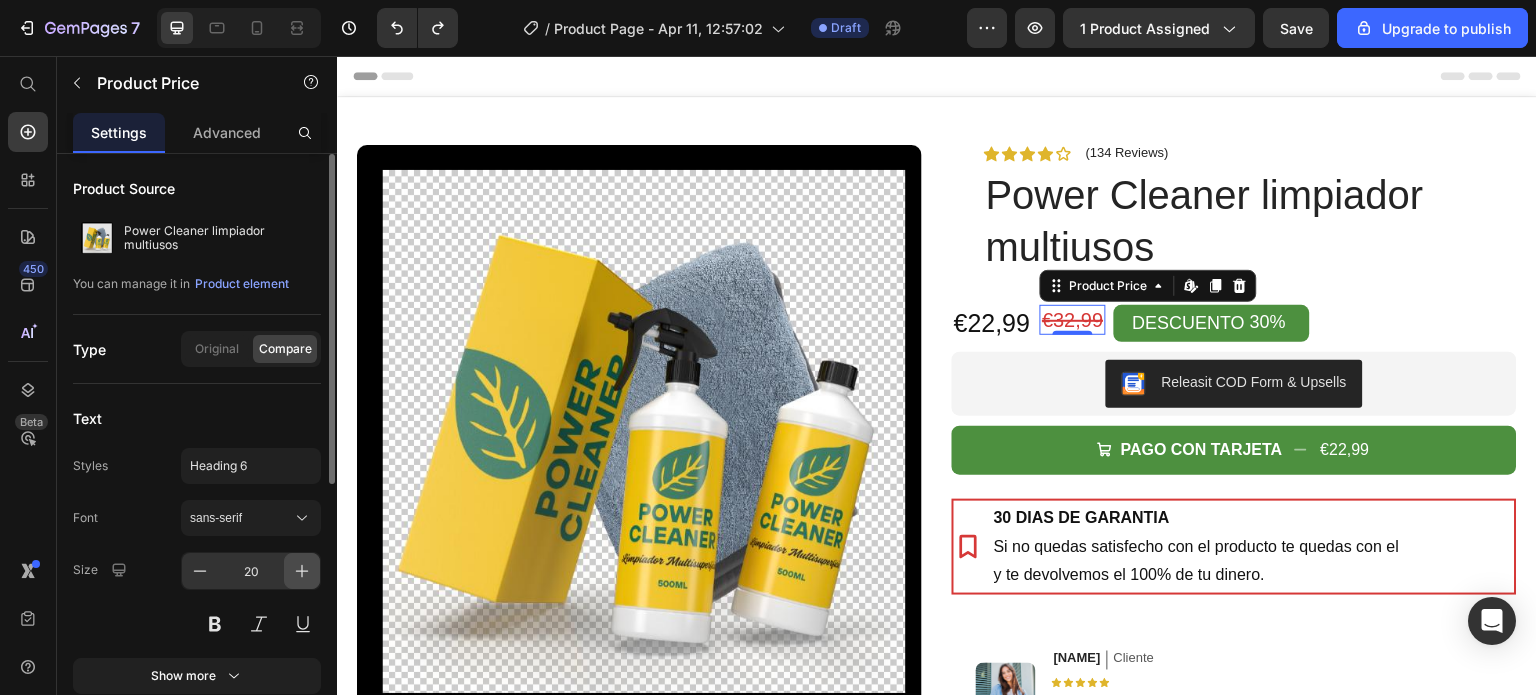 click 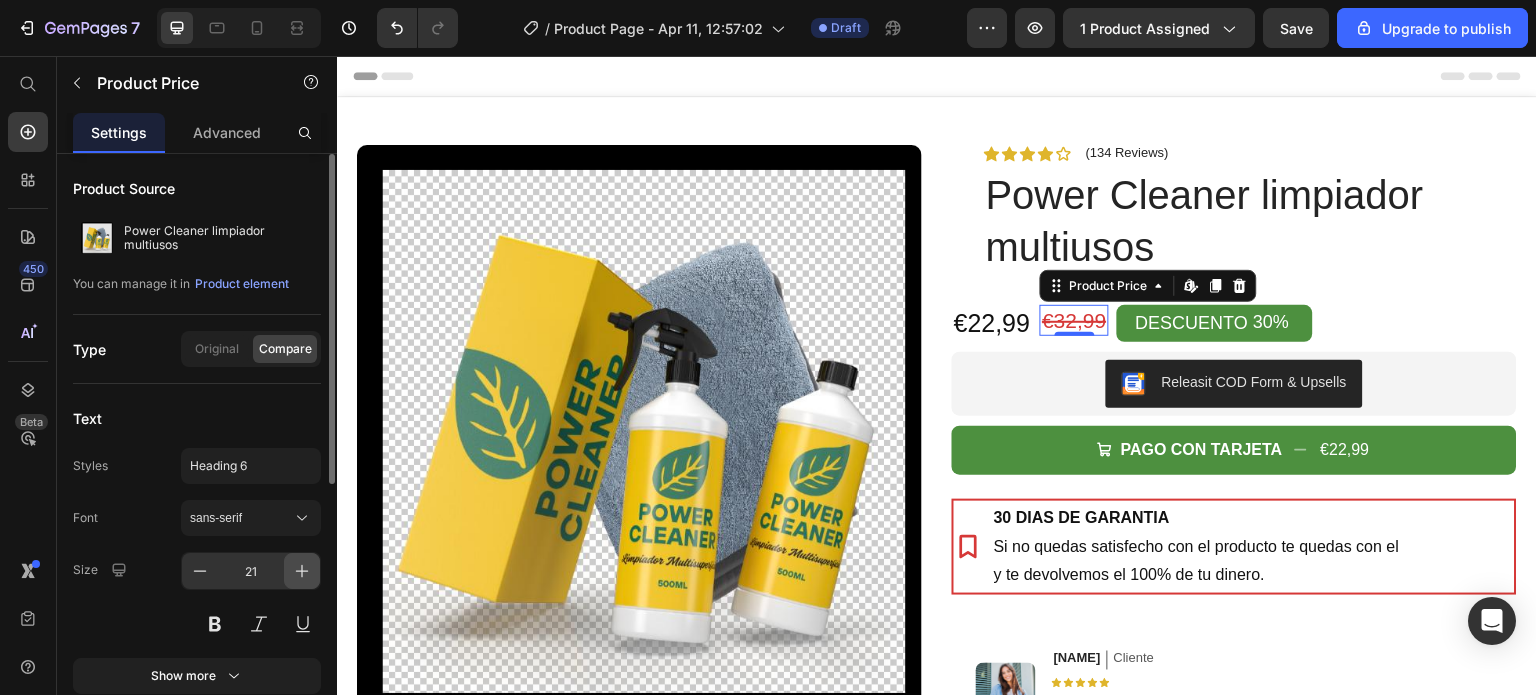 click 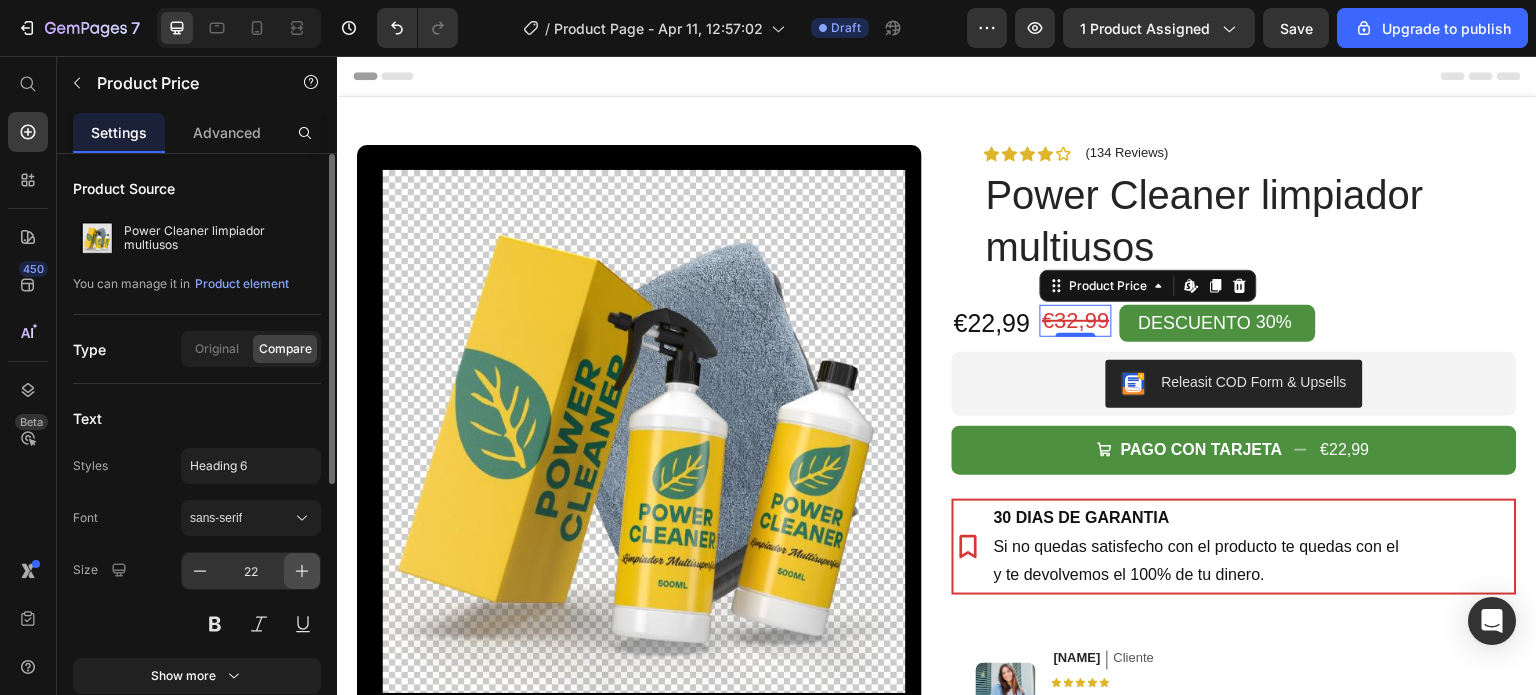 click 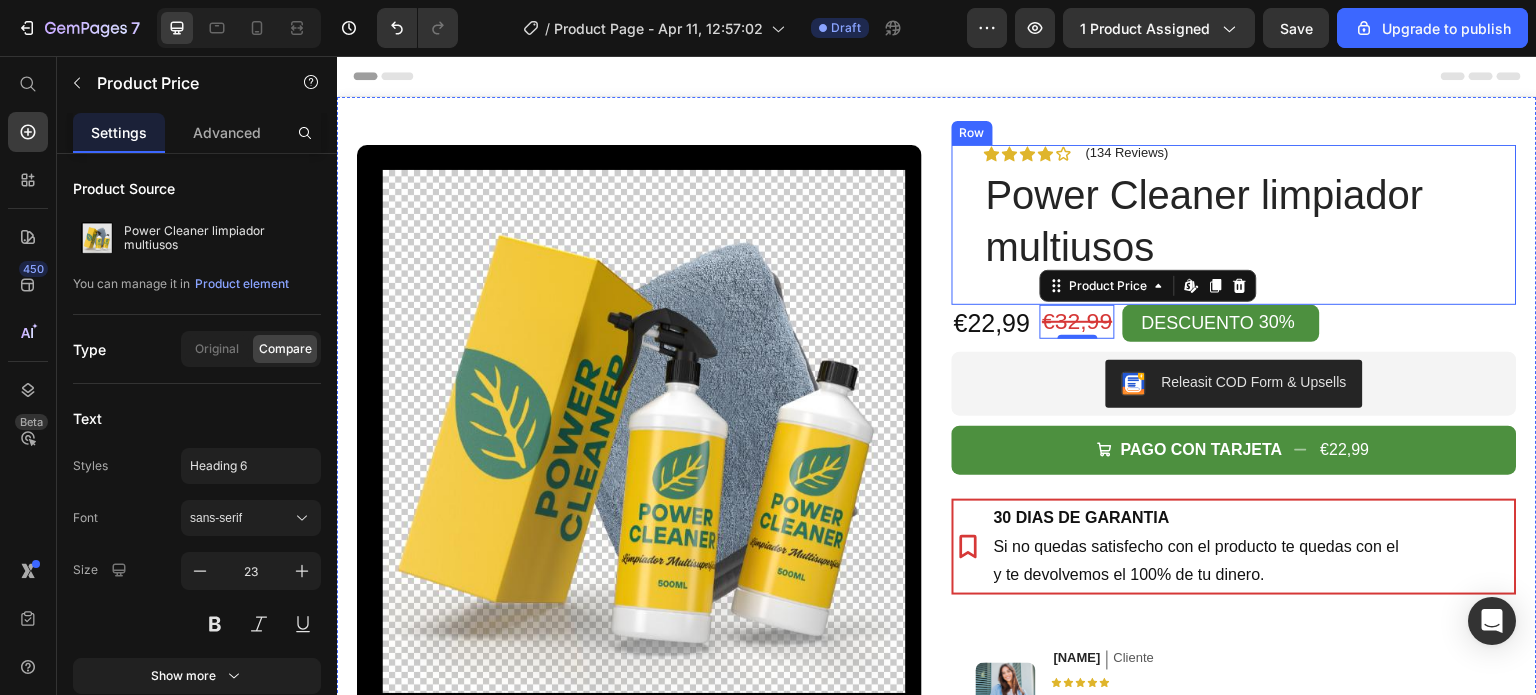 click on "Icon Icon Icon Icon
Icon Icon List (134 Reviews) Text Block Row Power Cleaner limpiador multiusos Product Title Row" at bounding box center [1234, 225] 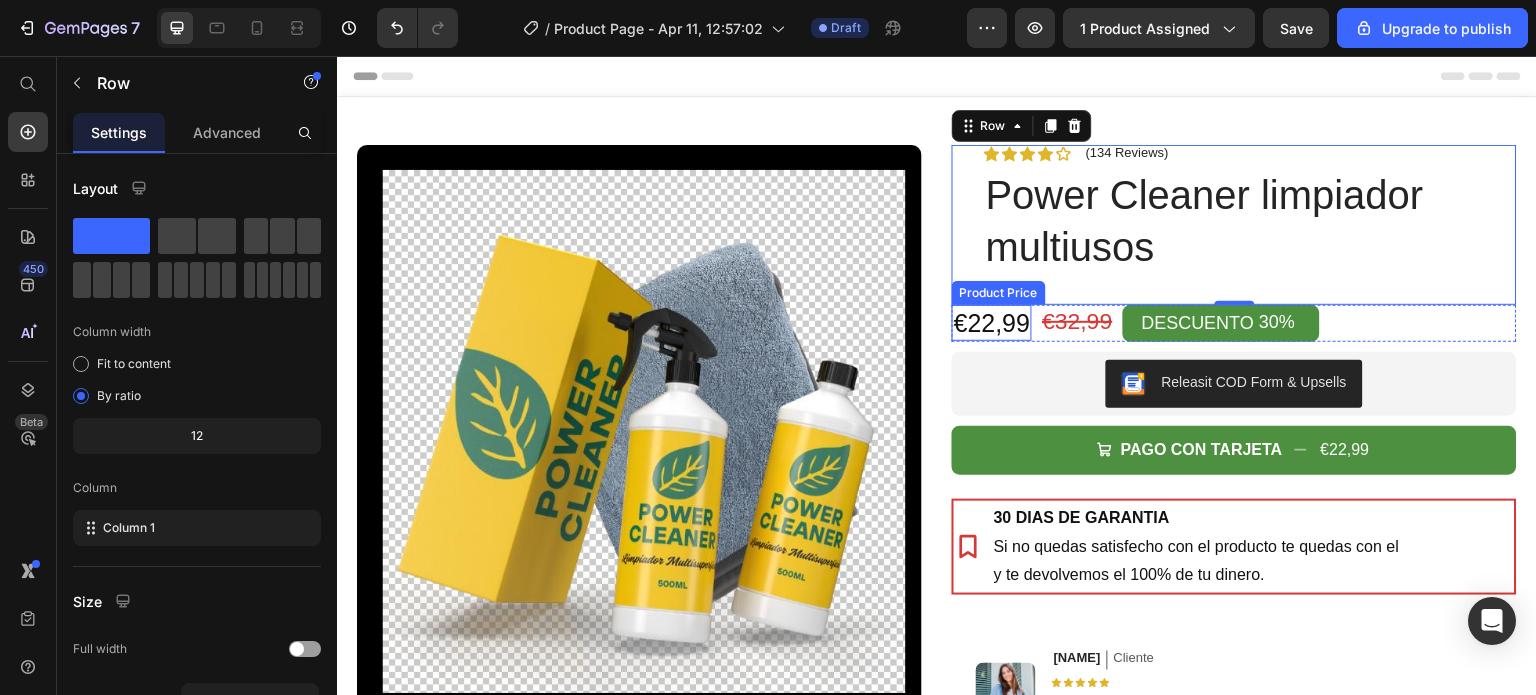 click on "€22,99" at bounding box center [992, 323] 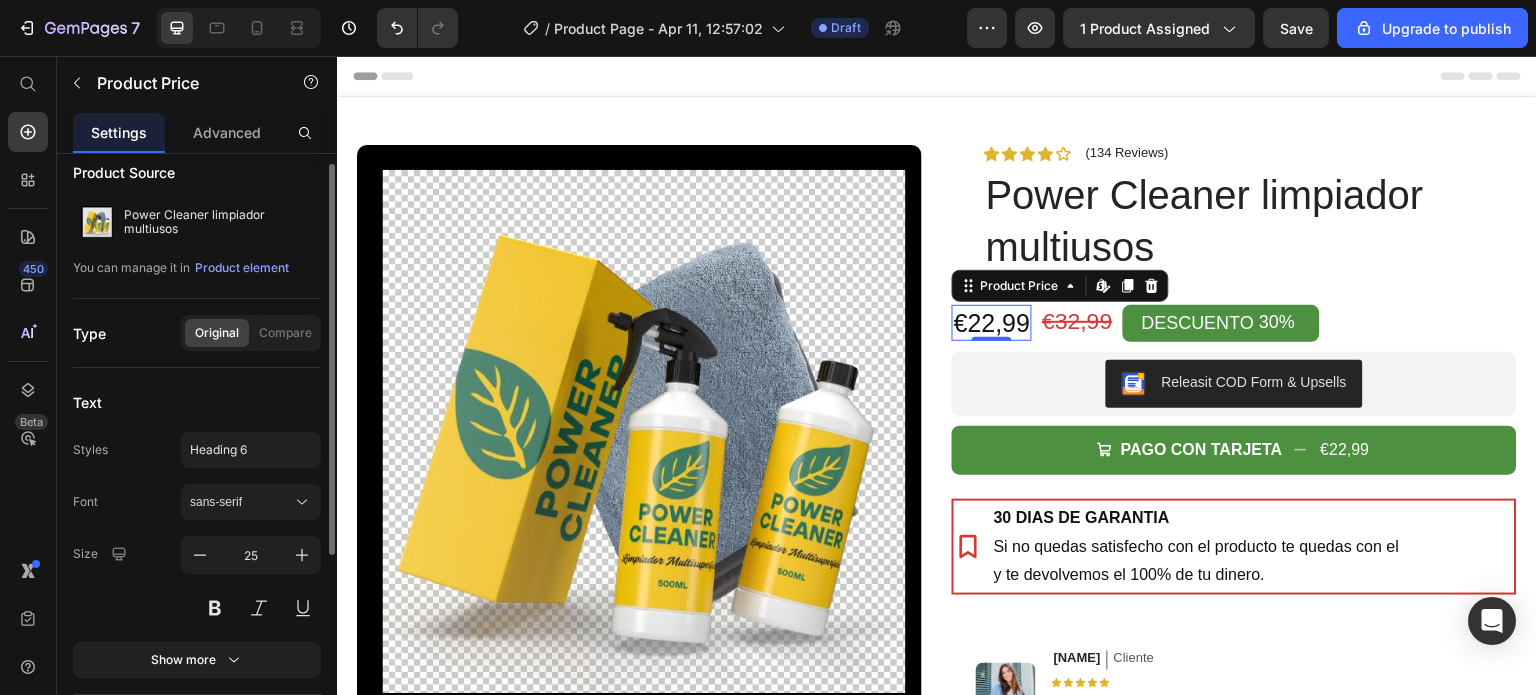 scroll, scrollTop: 0, scrollLeft: 0, axis: both 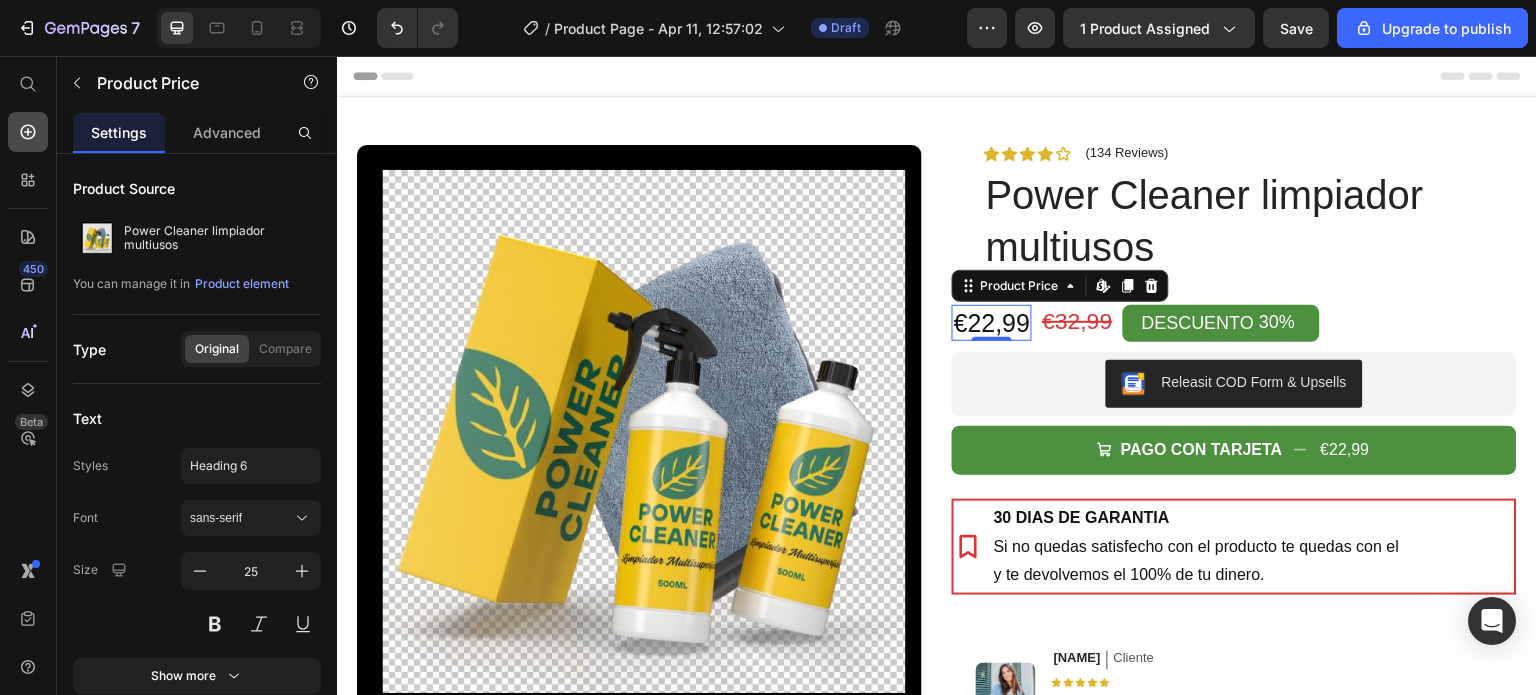 click 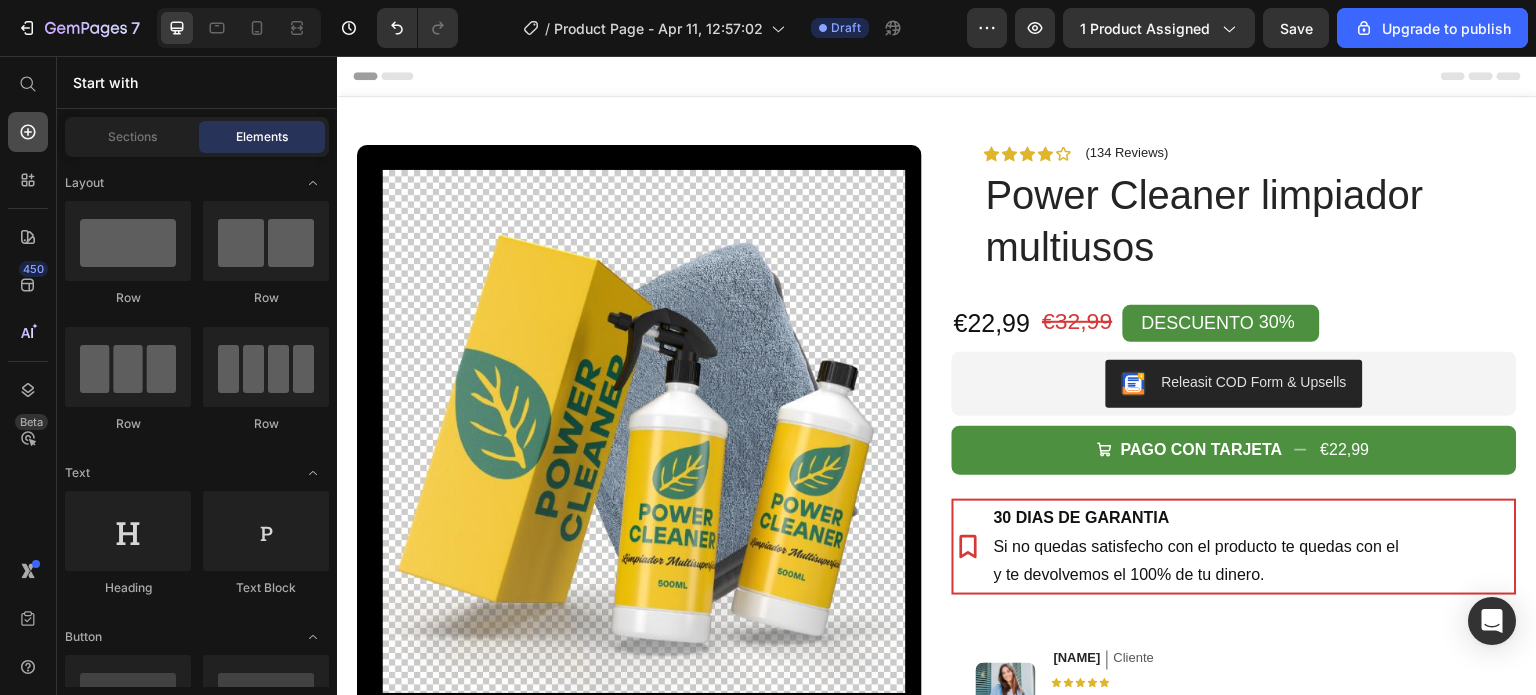 click 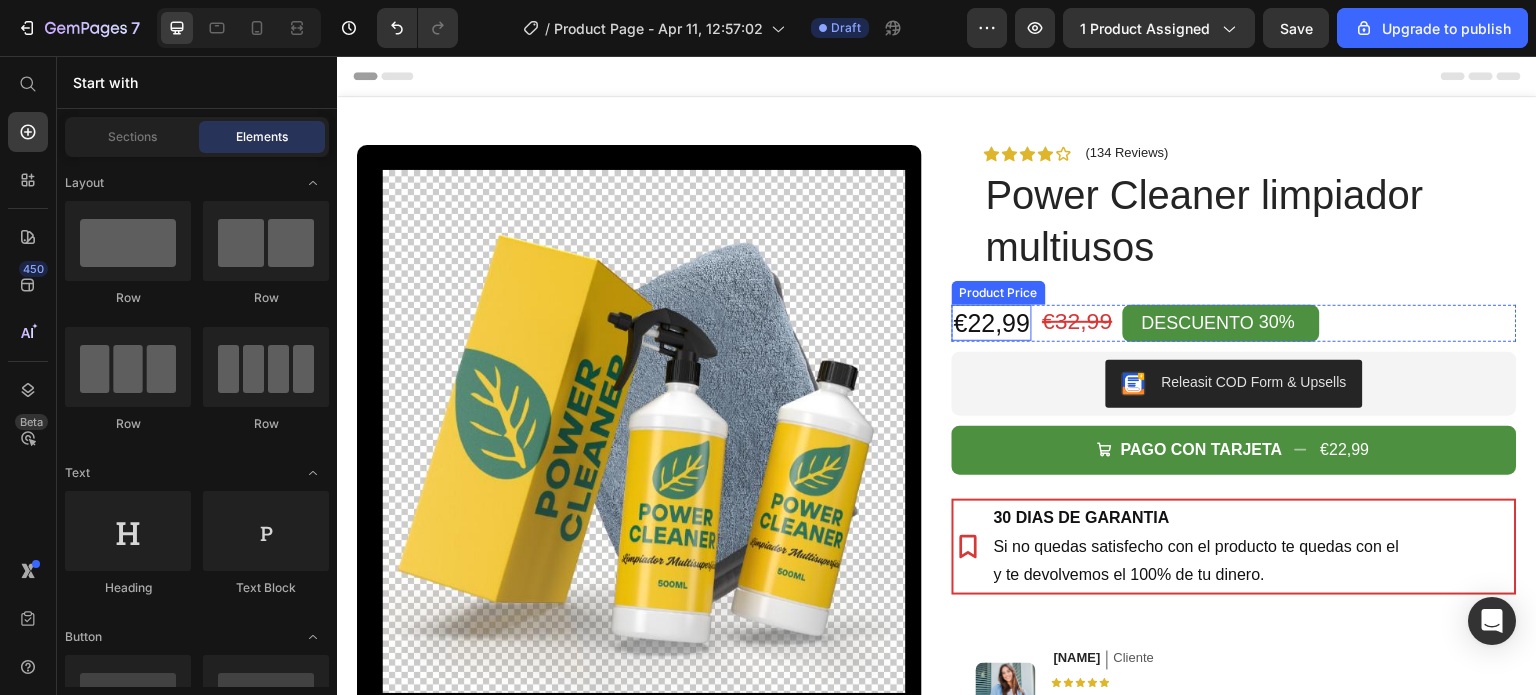 click on "€22,99" at bounding box center [992, 323] 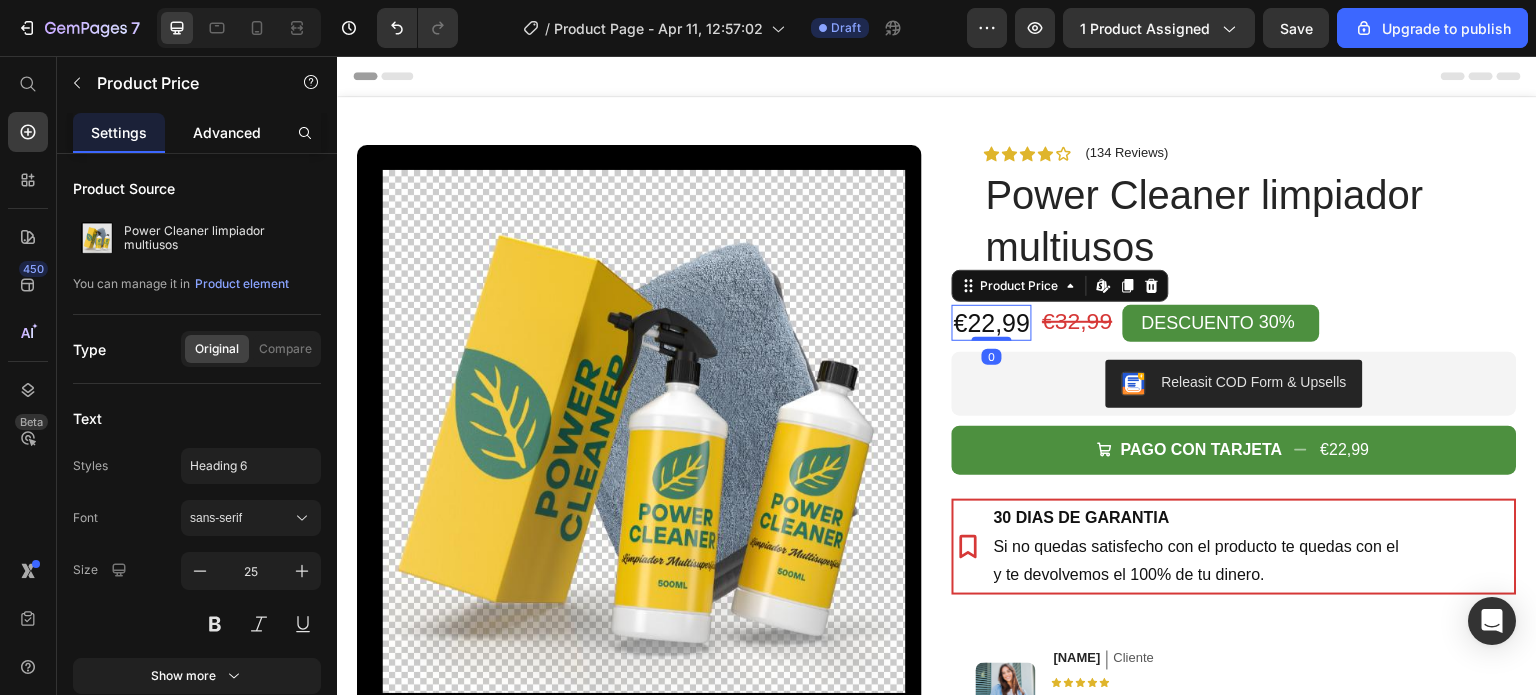 click on "Advanced" at bounding box center [227, 132] 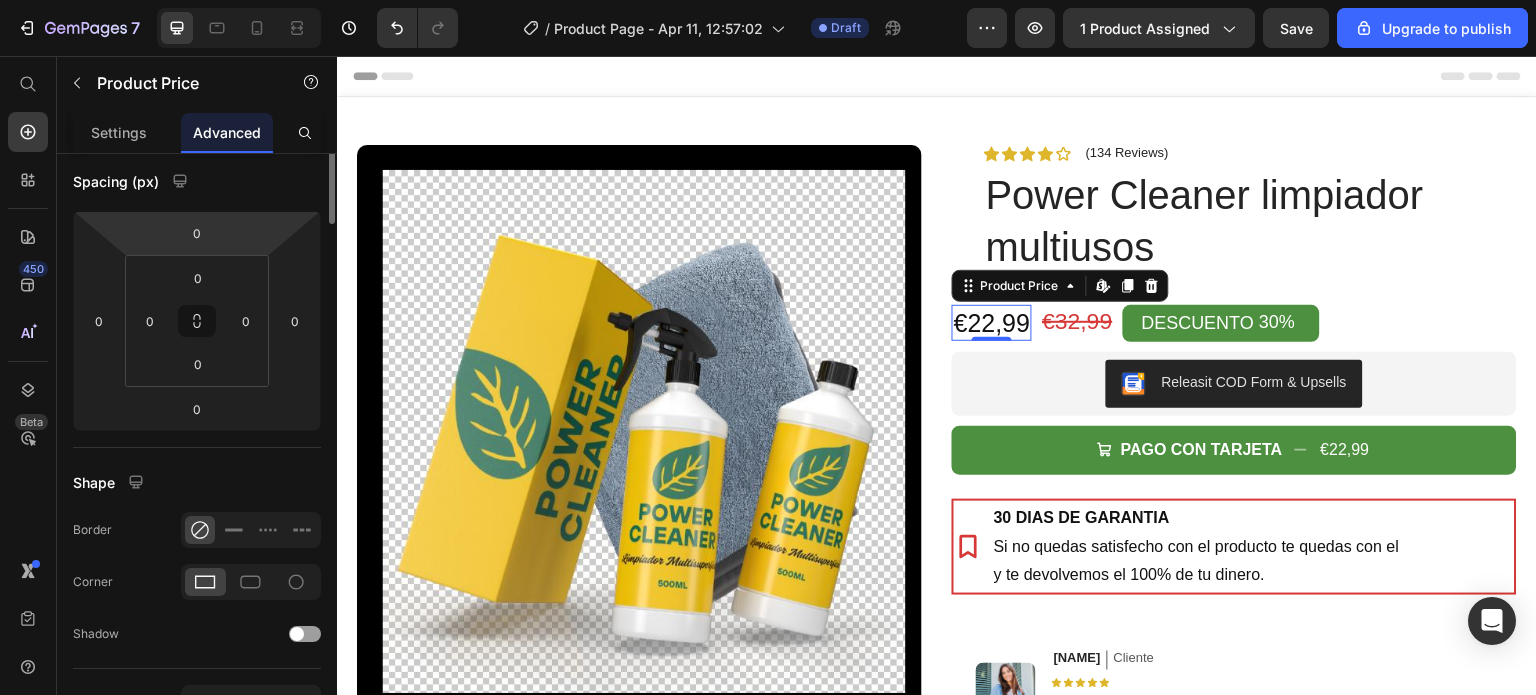 scroll, scrollTop: 0, scrollLeft: 0, axis: both 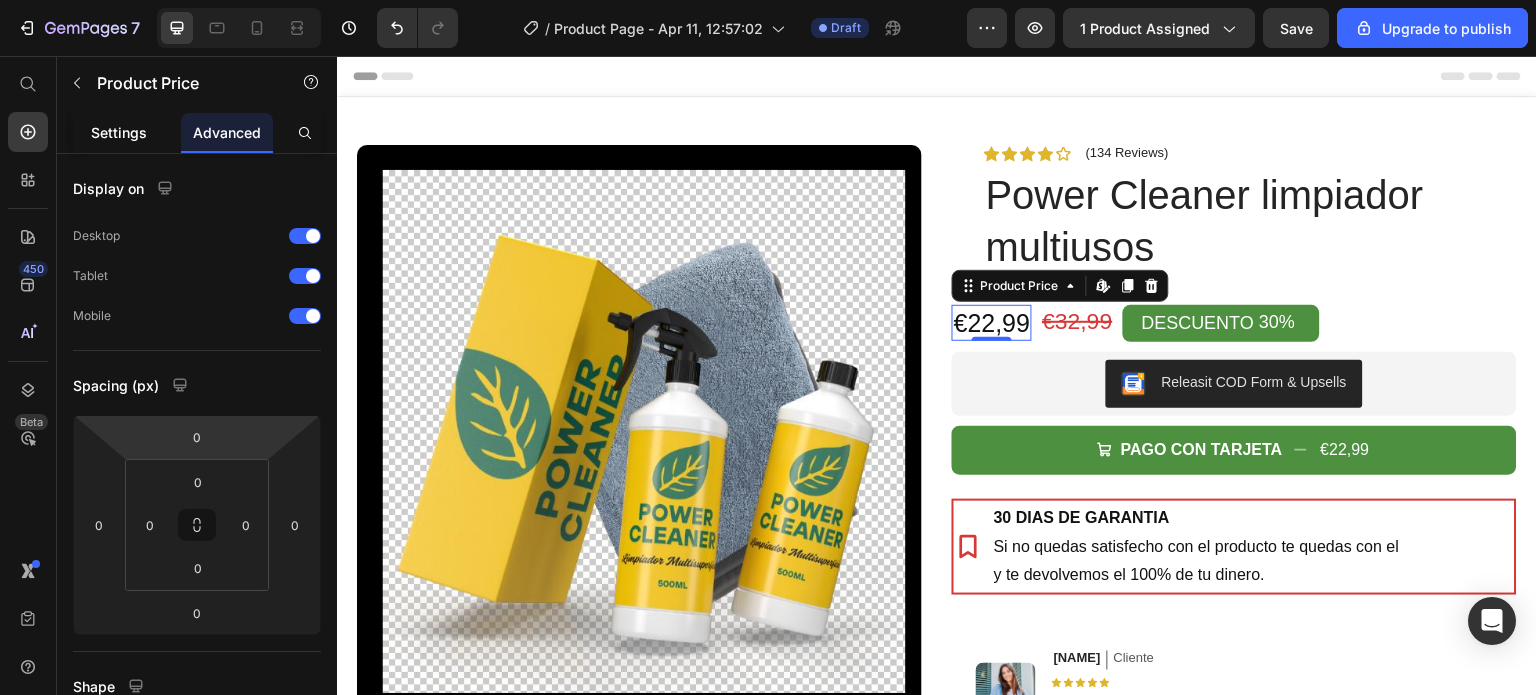 click on "Settings" at bounding box center [119, 132] 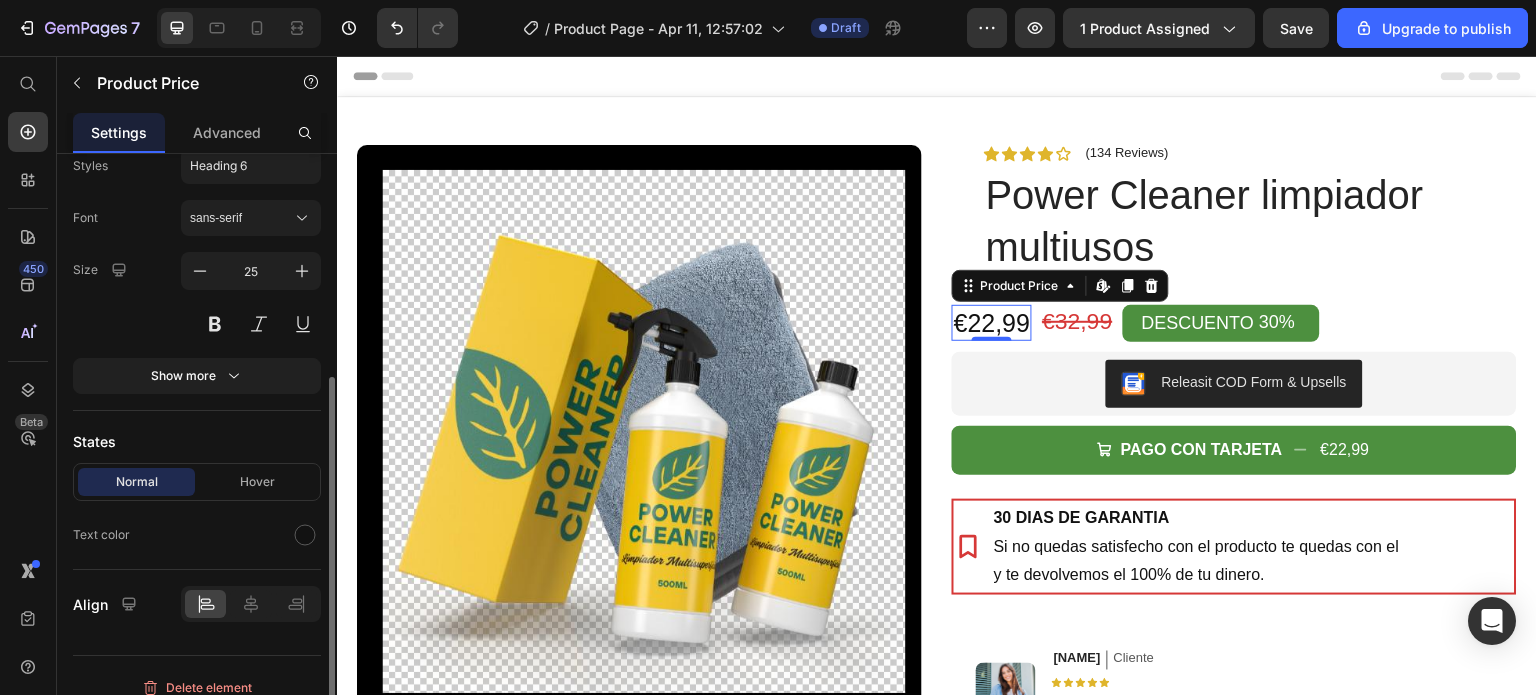 scroll, scrollTop: 316, scrollLeft: 0, axis: vertical 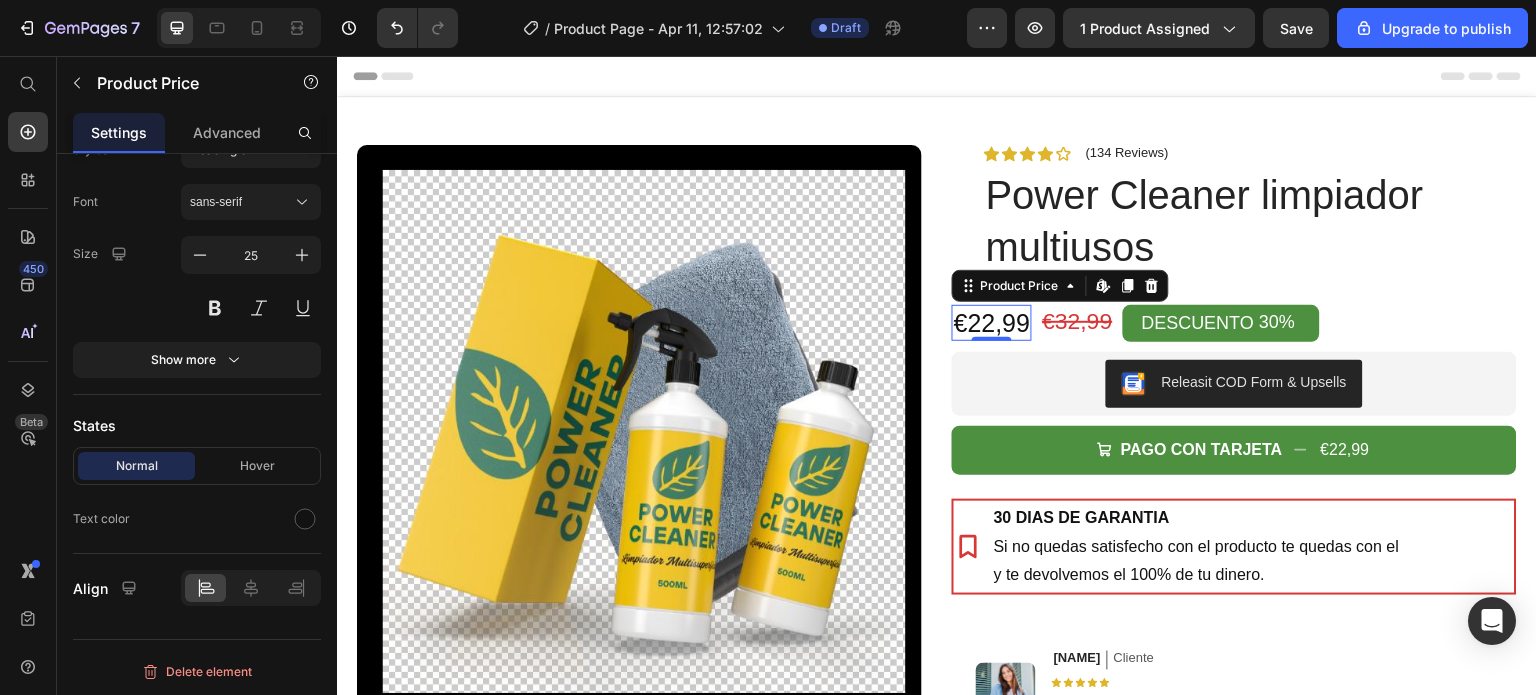 click on "Header" at bounding box center [937, 76] 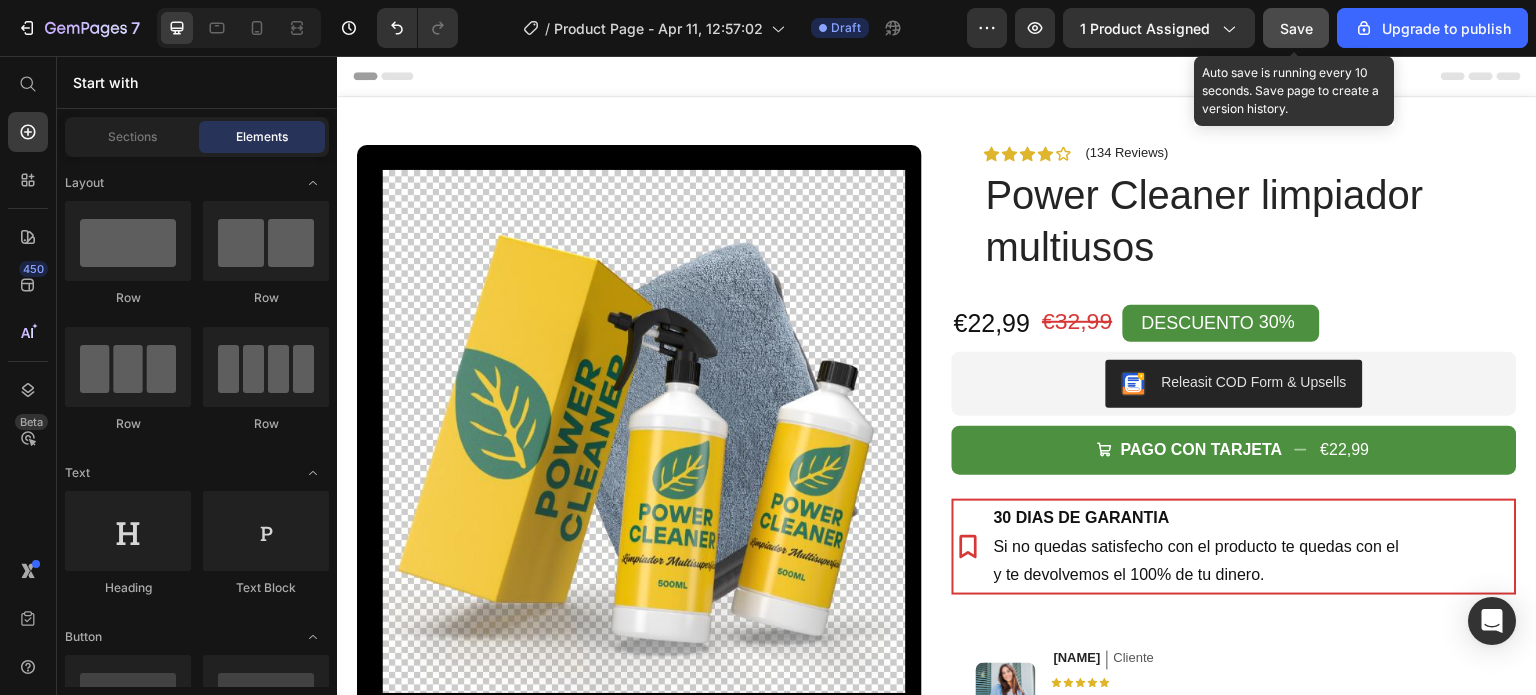 click on "Save" at bounding box center [1296, 28] 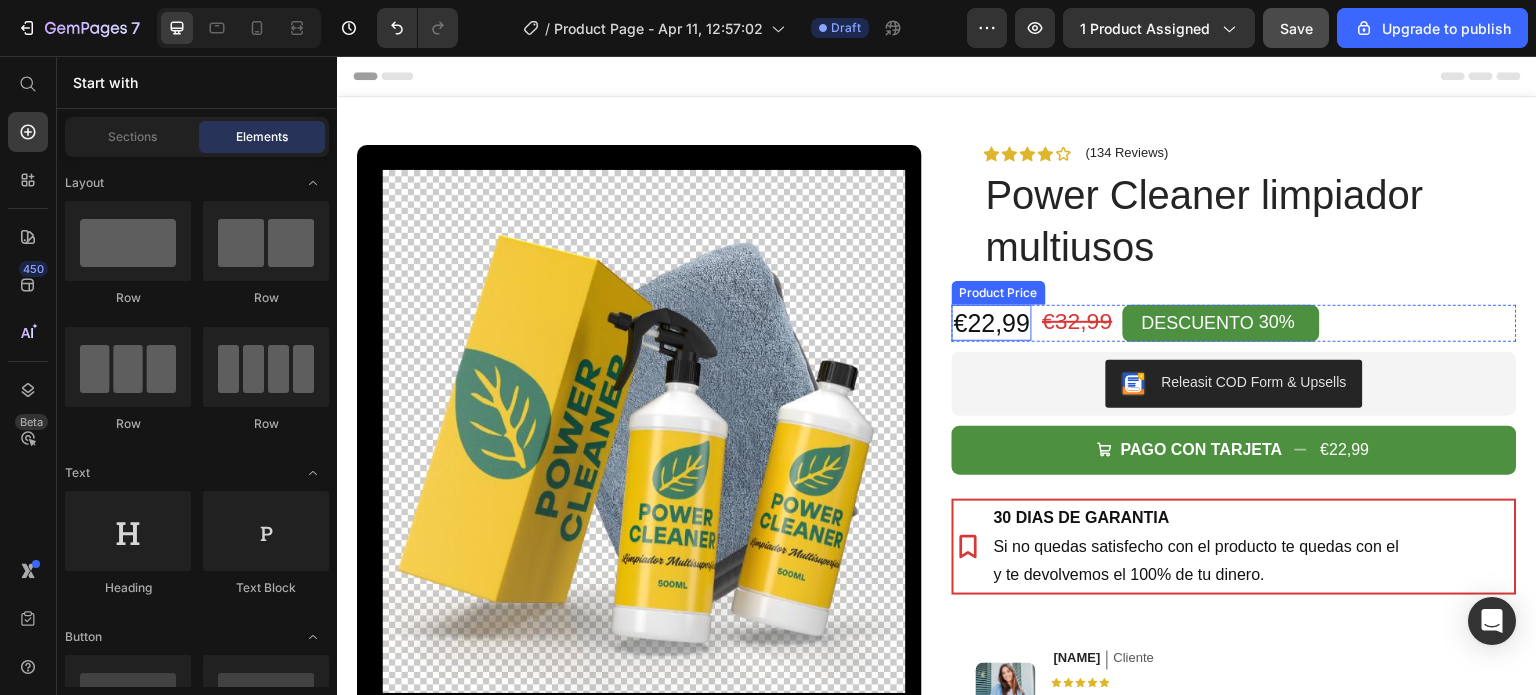 click on "€22,99" at bounding box center (992, 323) 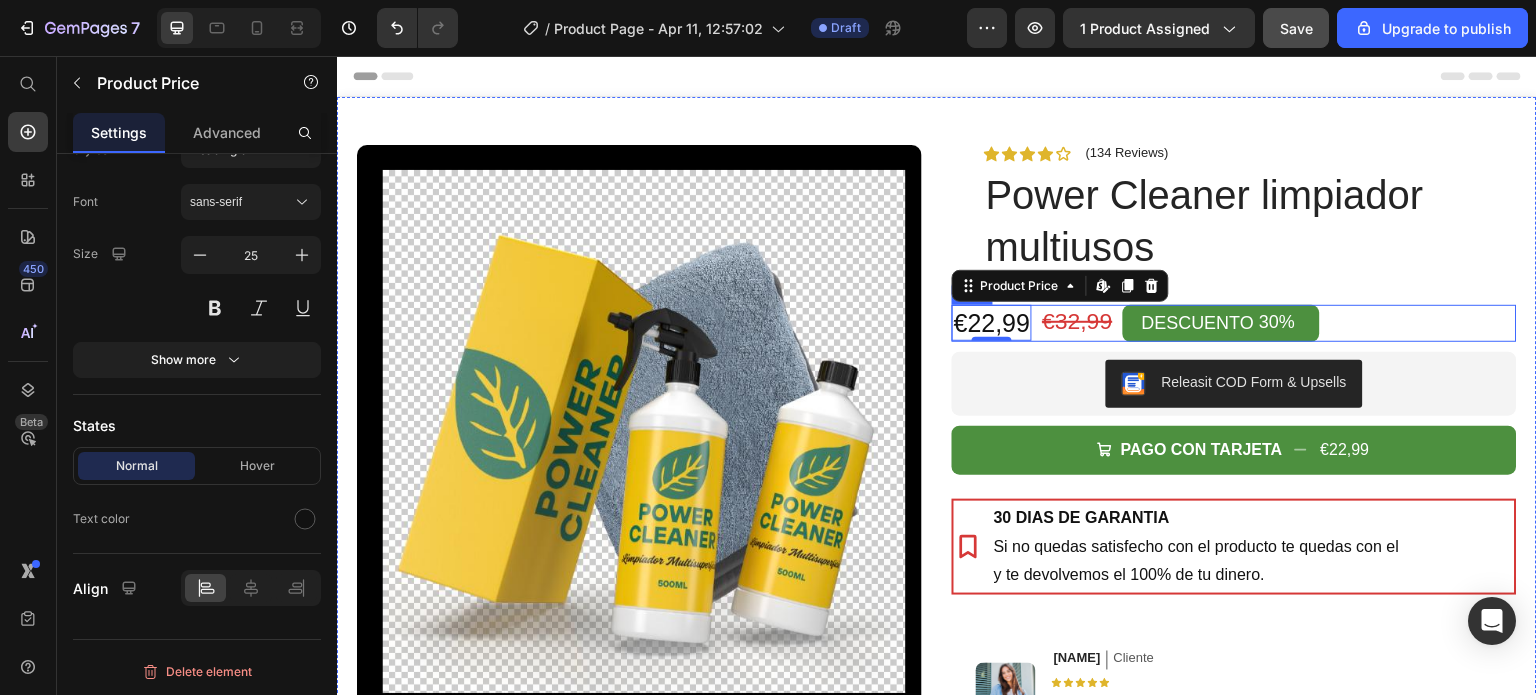 click on "€22,99 Product Price   Edit content in Shopify 0 €32,99 Product Price DESCUENTO 30% Discount Tag Row" at bounding box center (1234, 323) 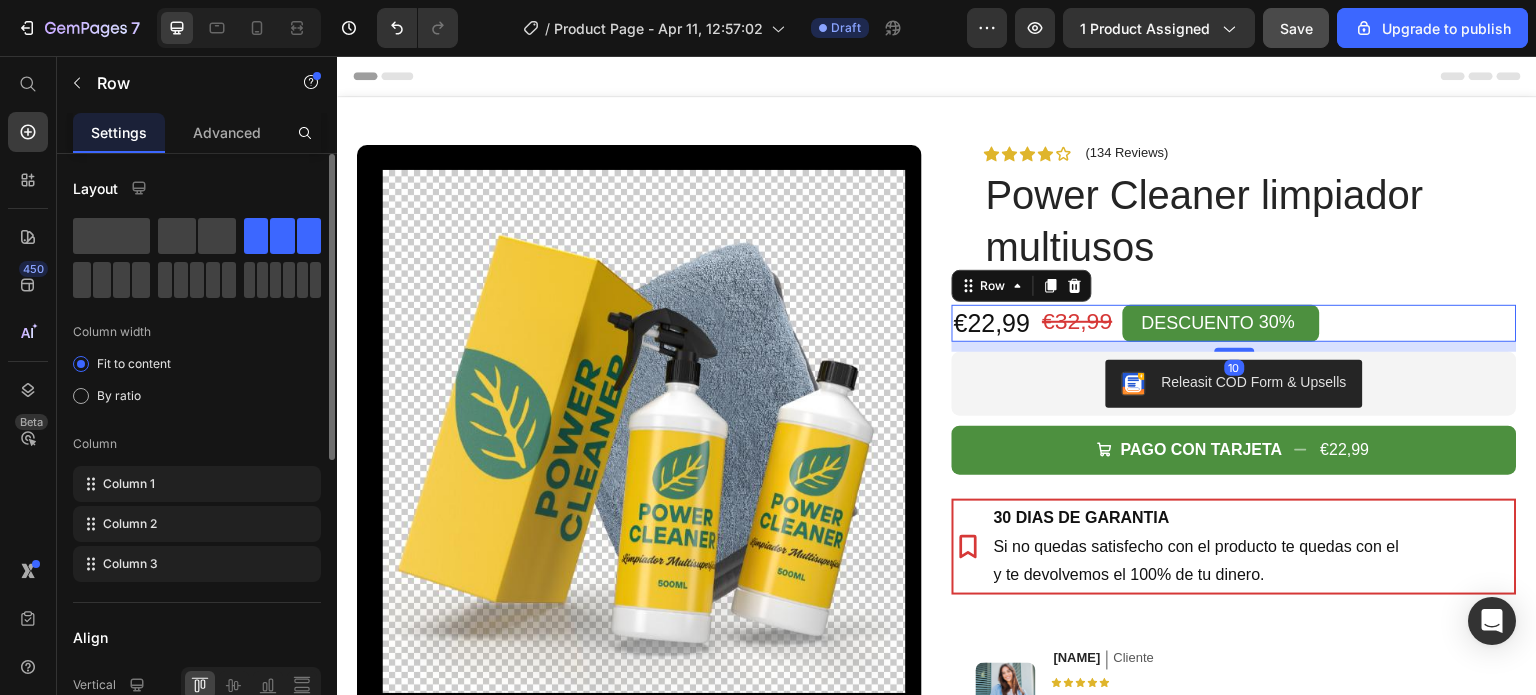 scroll, scrollTop: 200, scrollLeft: 0, axis: vertical 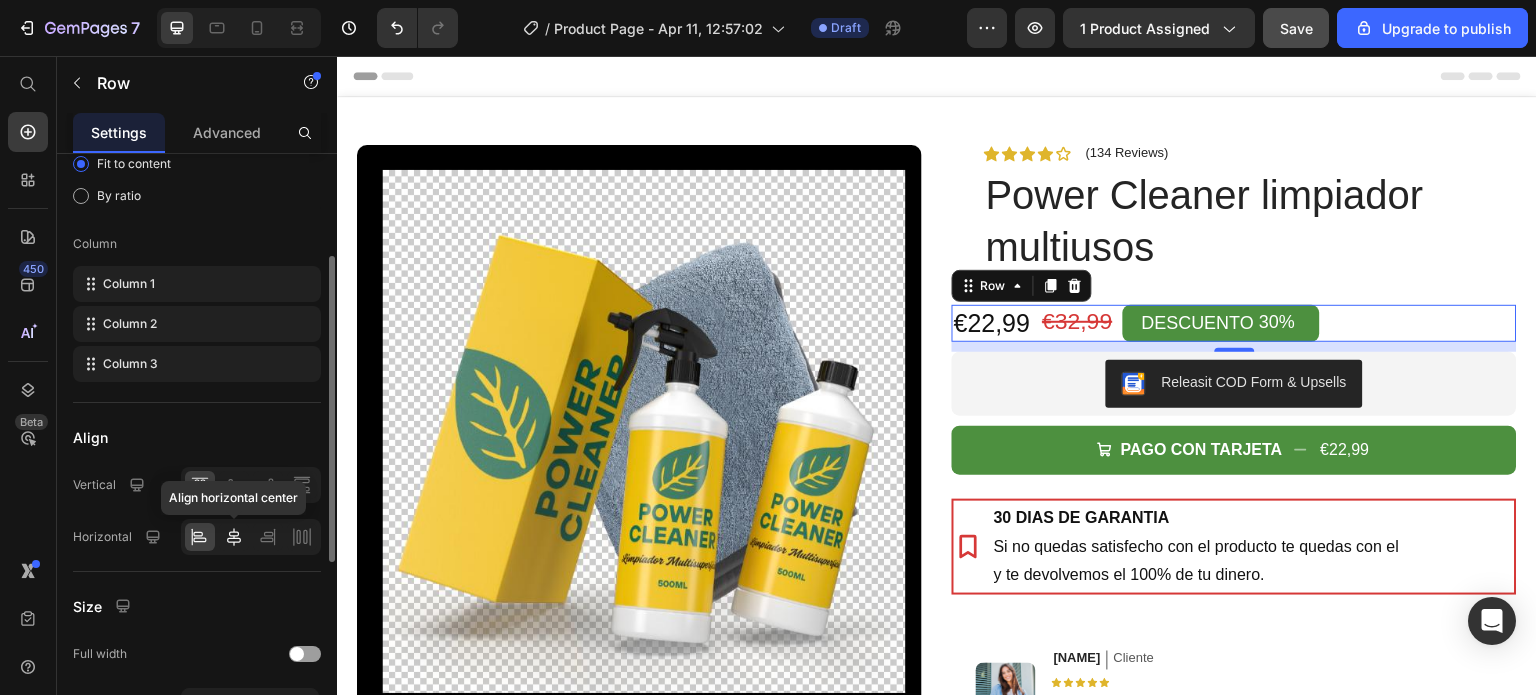 click 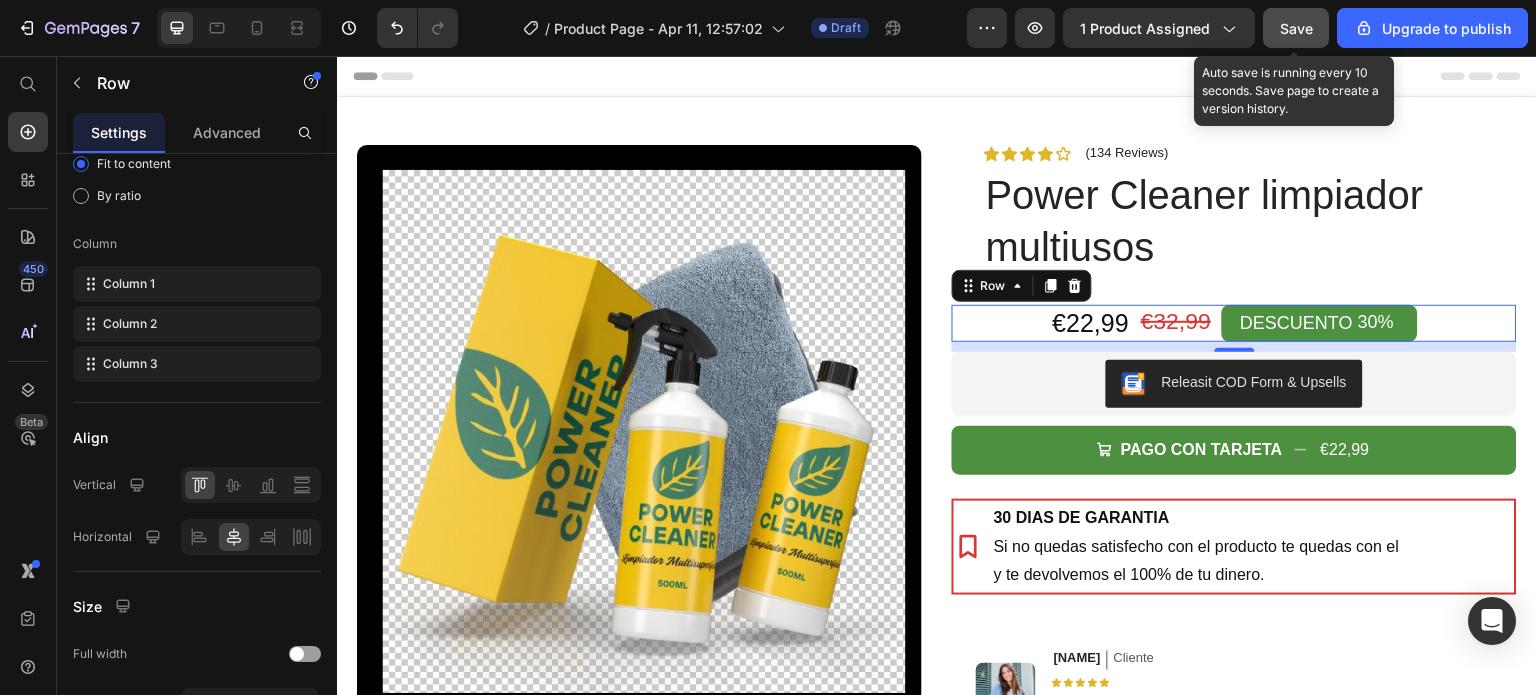 click on "Save" at bounding box center (1296, 28) 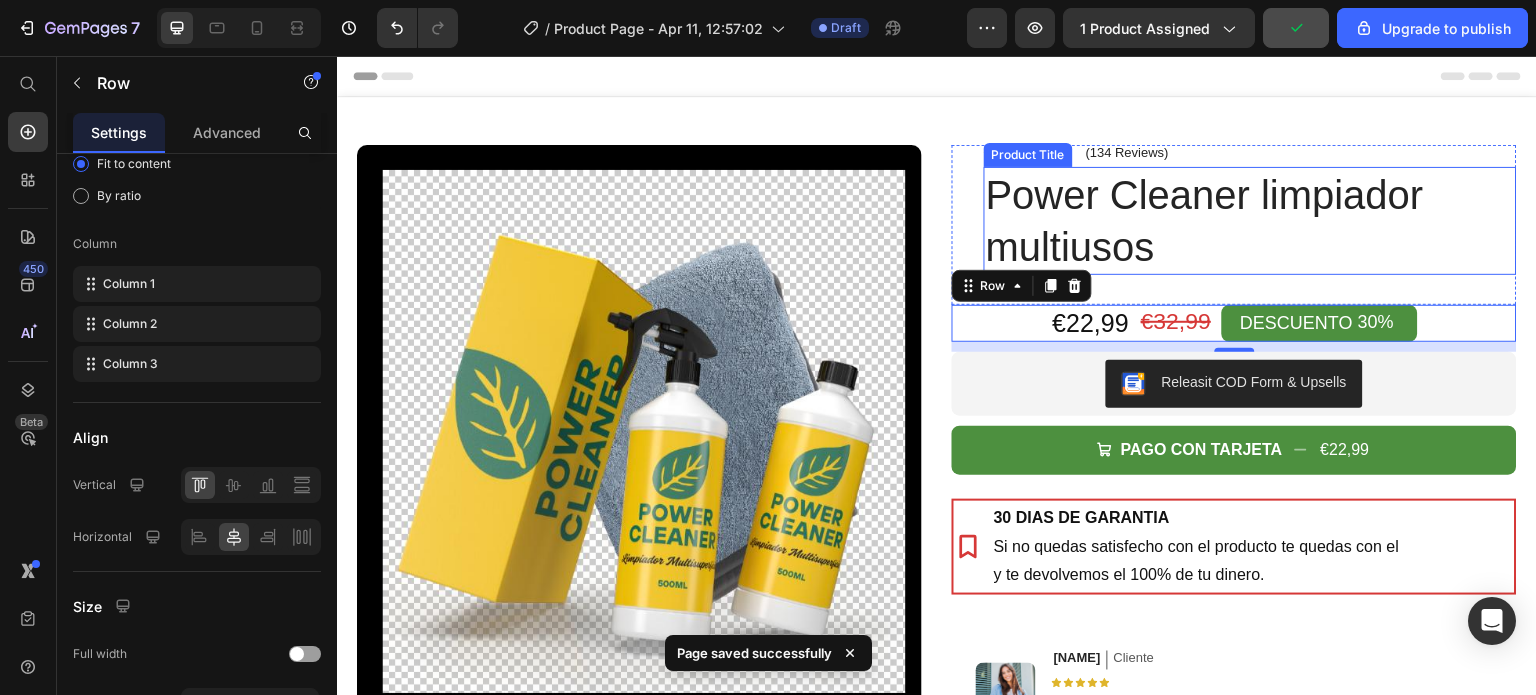 scroll, scrollTop: 100, scrollLeft: 0, axis: vertical 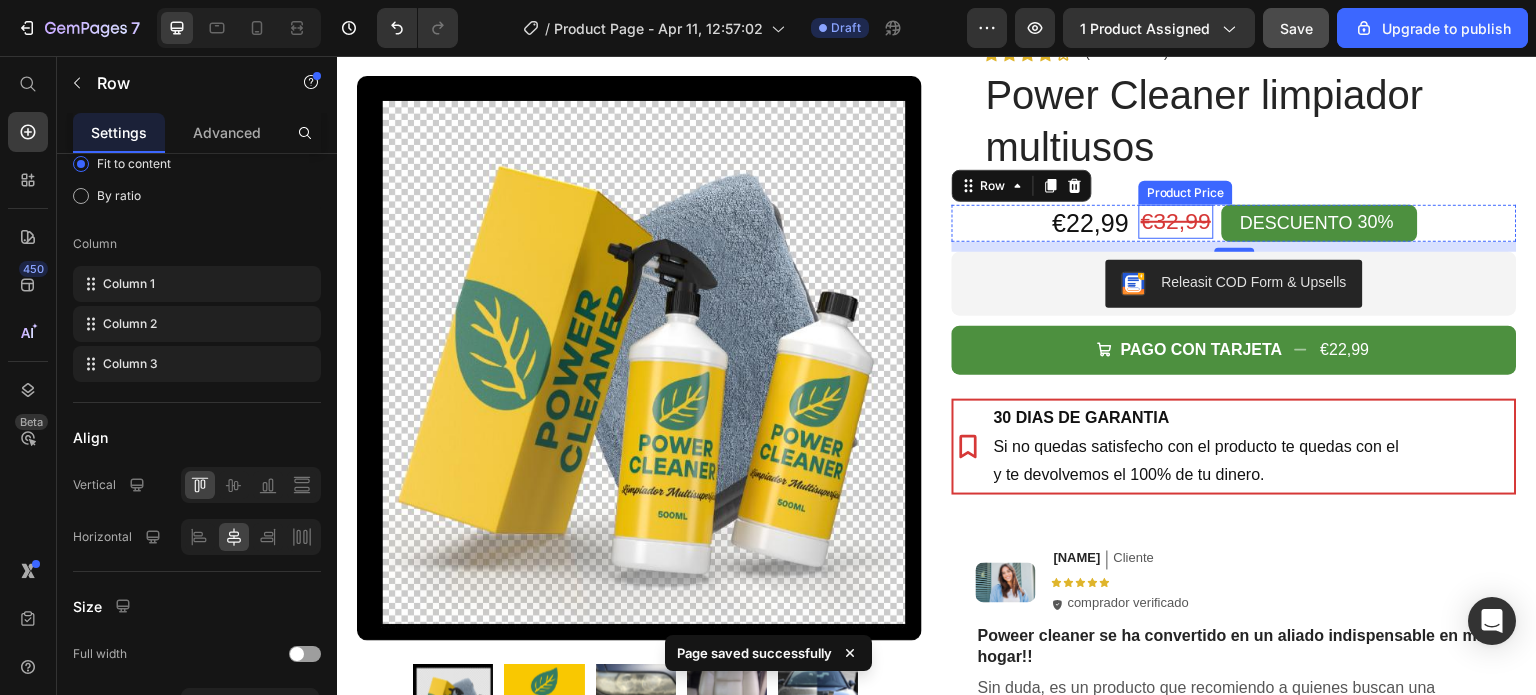 click on "€32,99" at bounding box center (1176, 222) 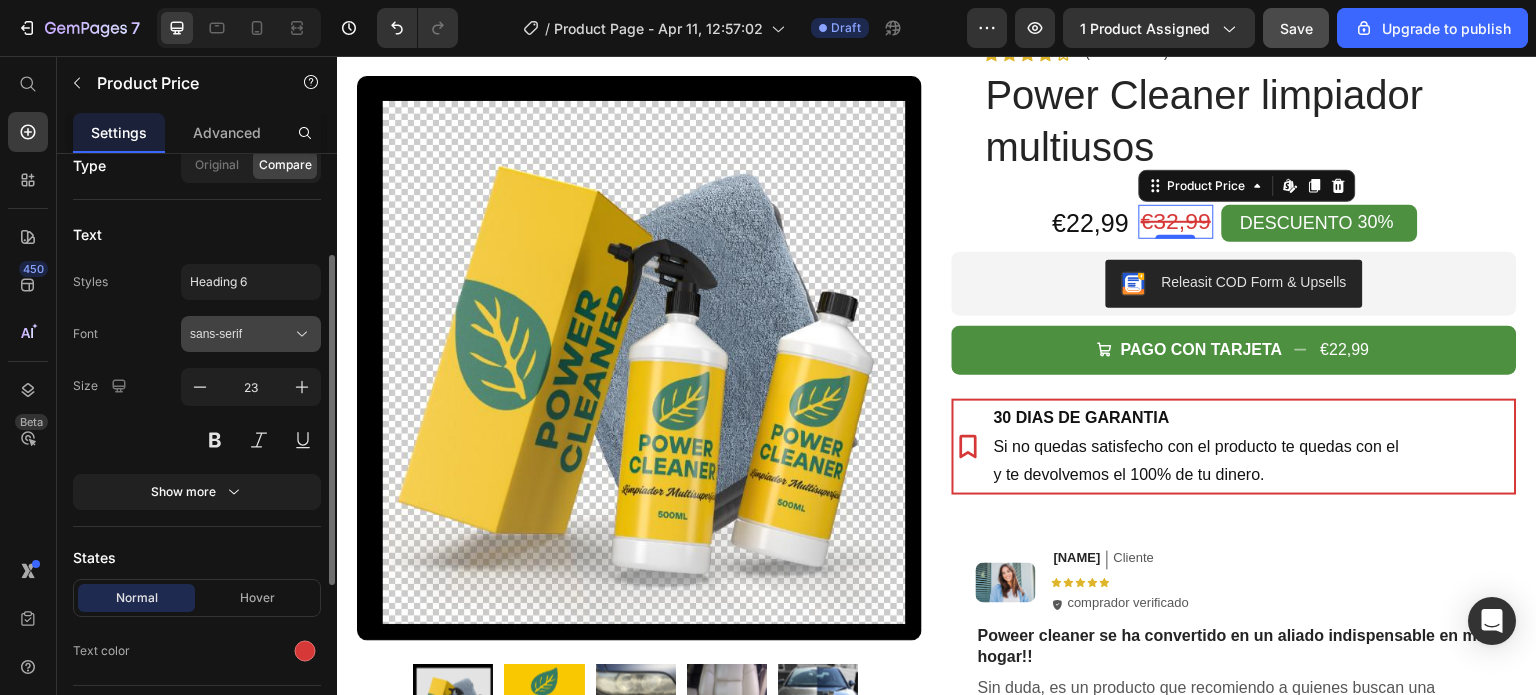 scroll, scrollTop: 0, scrollLeft: 0, axis: both 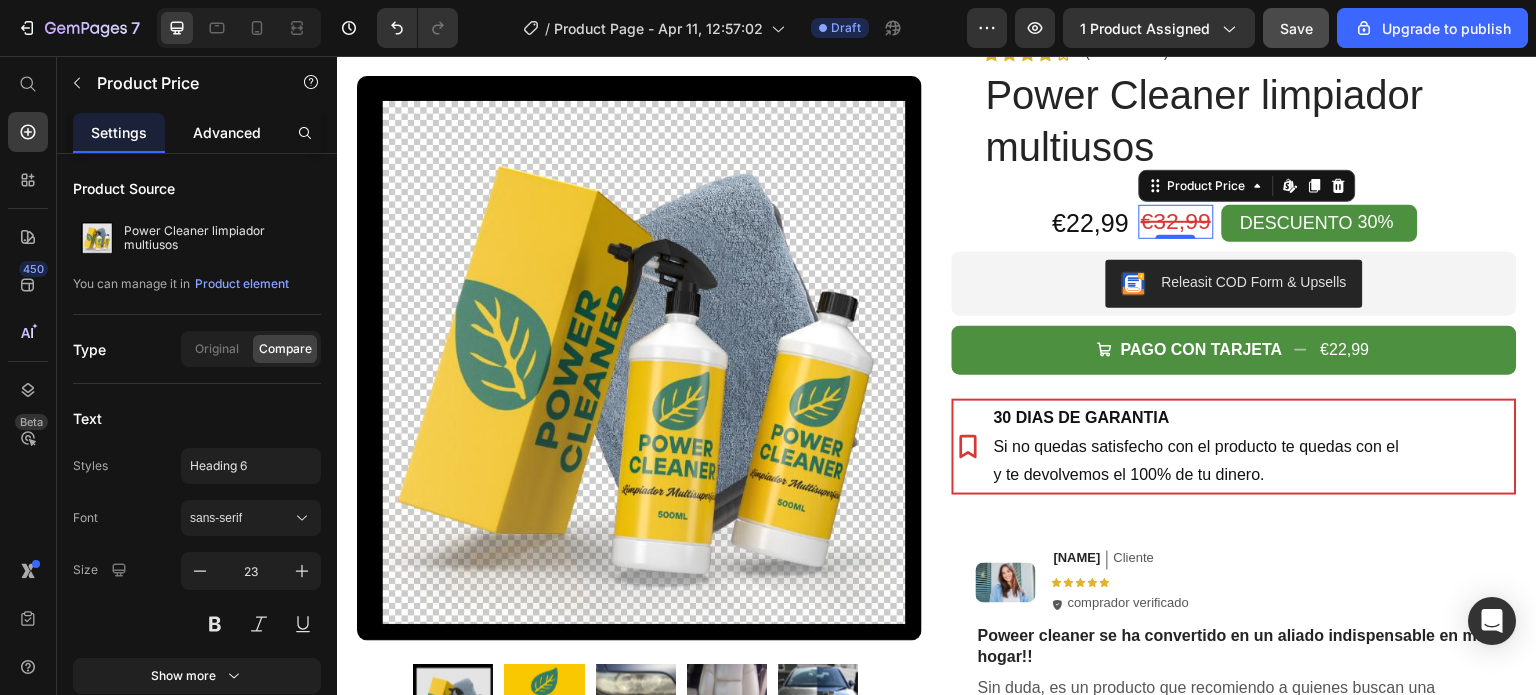 click on "Advanced" at bounding box center (227, 132) 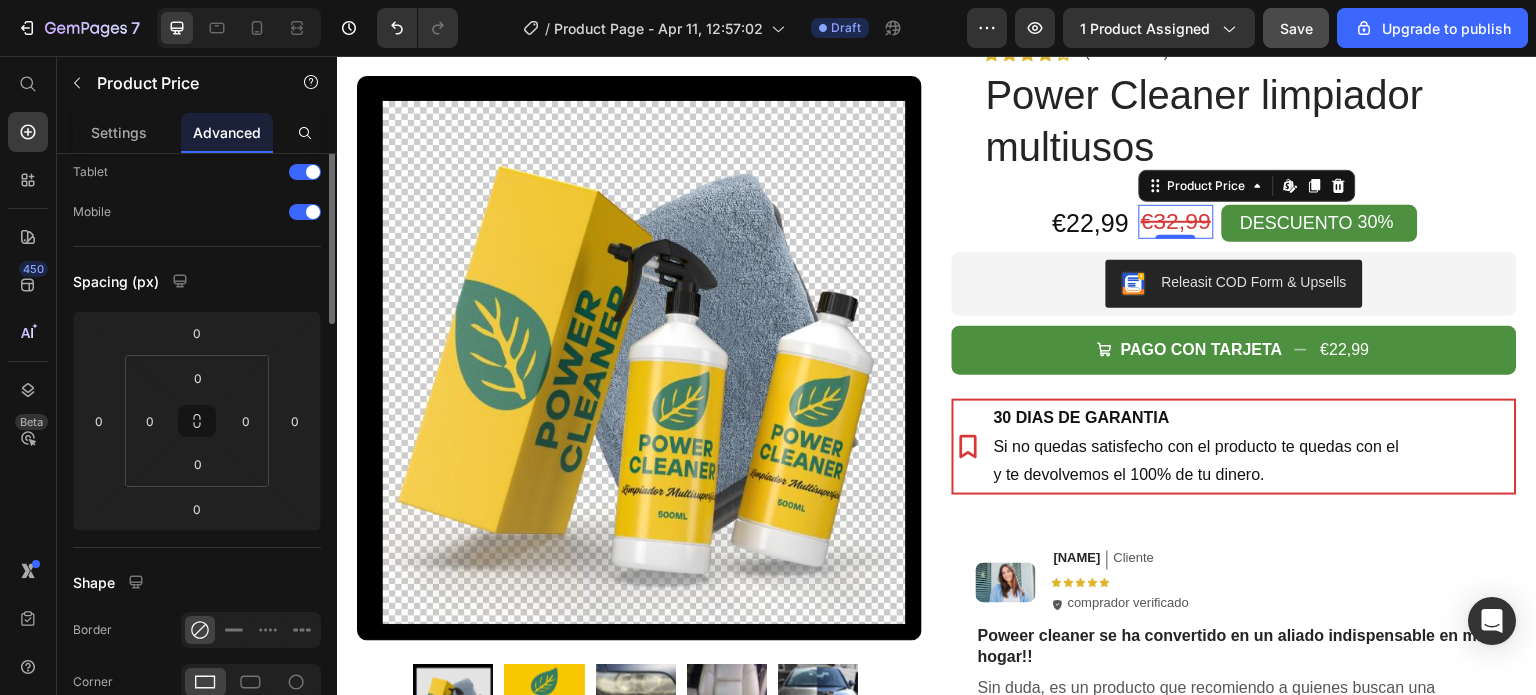 scroll, scrollTop: 0, scrollLeft: 0, axis: both 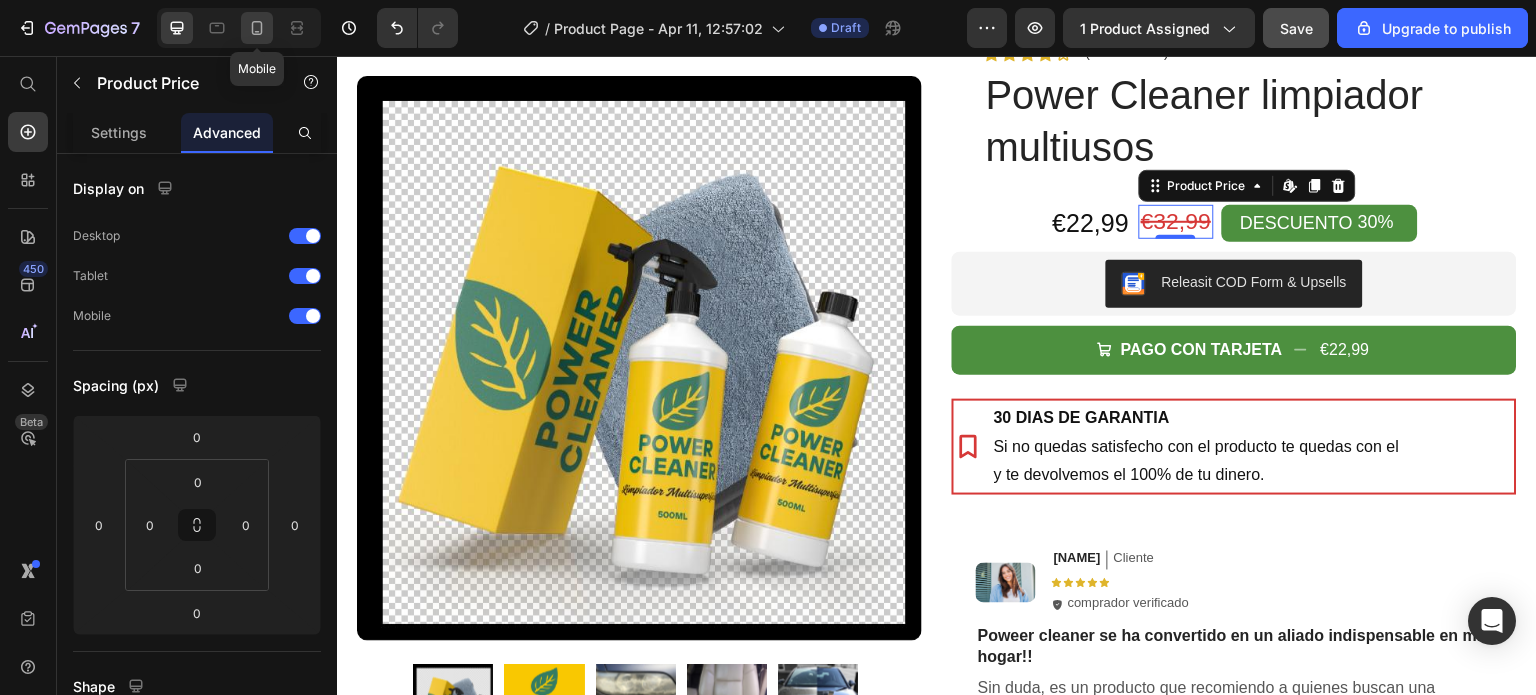 click 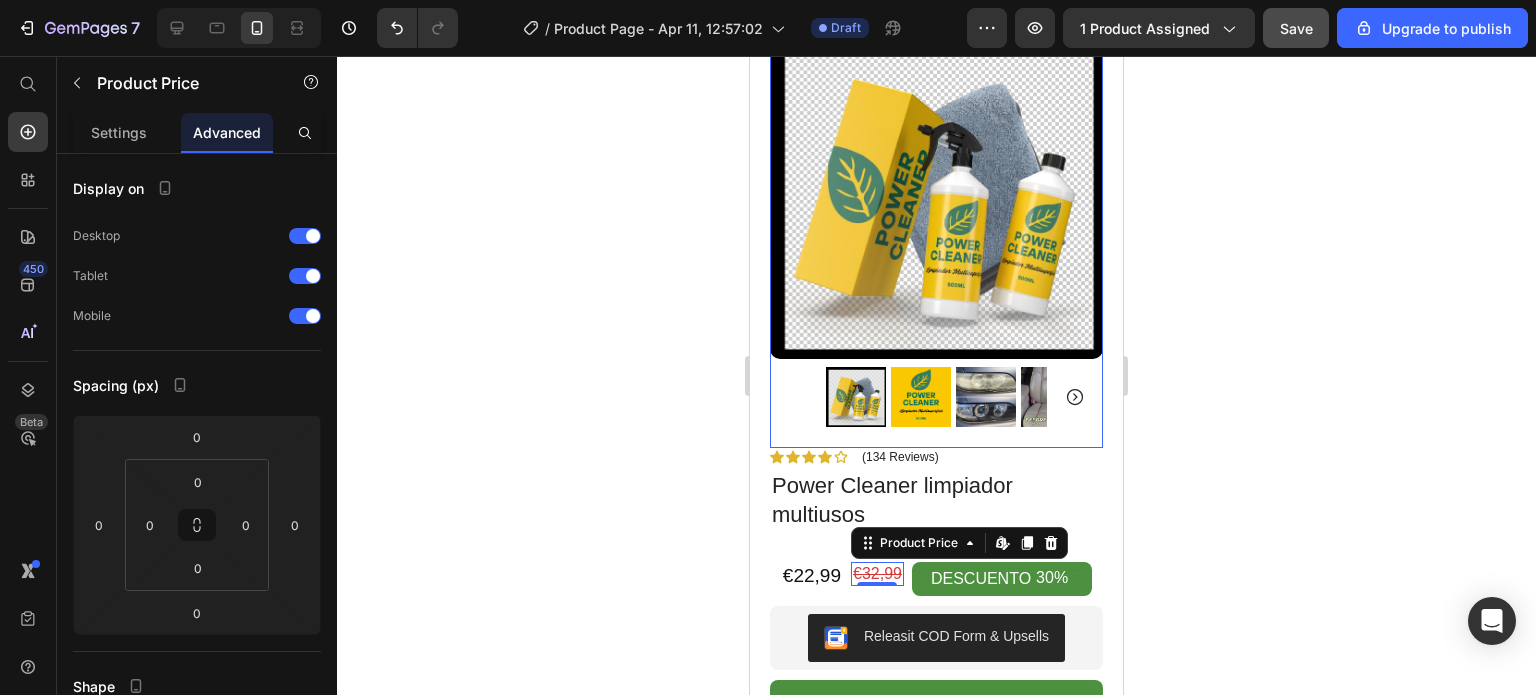 scroll, scrollTop: 200, scrollLeft: 0, axis: vertical 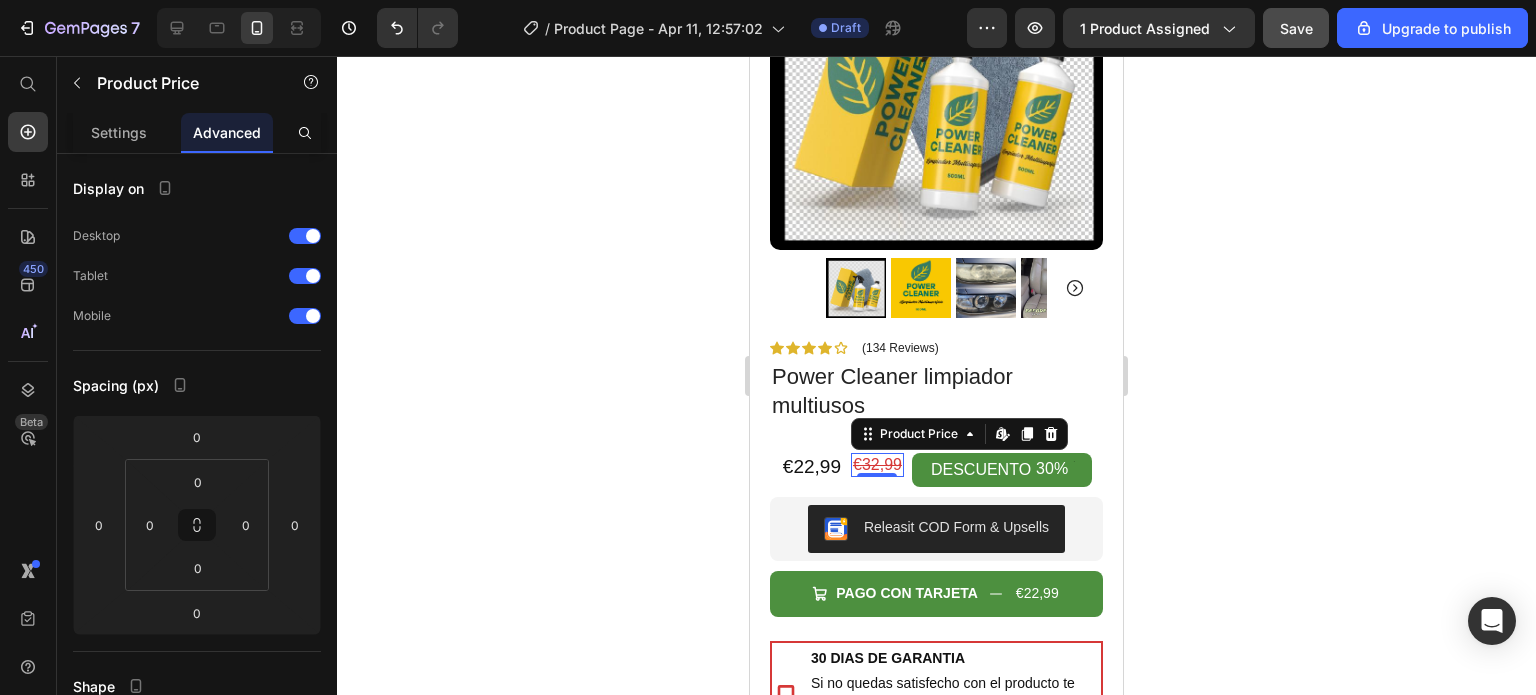 click 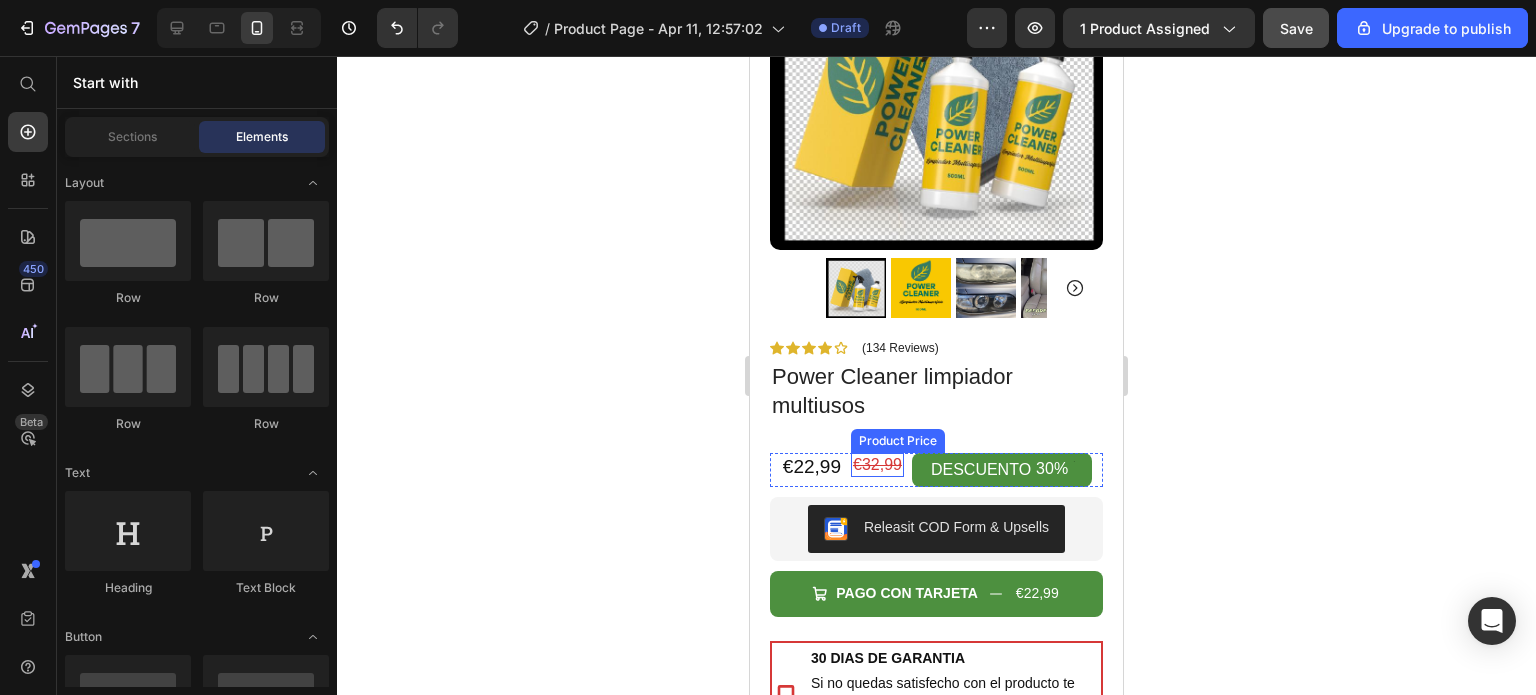click on "€32,99" at bounding box center [877, 465] 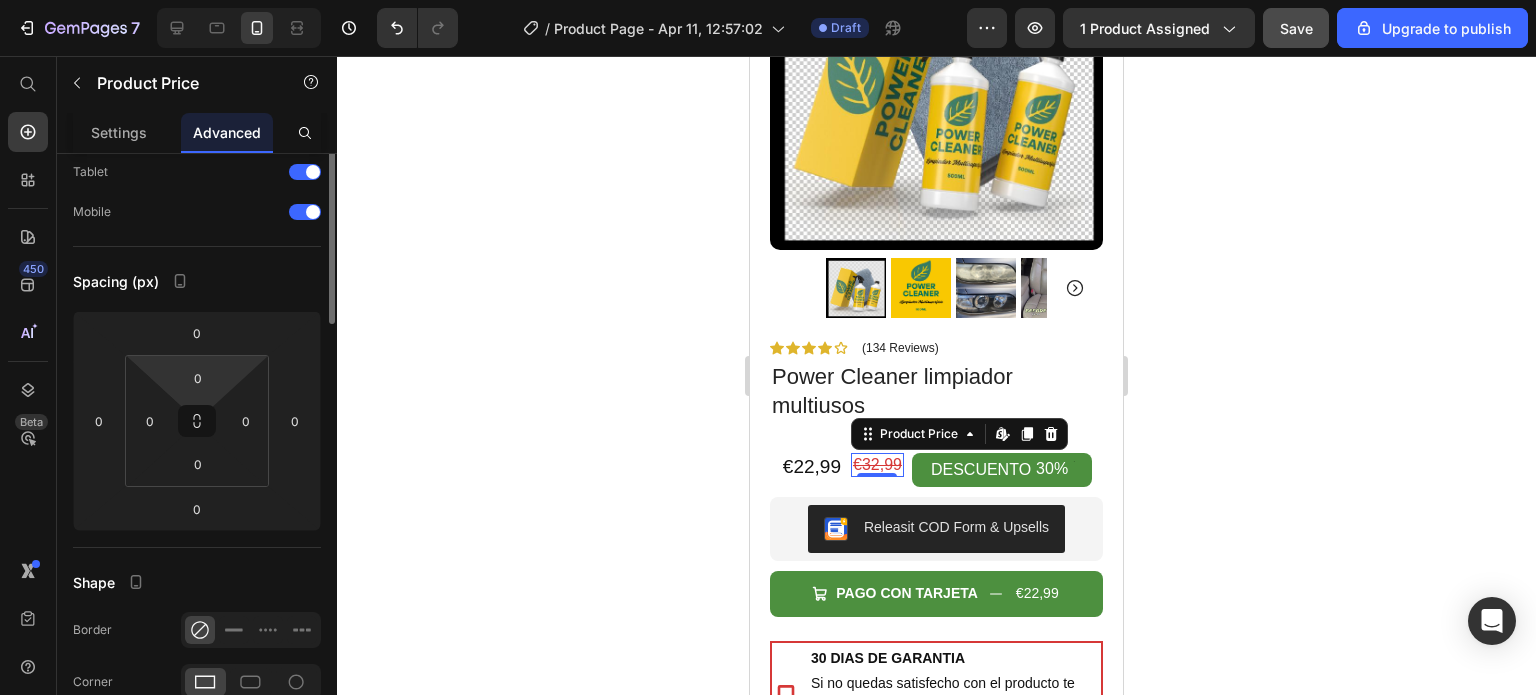 scroll, scrollTop: 0, scrollLeft: 0, axis: both 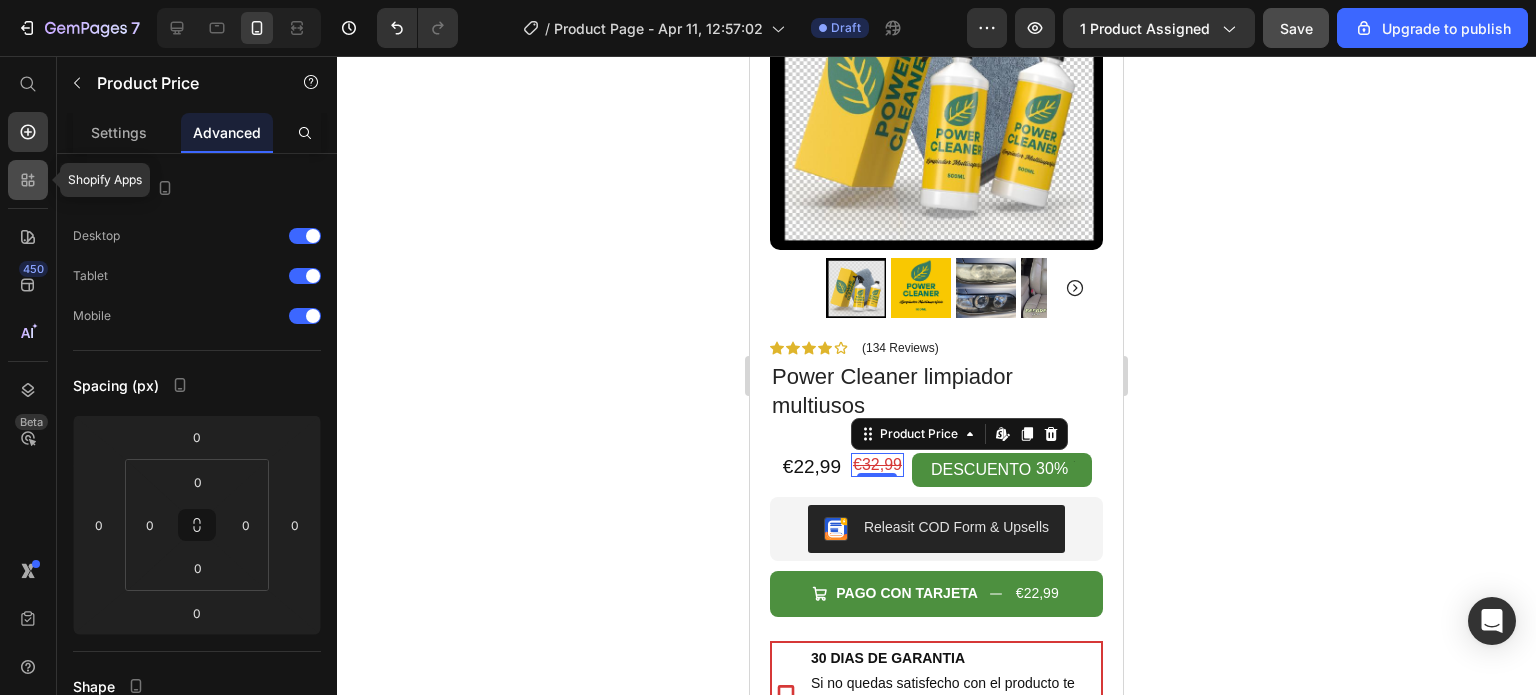 click 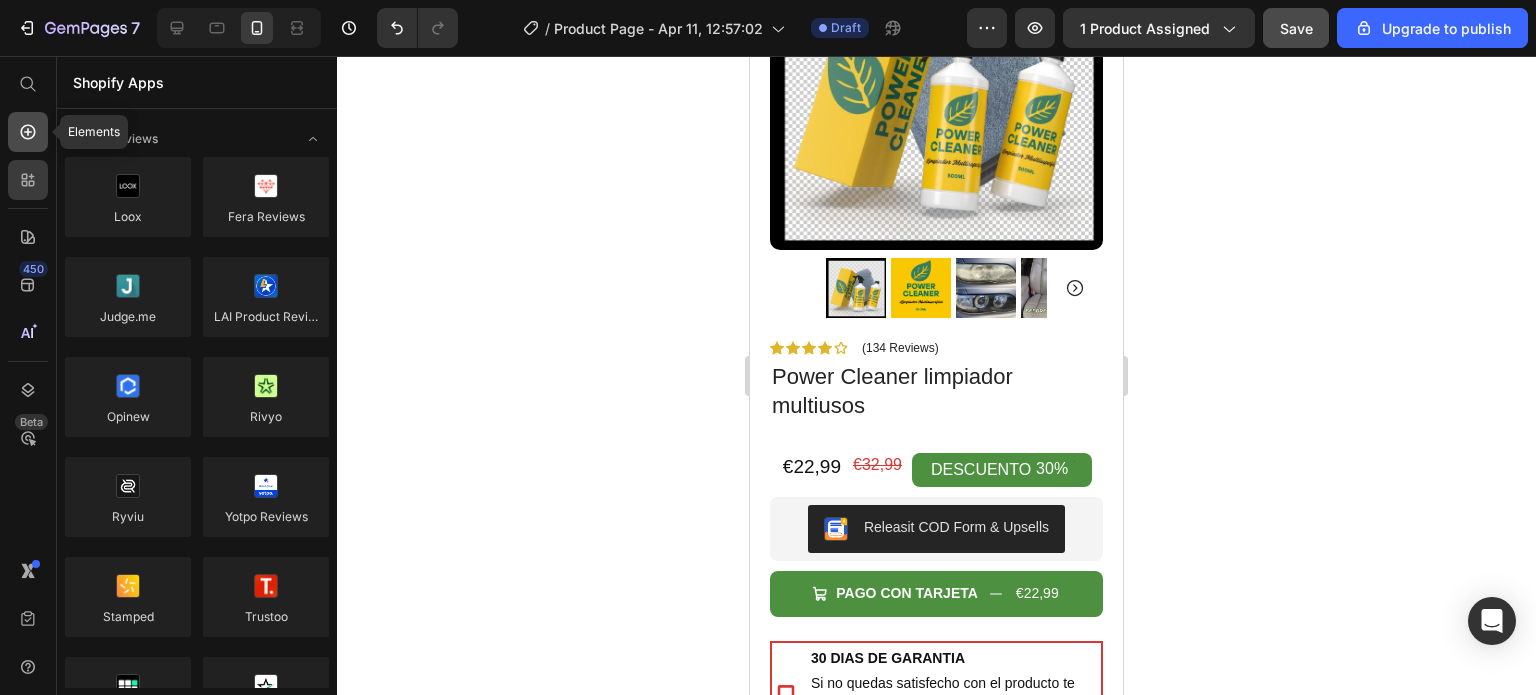click 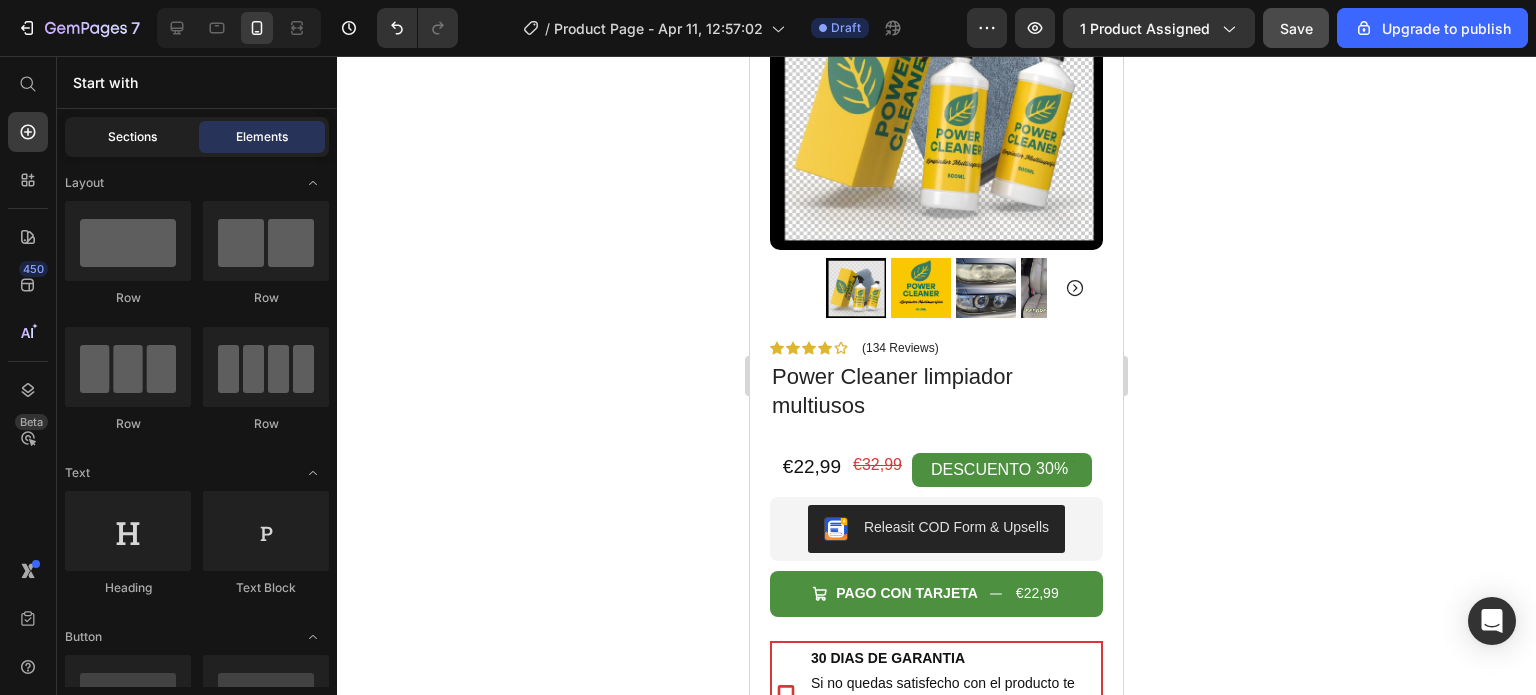 click on "Sections" at bounding box center [132, 137] 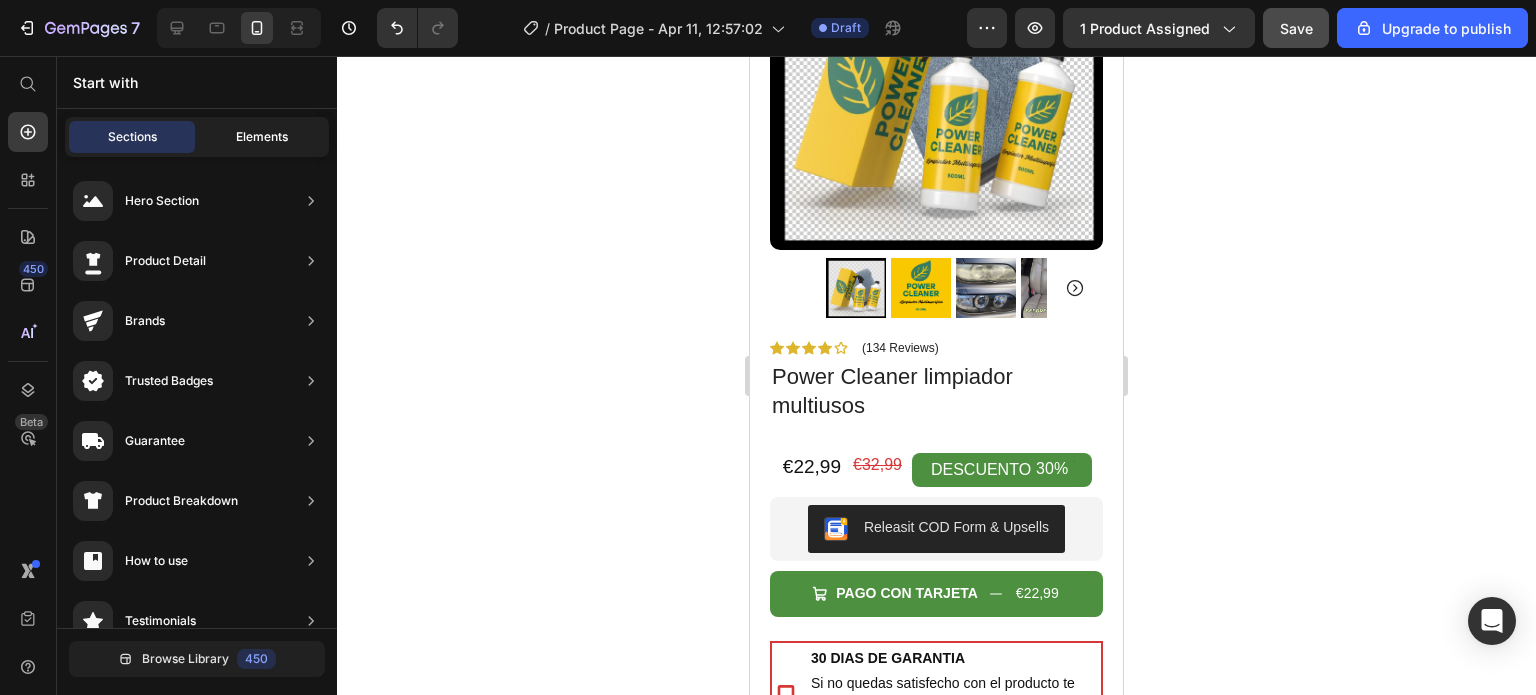 click on "Elements" at bounding box center (262, 137) 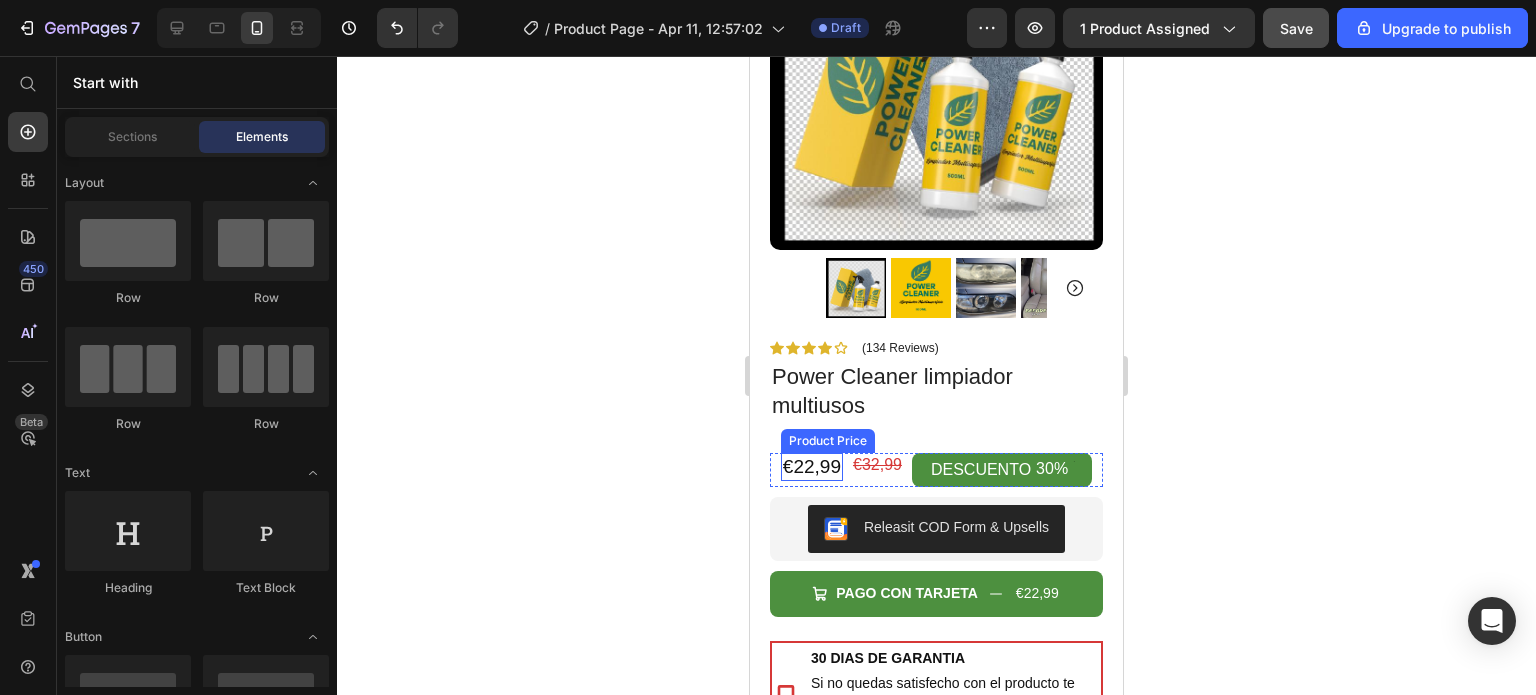 click on "€32,99" at bounding box center [877, 465] 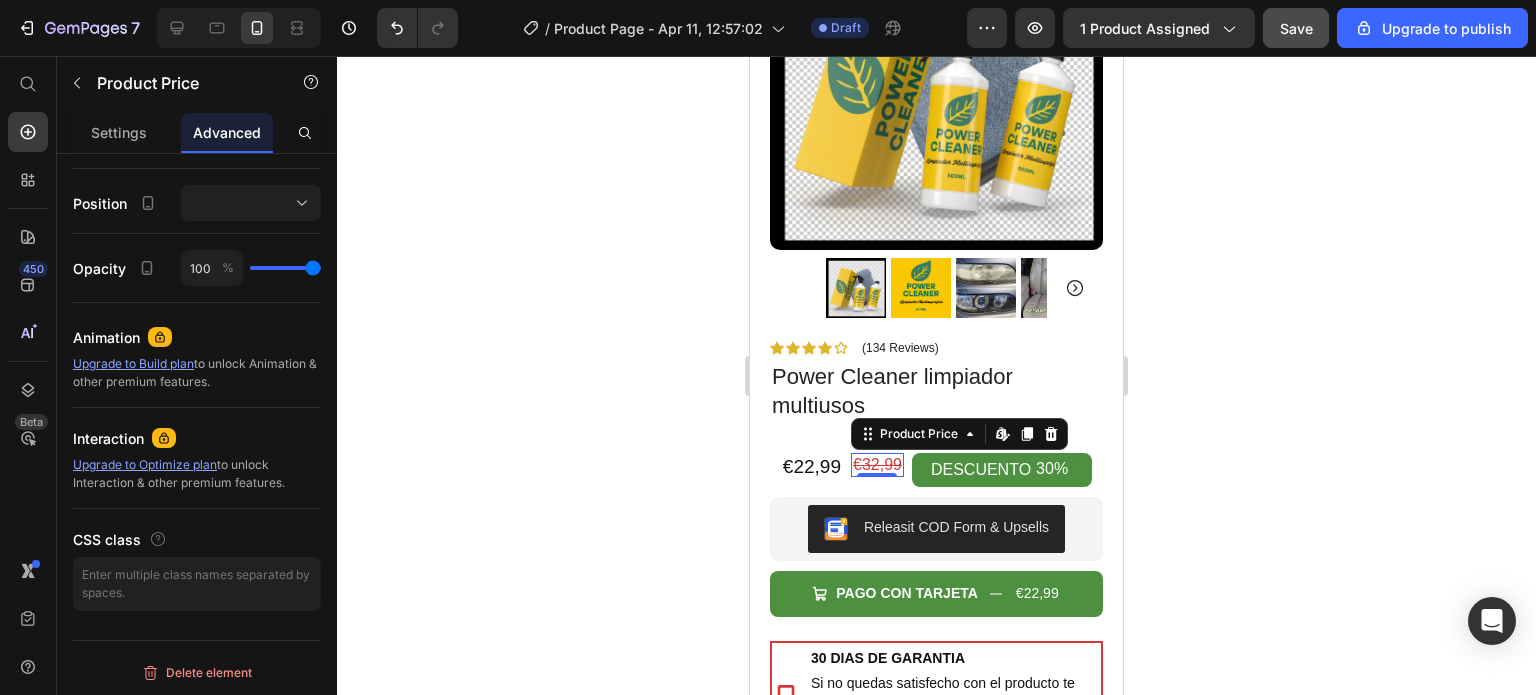 scroll, scrollTop: 4, scrollLeft: 0, axis: vertical 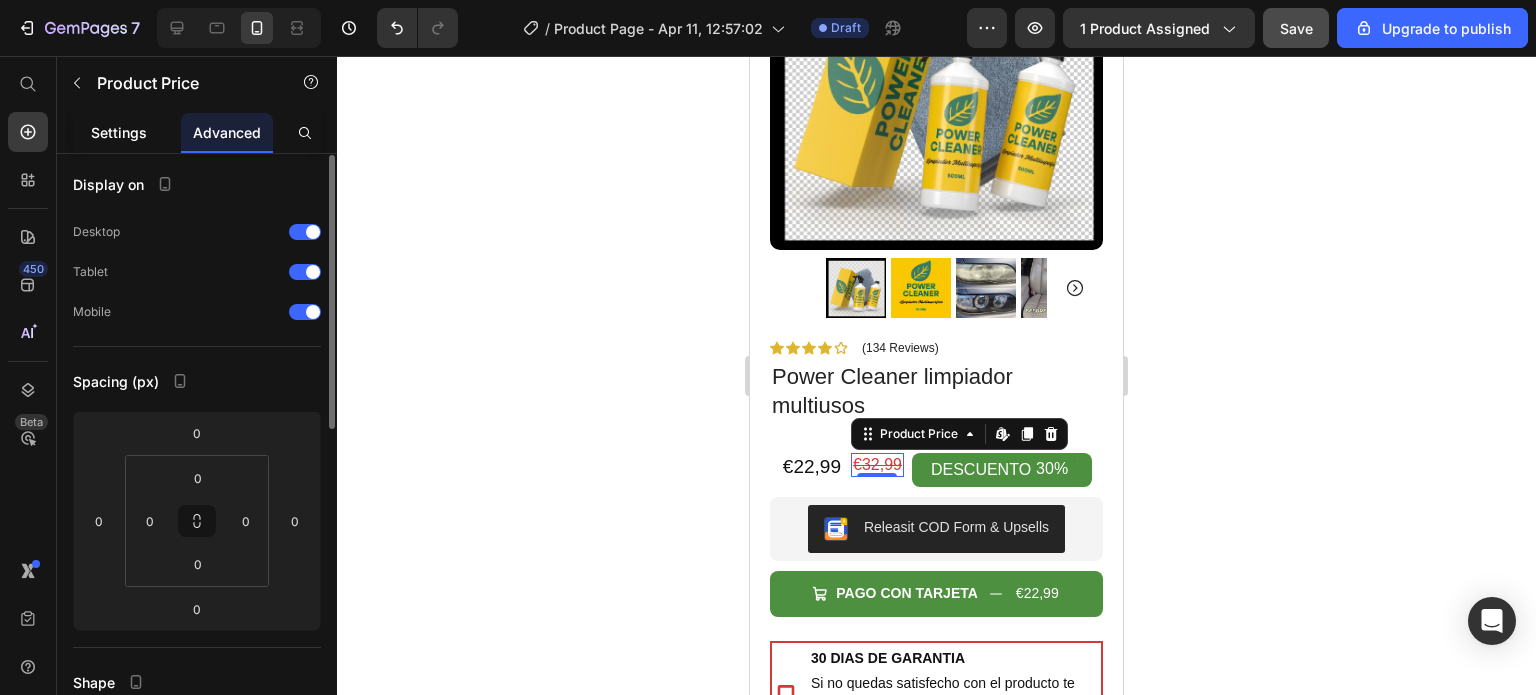 click on "Settings" at bounding box center (119, 132) 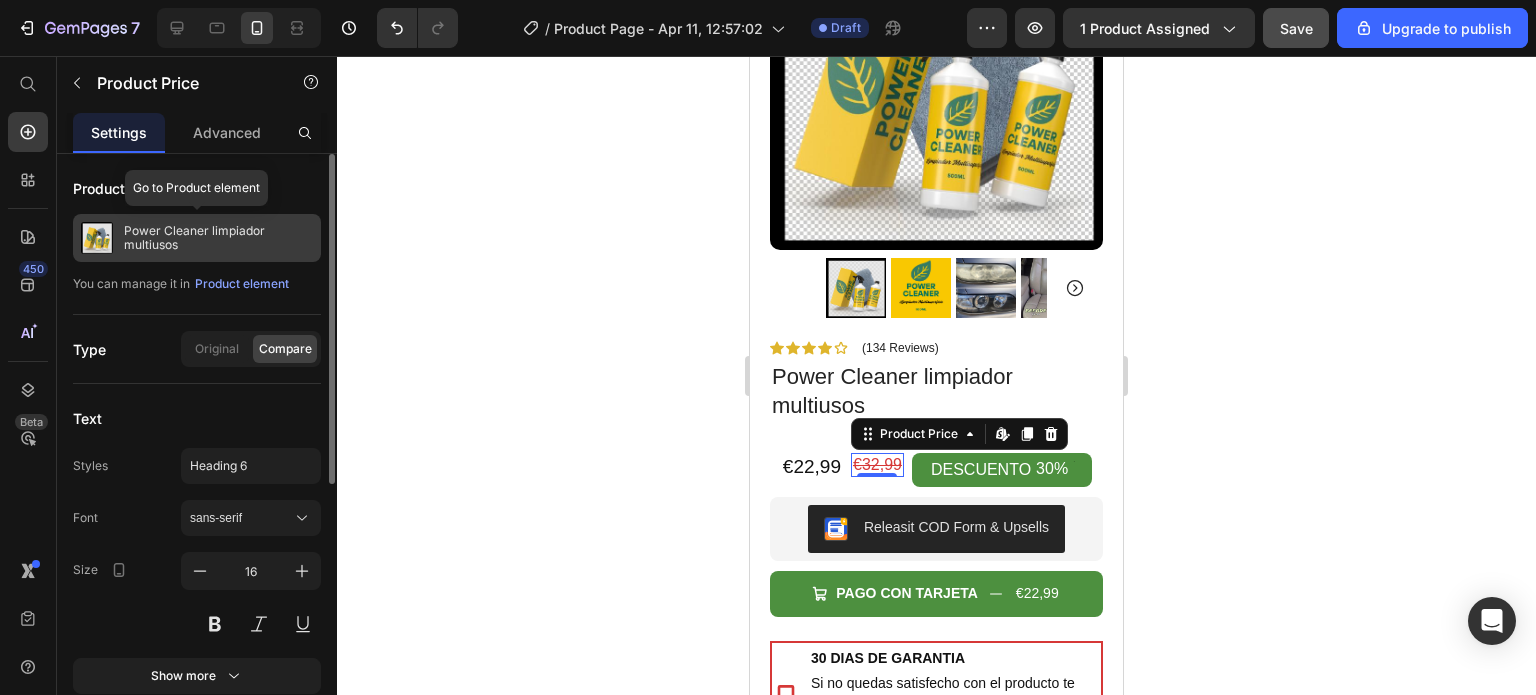 scroll, scrollTop: 200, scrollLeft: 0, axis: vertical 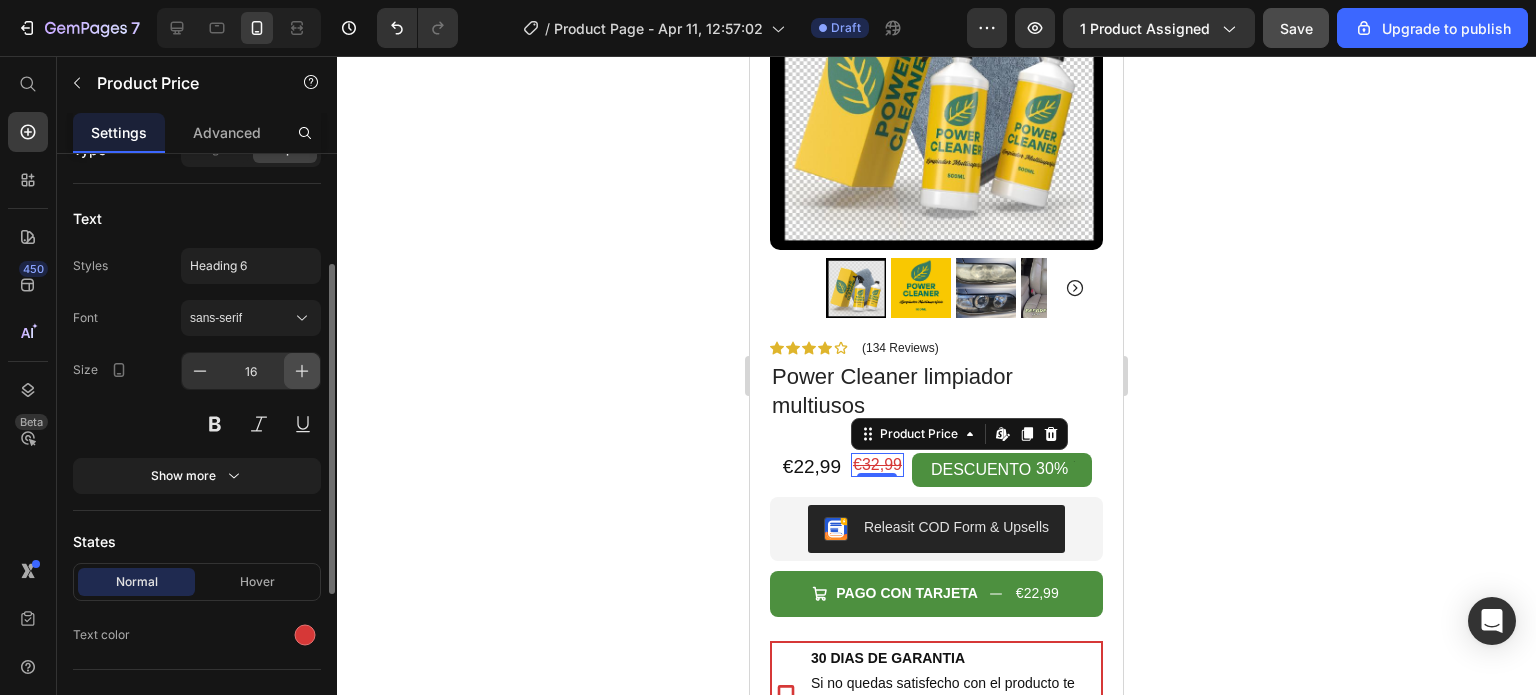 click 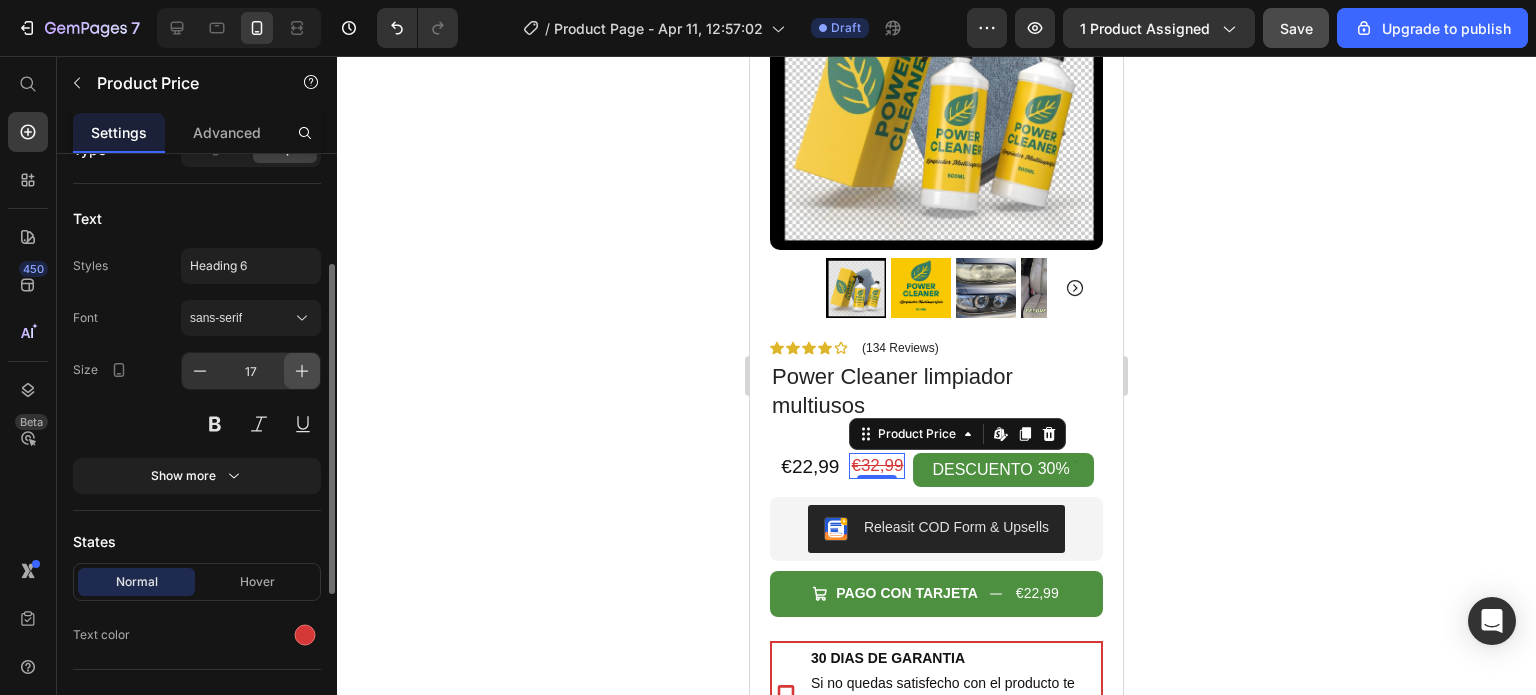 click 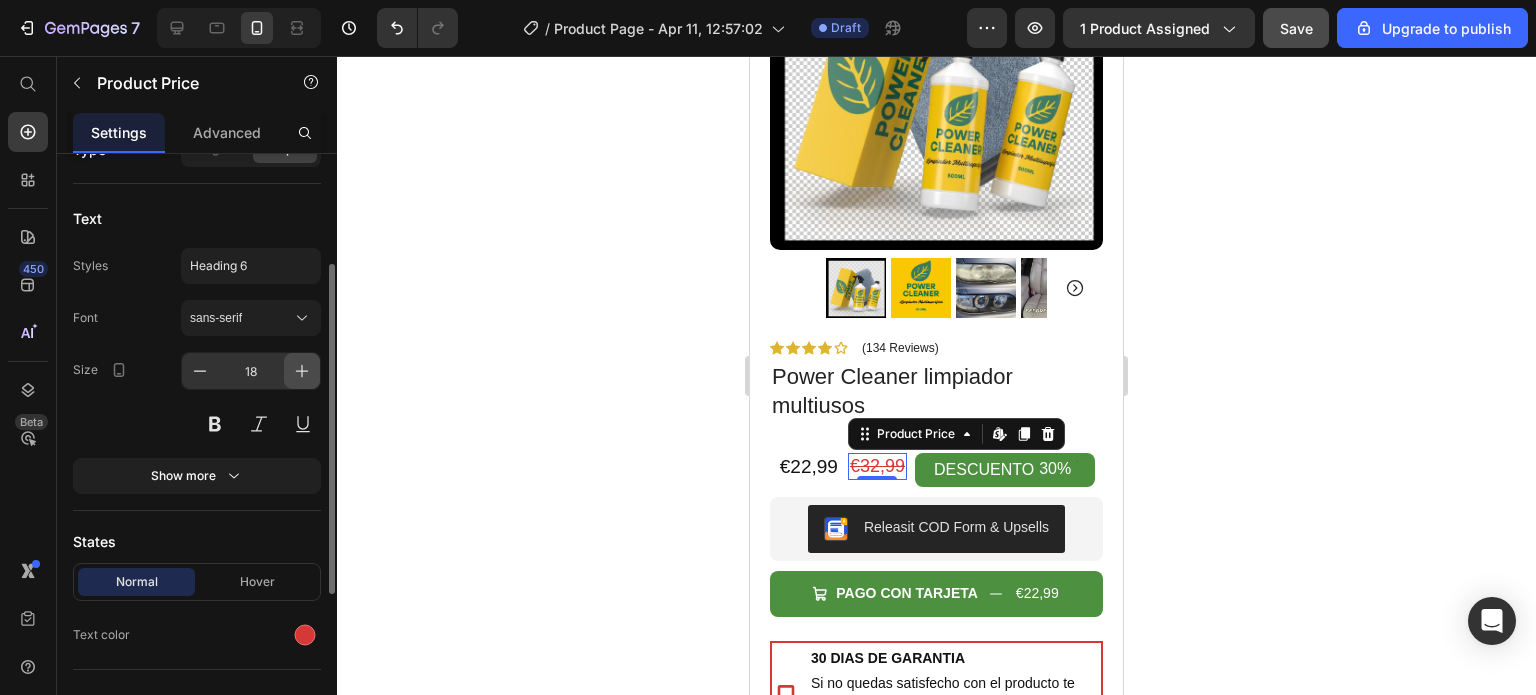 click 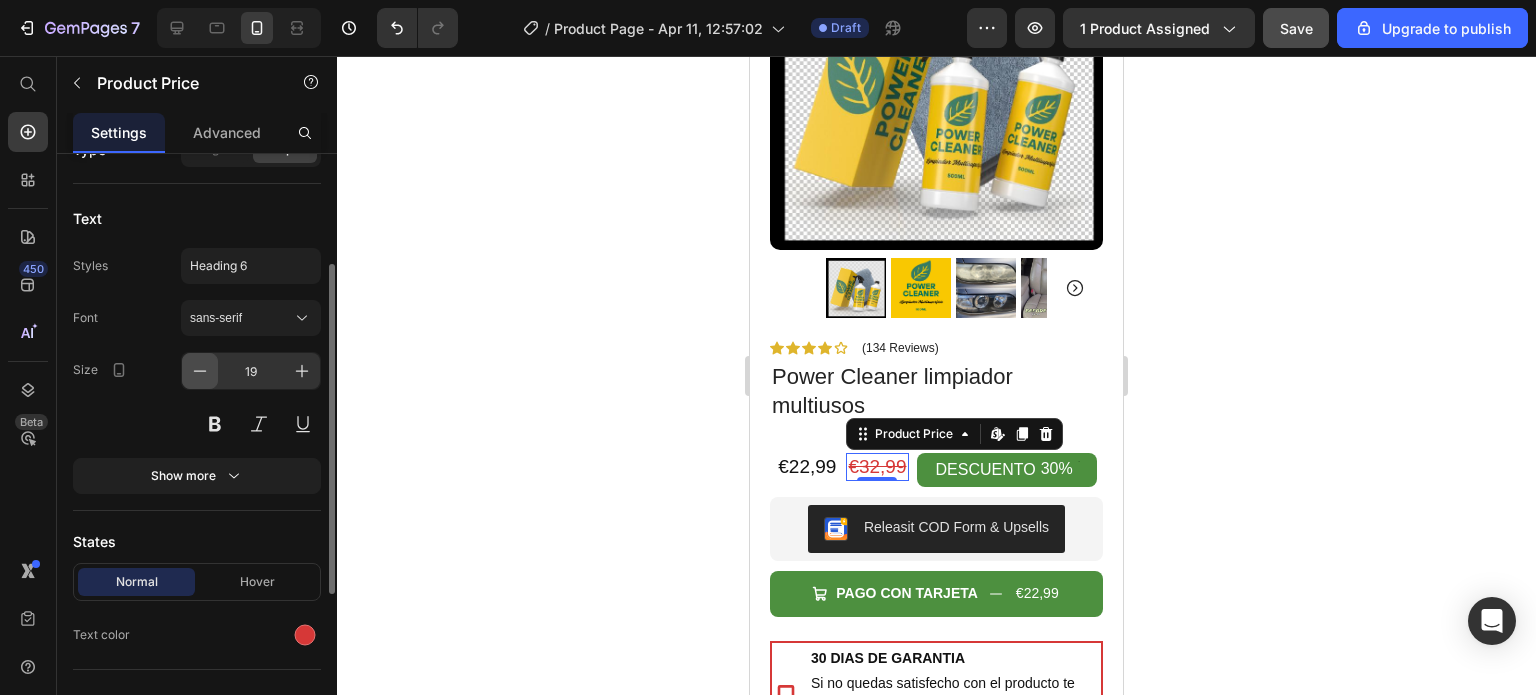 click 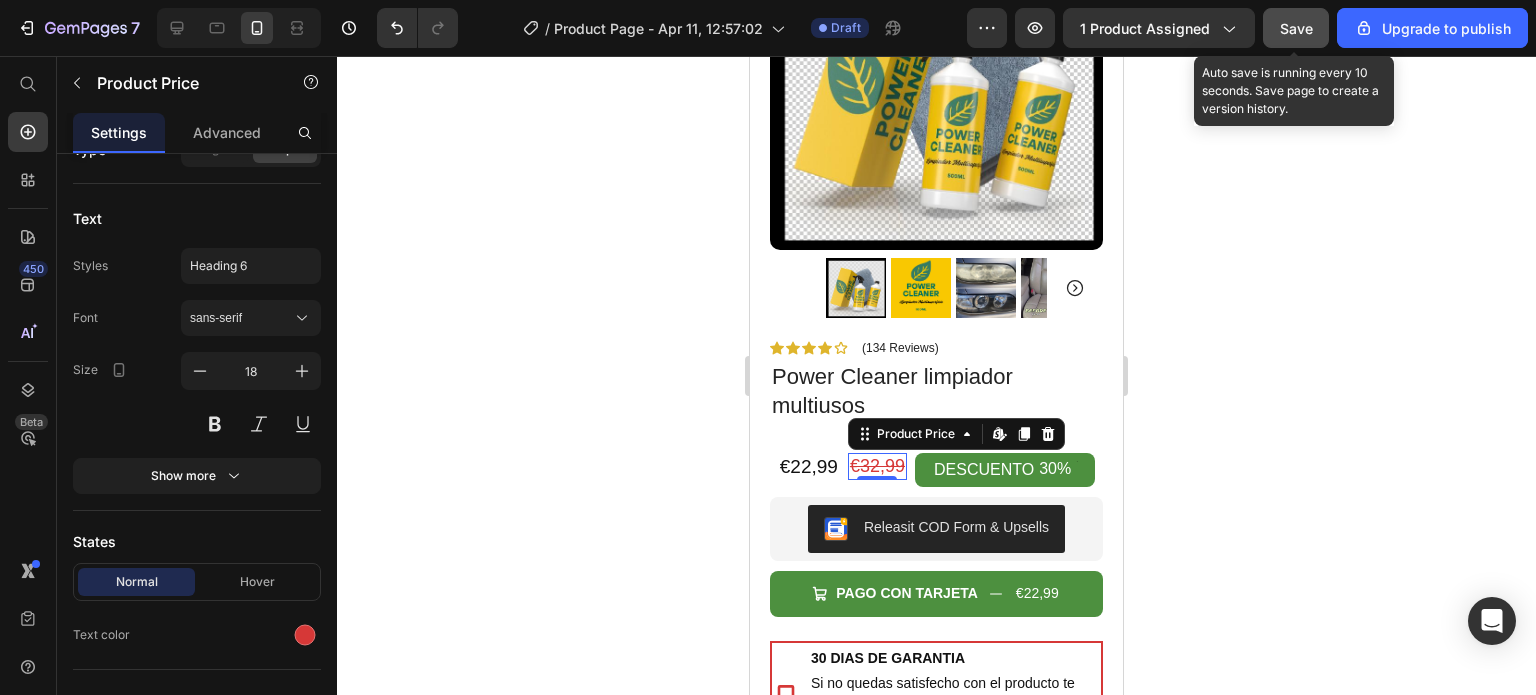 click on "Save" 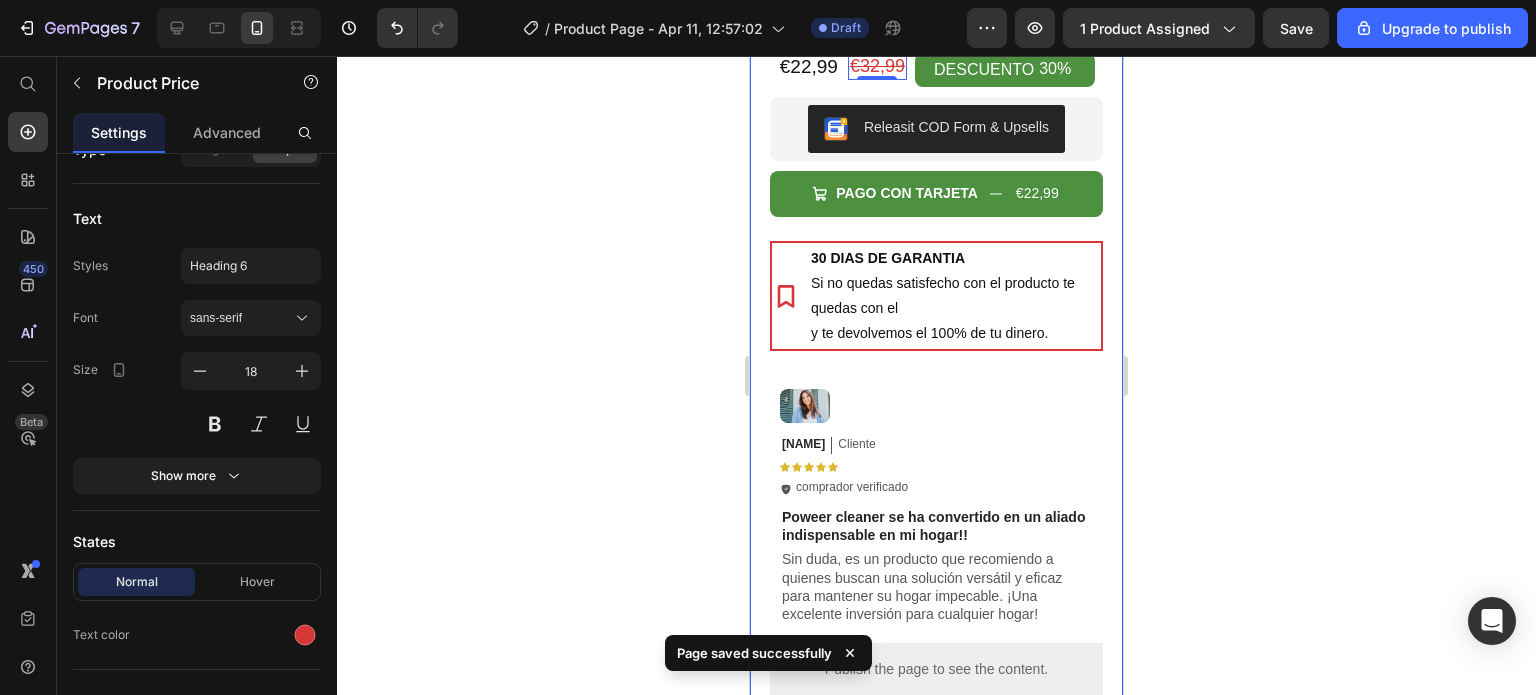 scroll, scrollTop: 200, scrollLeft: 0, axis: vertical 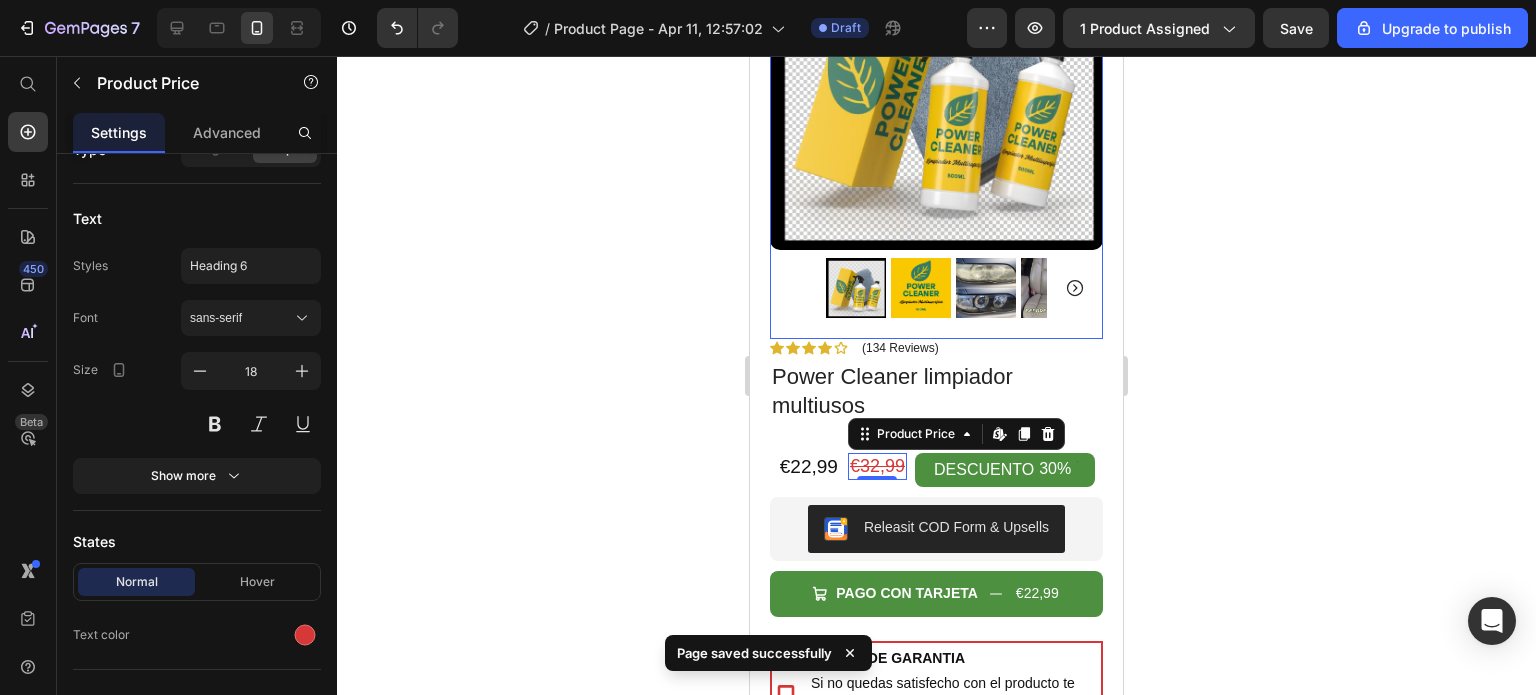 click 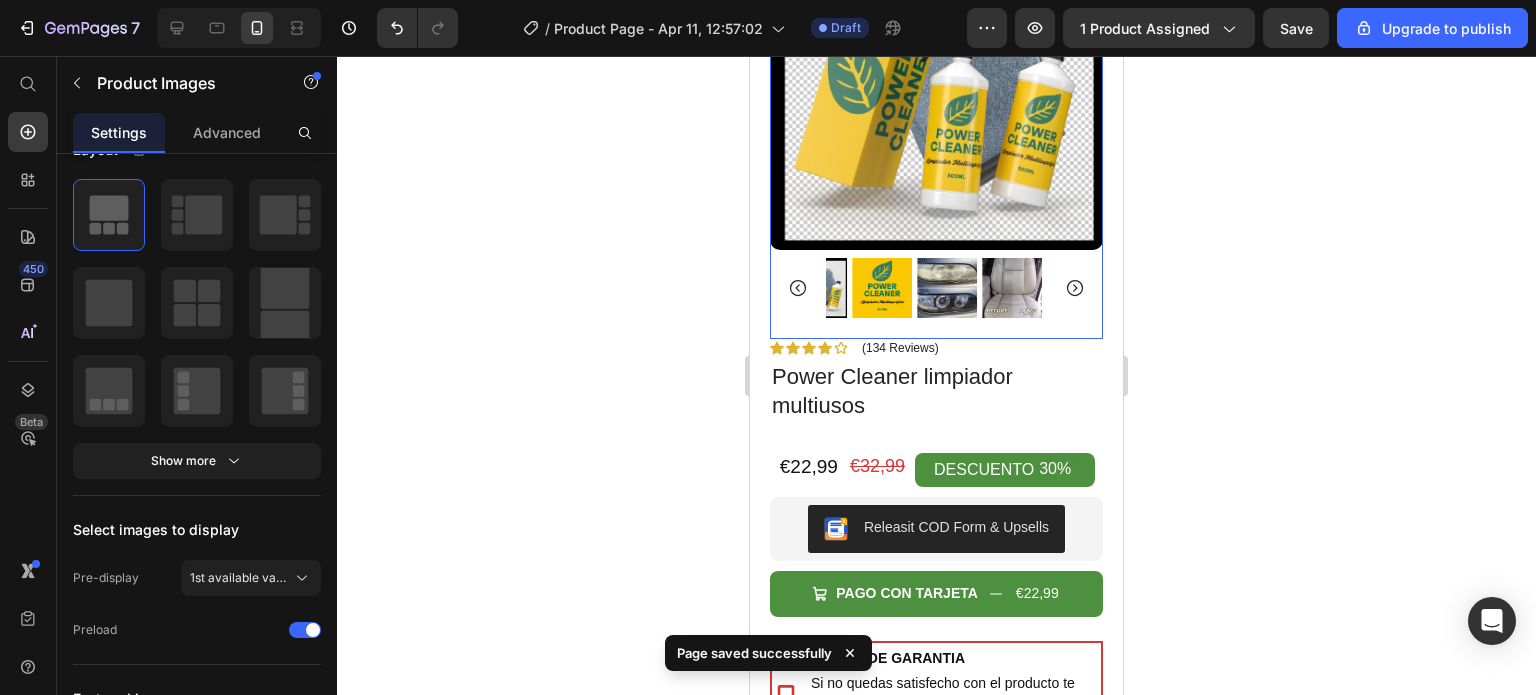 scroll, scrollTop: 0, scrollLeft: 0, axis: both 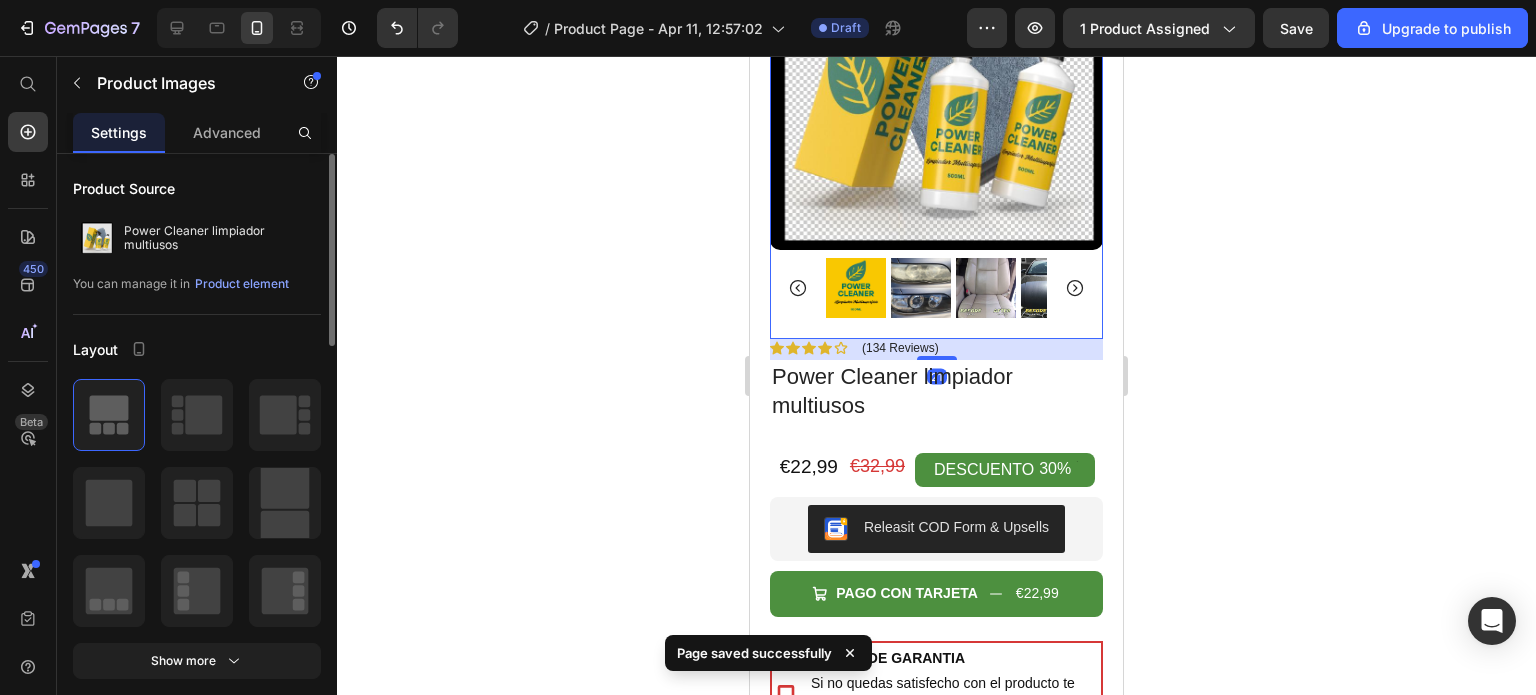 click 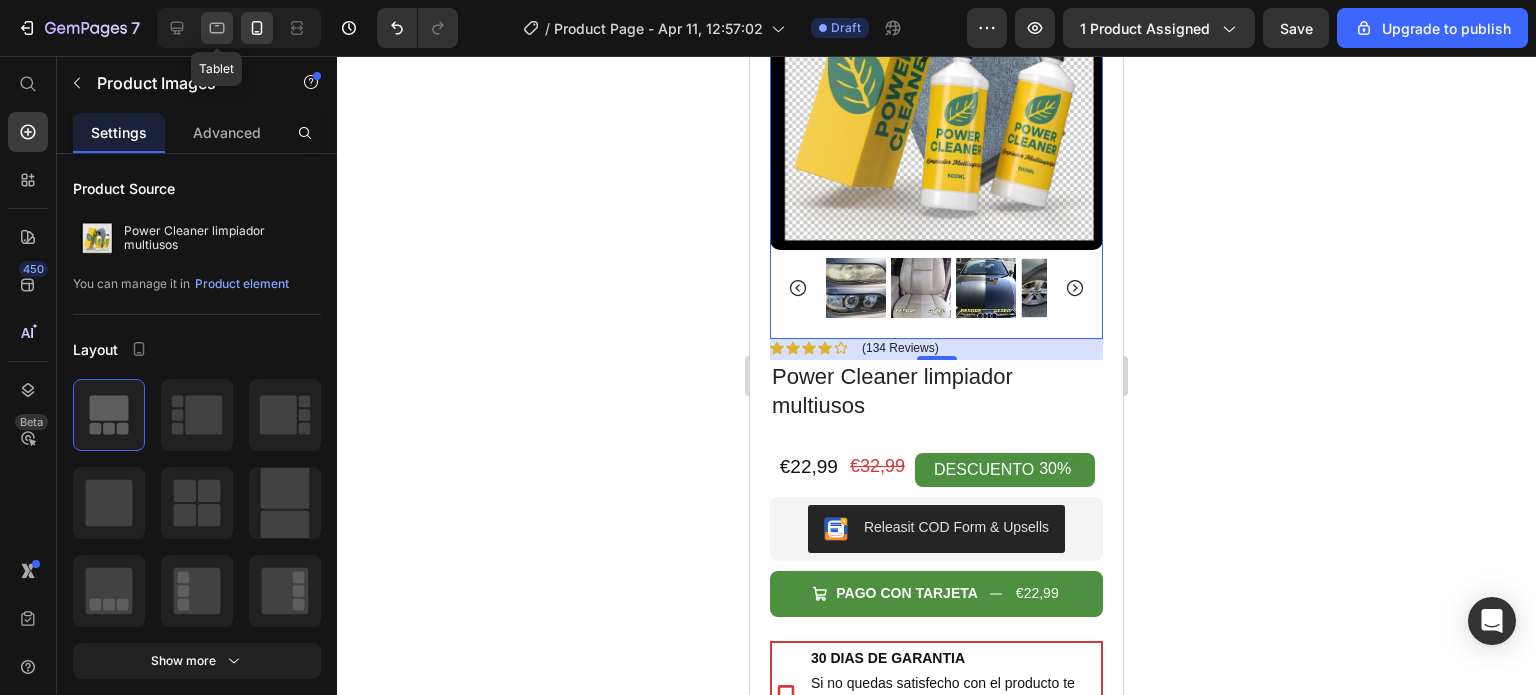 drag, startPoint x: 215, startPoint y: 19, endPoint x: 229, endPoint y: 27, distance: 16.124516 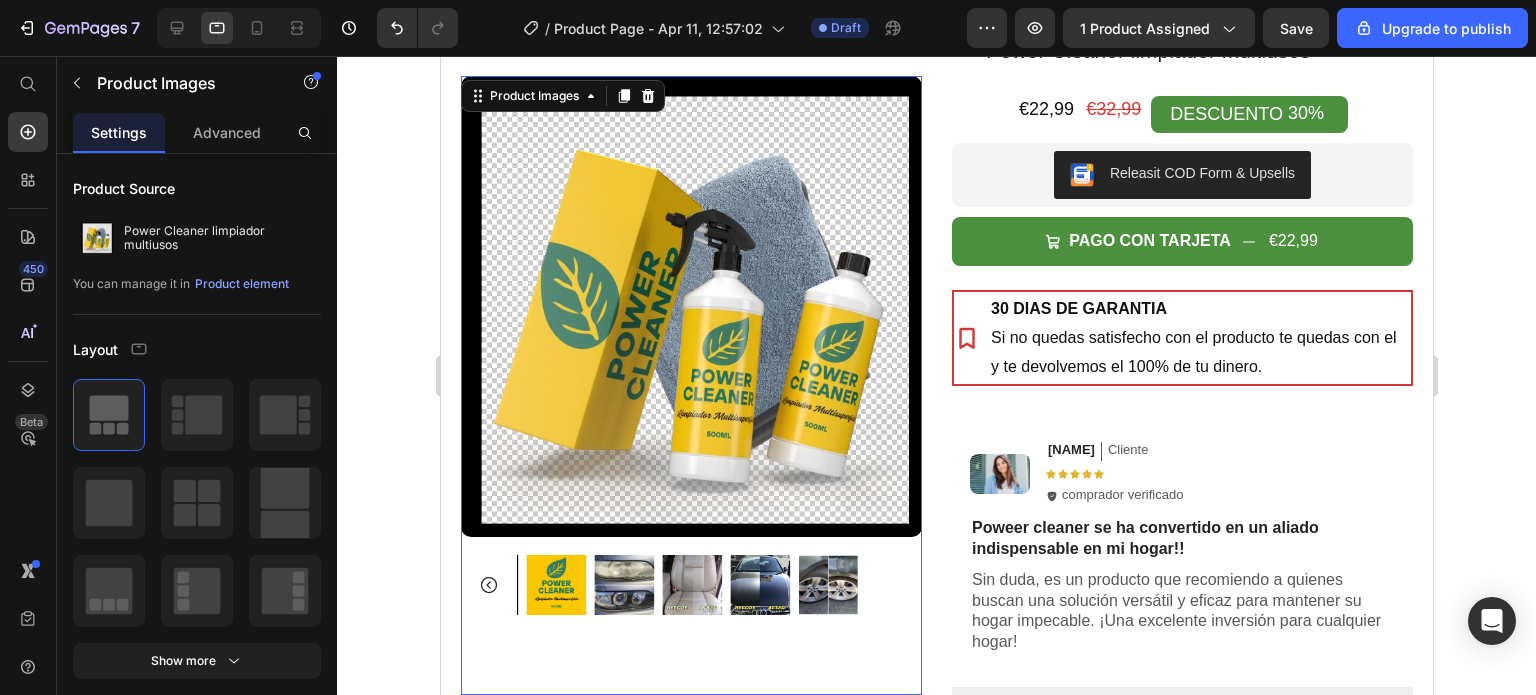 scroll, scrollTop: 432, scrollLeft: 0, axis: vertical 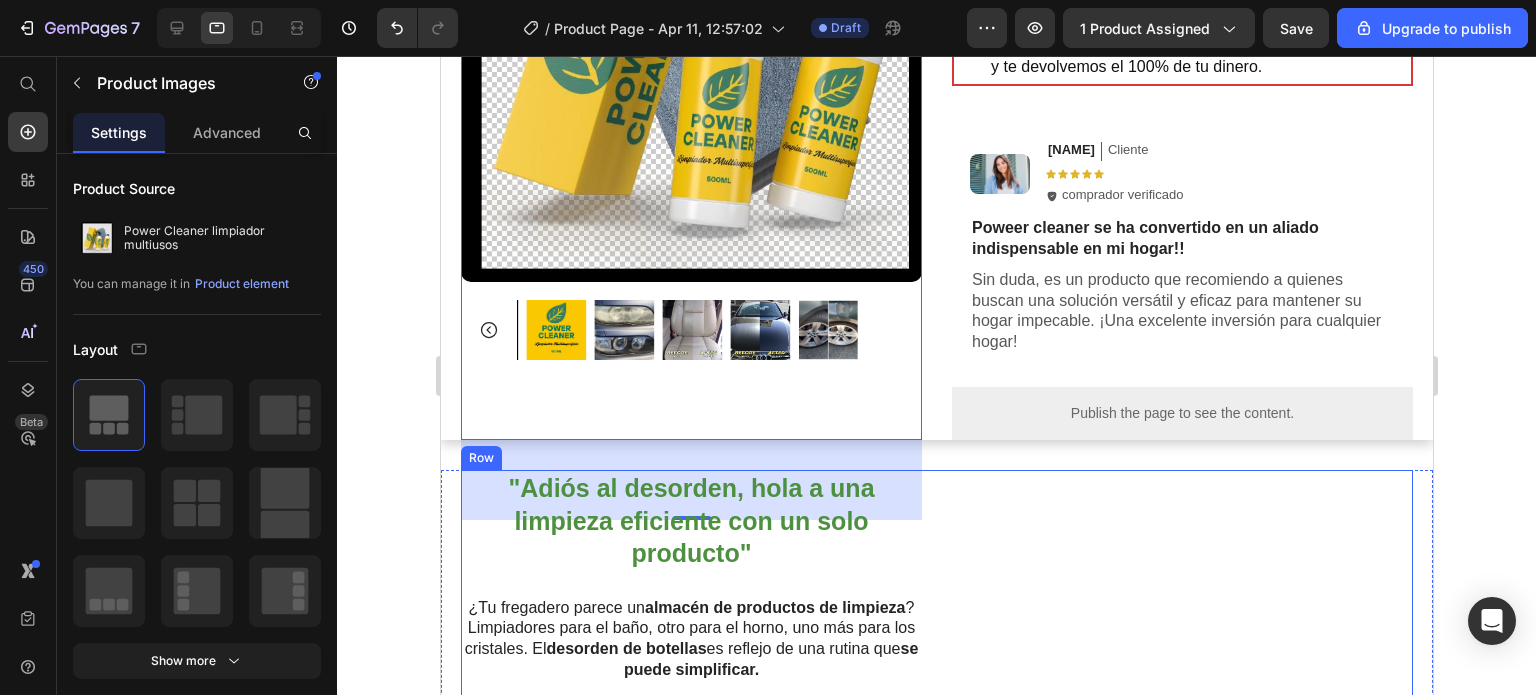 click on "un almacén de productos de limpieza ? Limpiadores para el baño, otro para el horno, uno más para los cristales. El desorden de botellas es reflejo de una rutina que se puede simplificar. Este limpiador multiusos actúa con eficacia en todo tipo de superficies: madera, cerámica, vidrio, acero inoxidable. Lo puedes usar en la encimera de la cocina, la ducha o incluso en el coche. Un solo producto para resolver múltiples necesidades.Simplifica tu limpieza con un solo click. Menos productos,mas tranquilidad . Con Power Cleaner es posible . Text Block Row Publish the page to see the content. Custom Code Image Row" at bounding box center [936, 722] 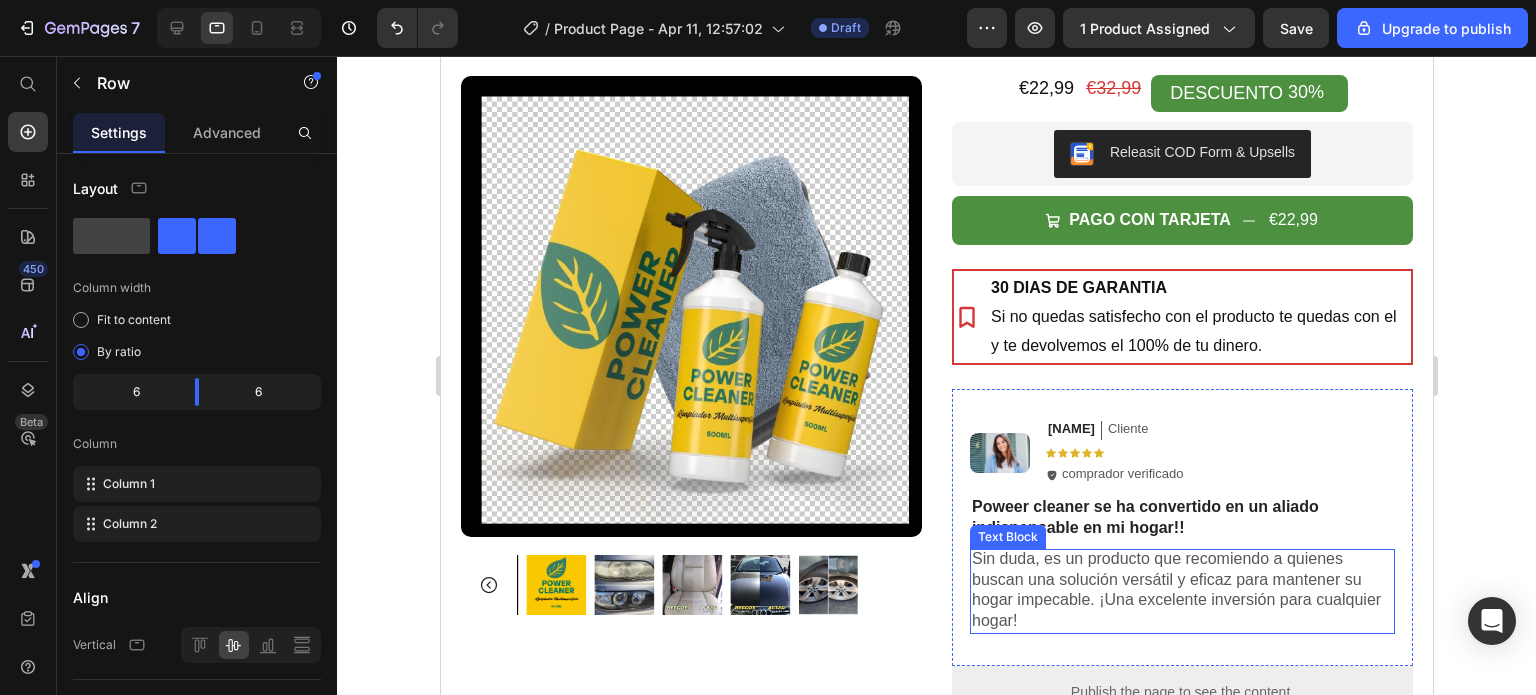 scroll, scrollTop: 32, scrollLeft: 0, axis: vertical 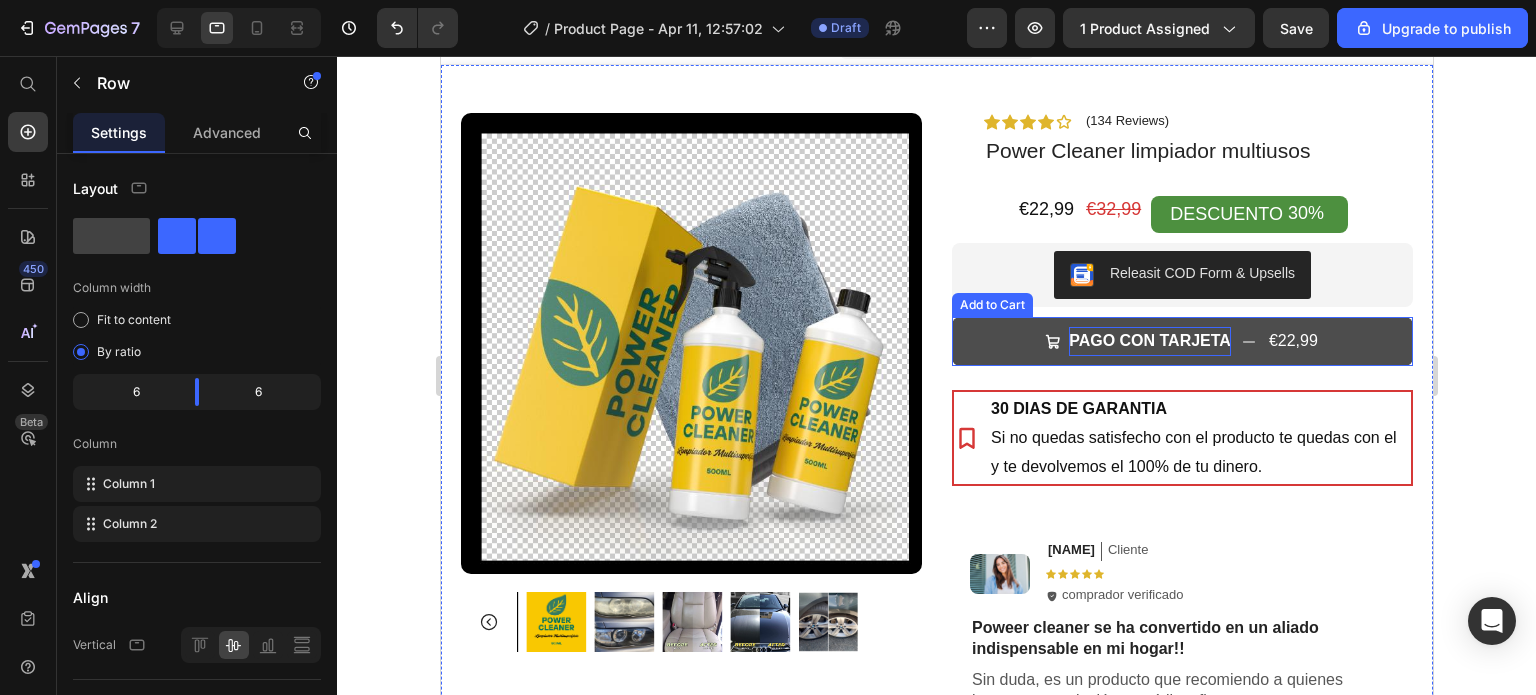 click on "PAGO CON TARJETA" at bounding box center (1149, 341) 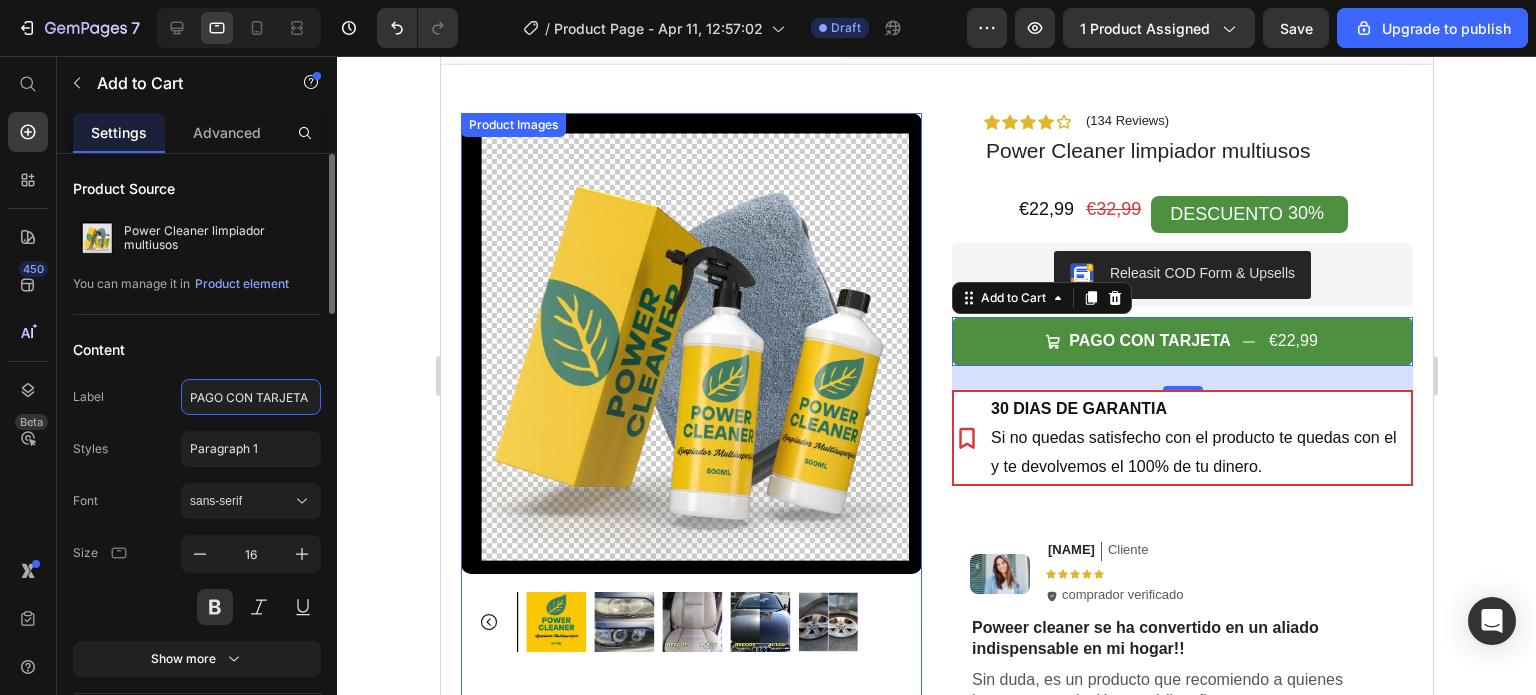 click on "PAGO CON TARJETA" 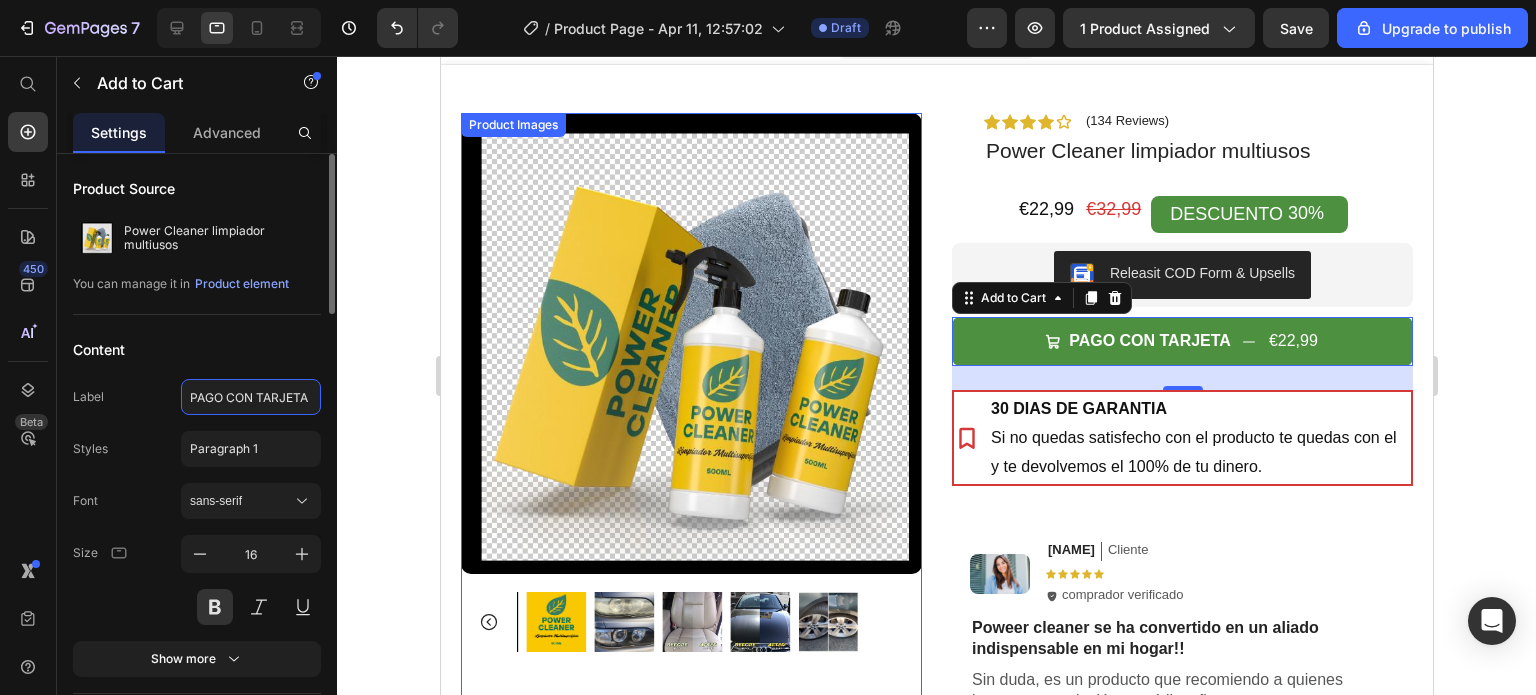 type 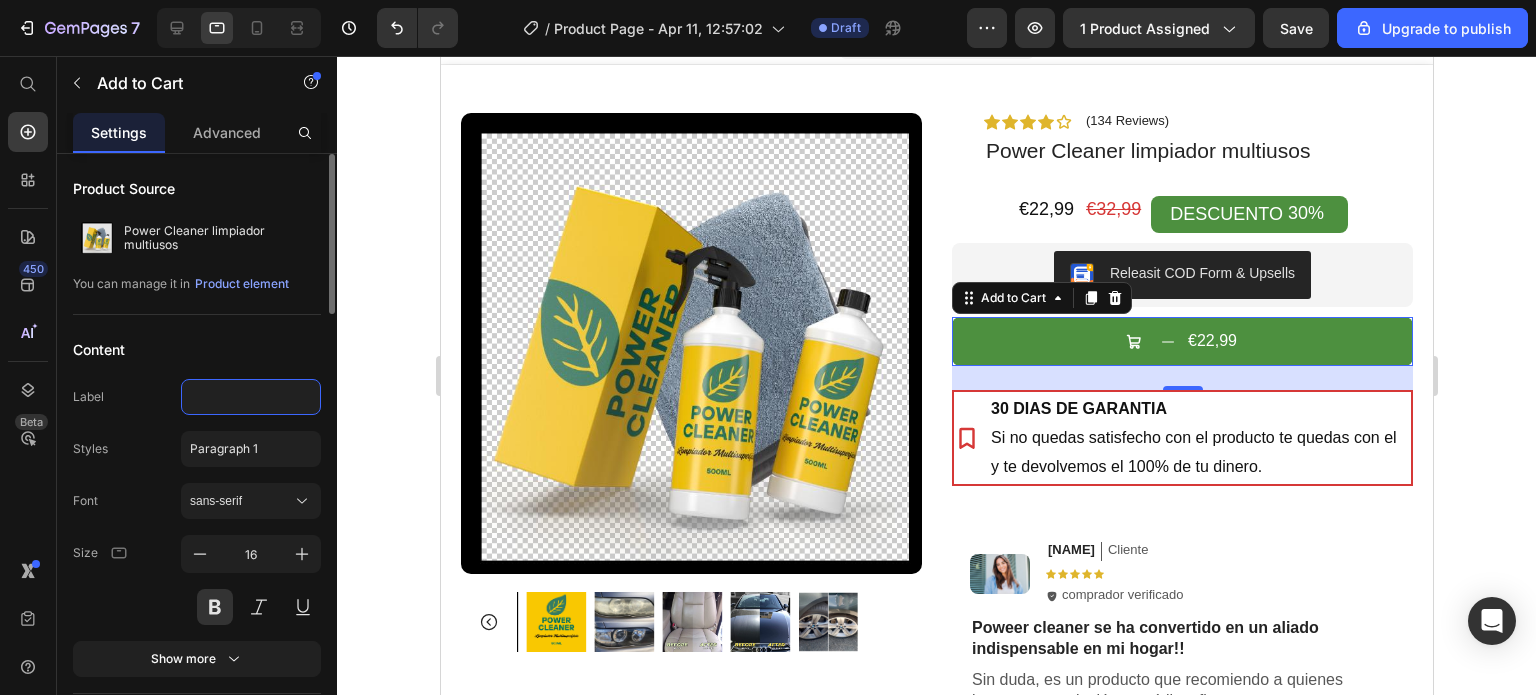 click 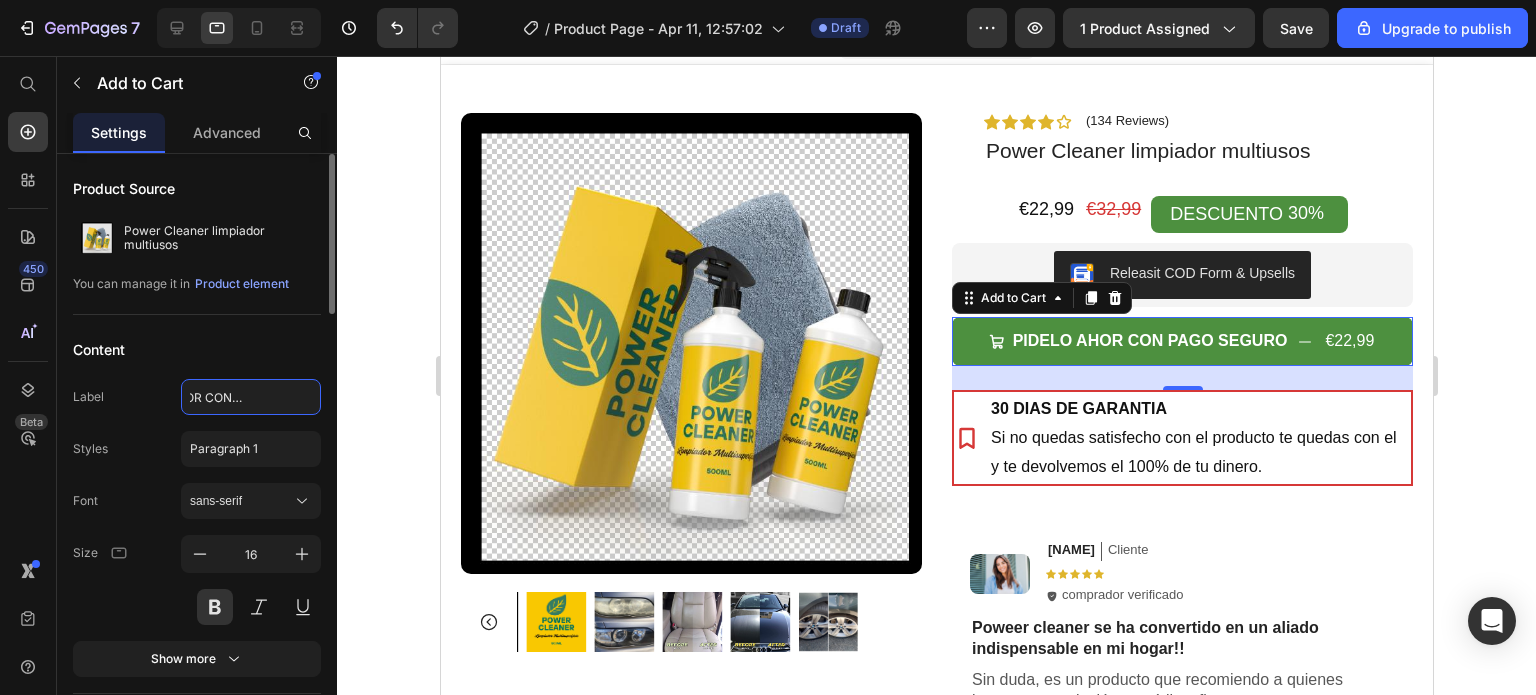 scroll, scrollTop: 0, scrollLeft: 76, axis: horizontal 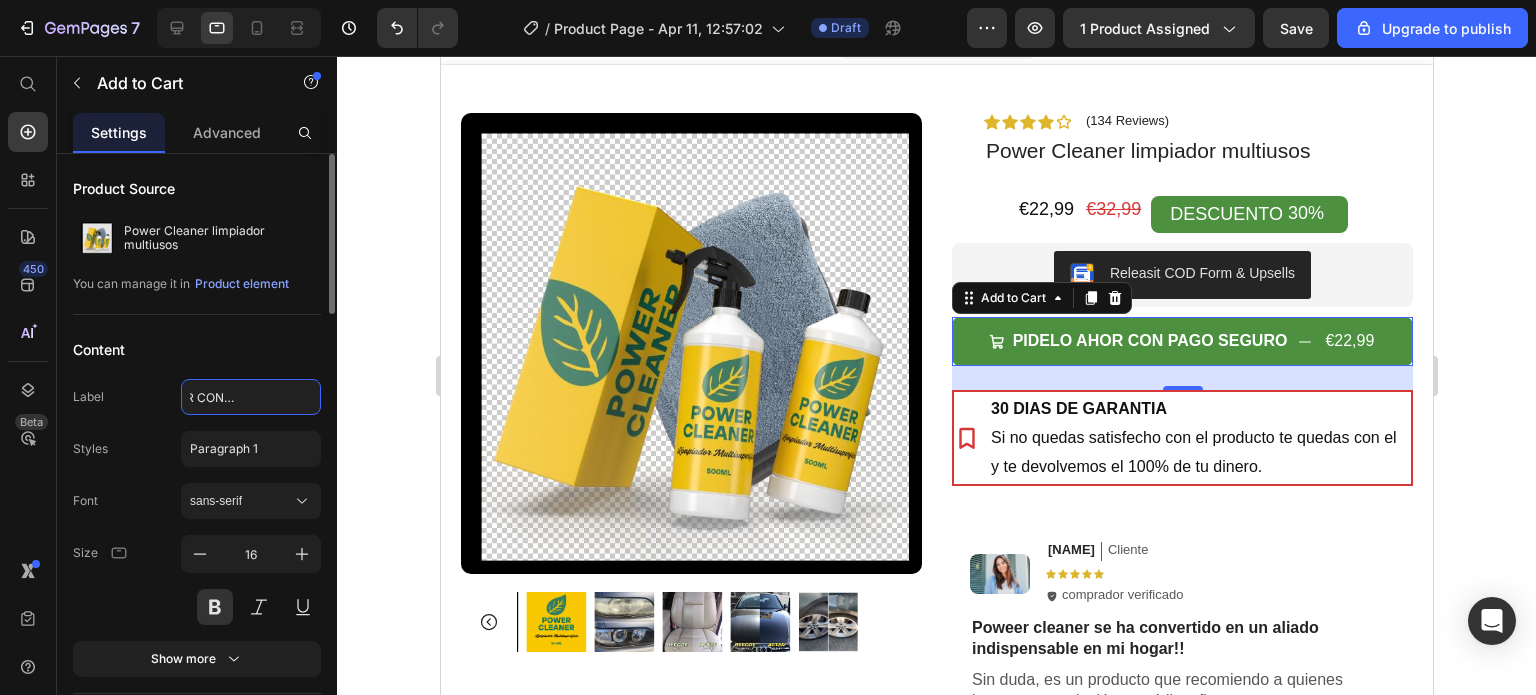 click on "PIDELO AHOR CON PAGO SEGURO" 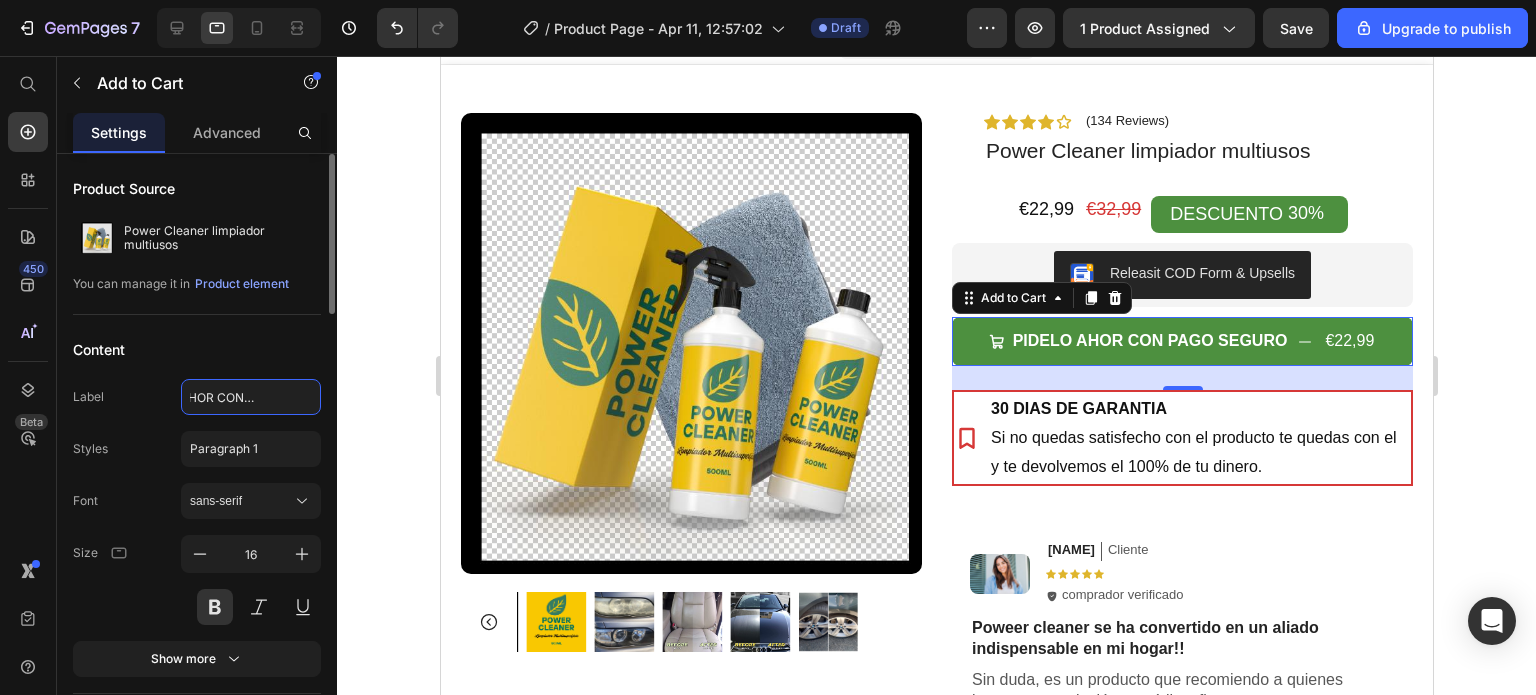 click on "PIDELO AHOR CON PAGO SEGURO" 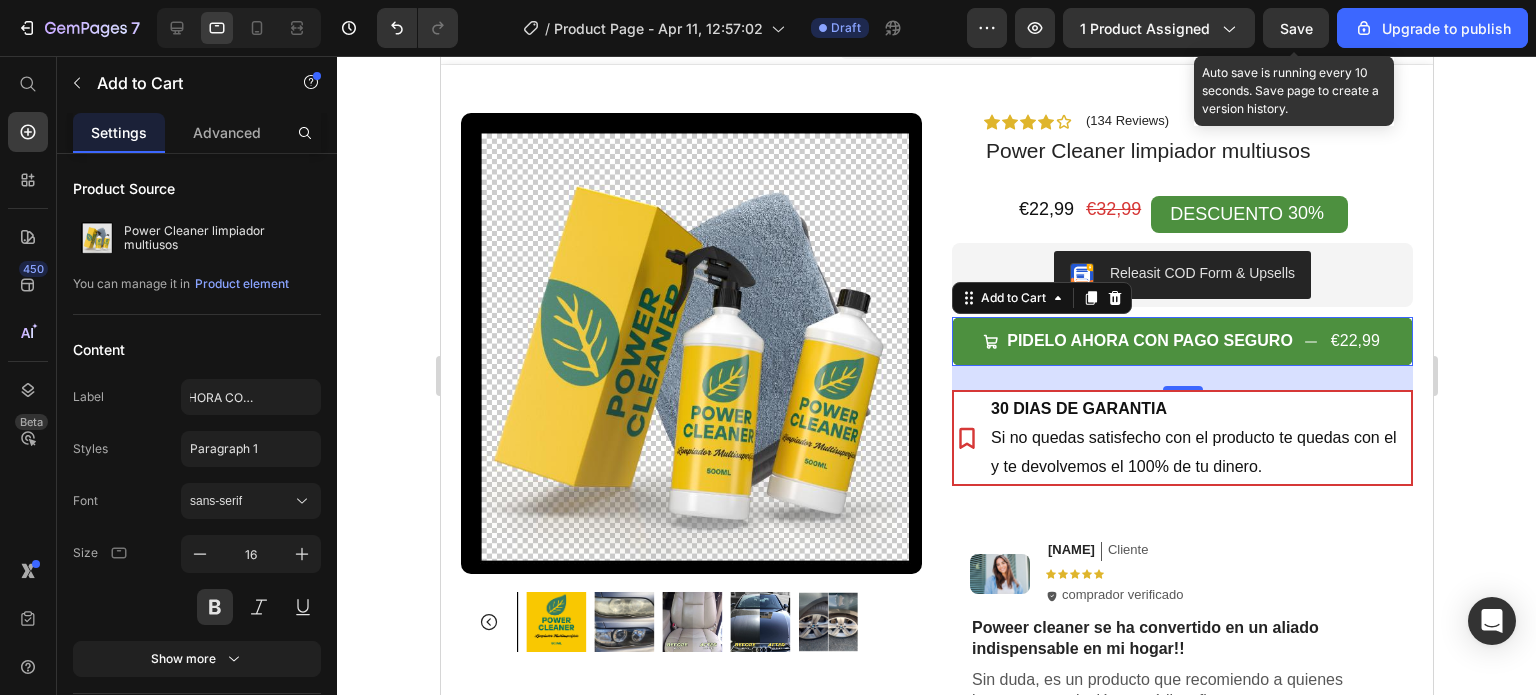 click on "Save" at bounding box center (1296, 28) 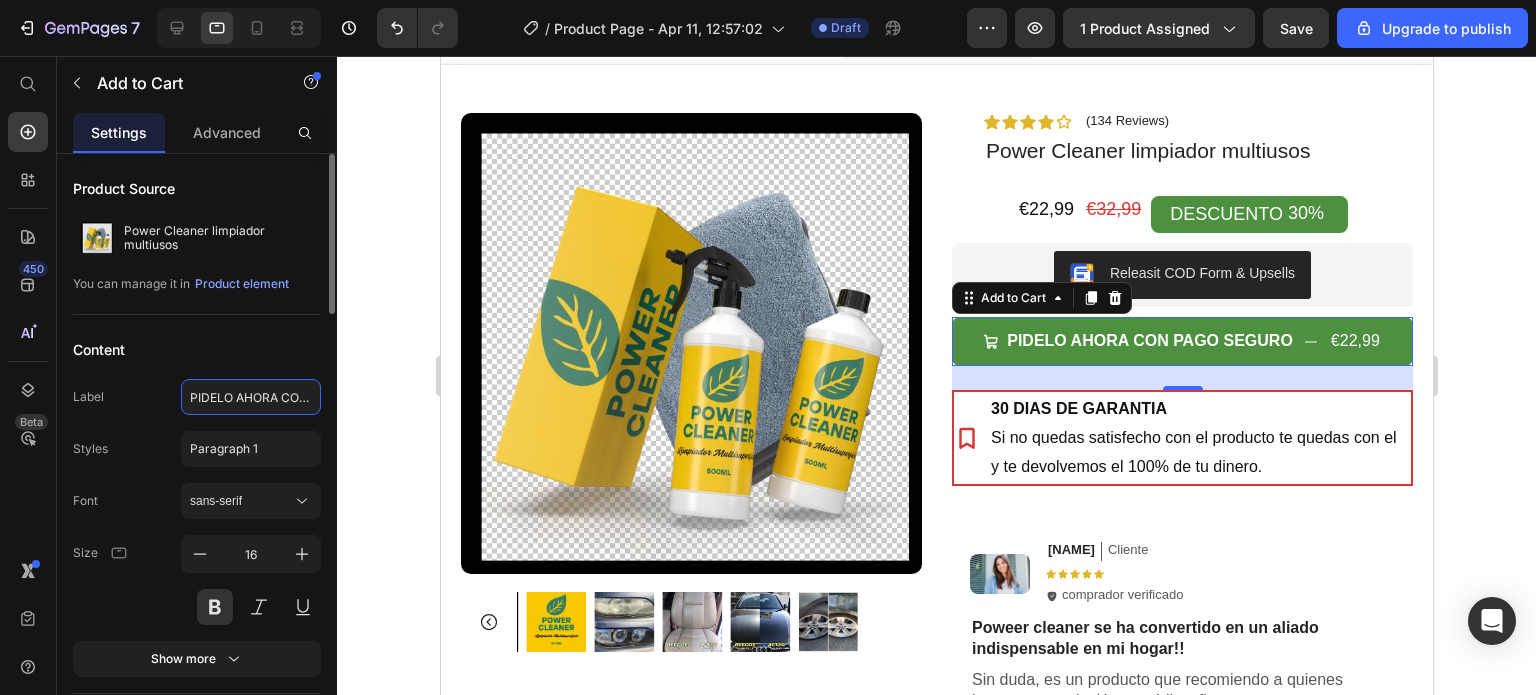click on "PIDELO AHORA CON PAGO SEGURO" 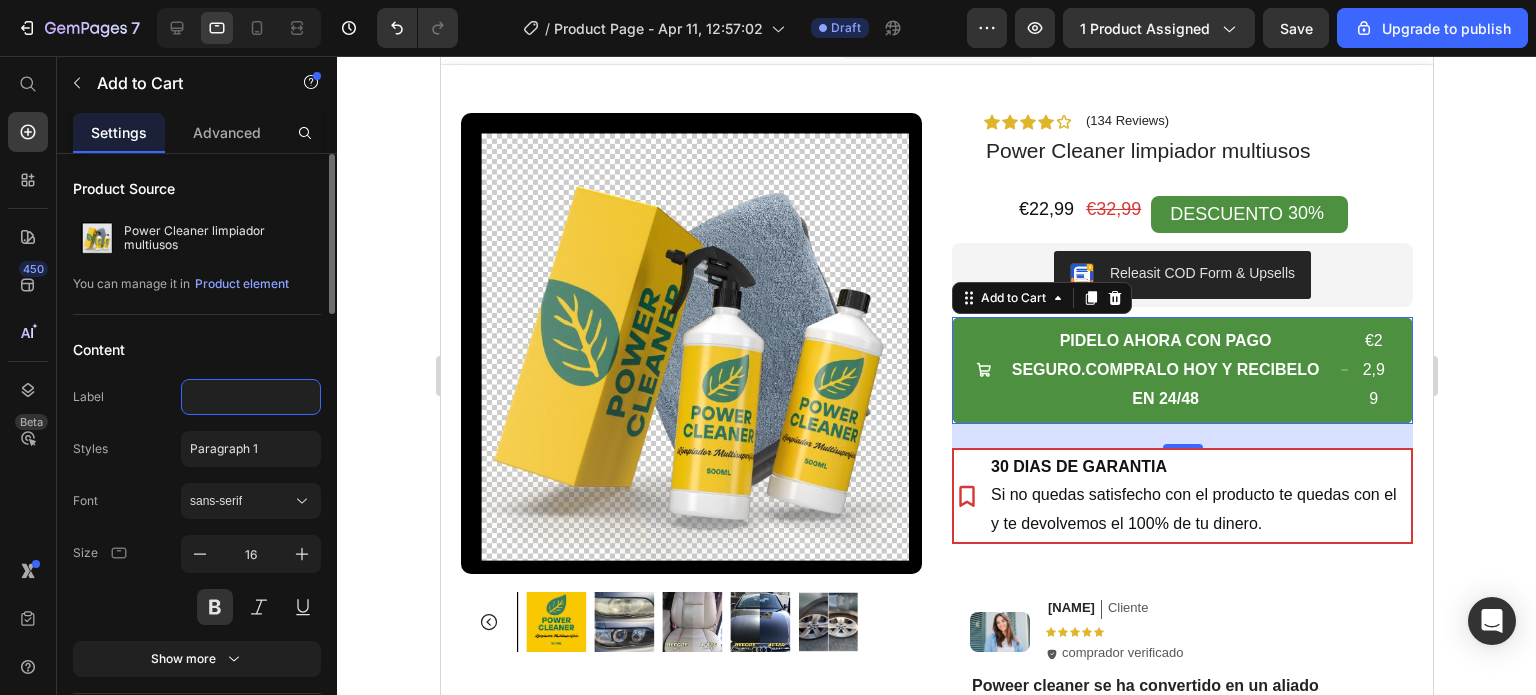 scroll, scrollTop: 0, scrollLeft: 327, axis: horizontal 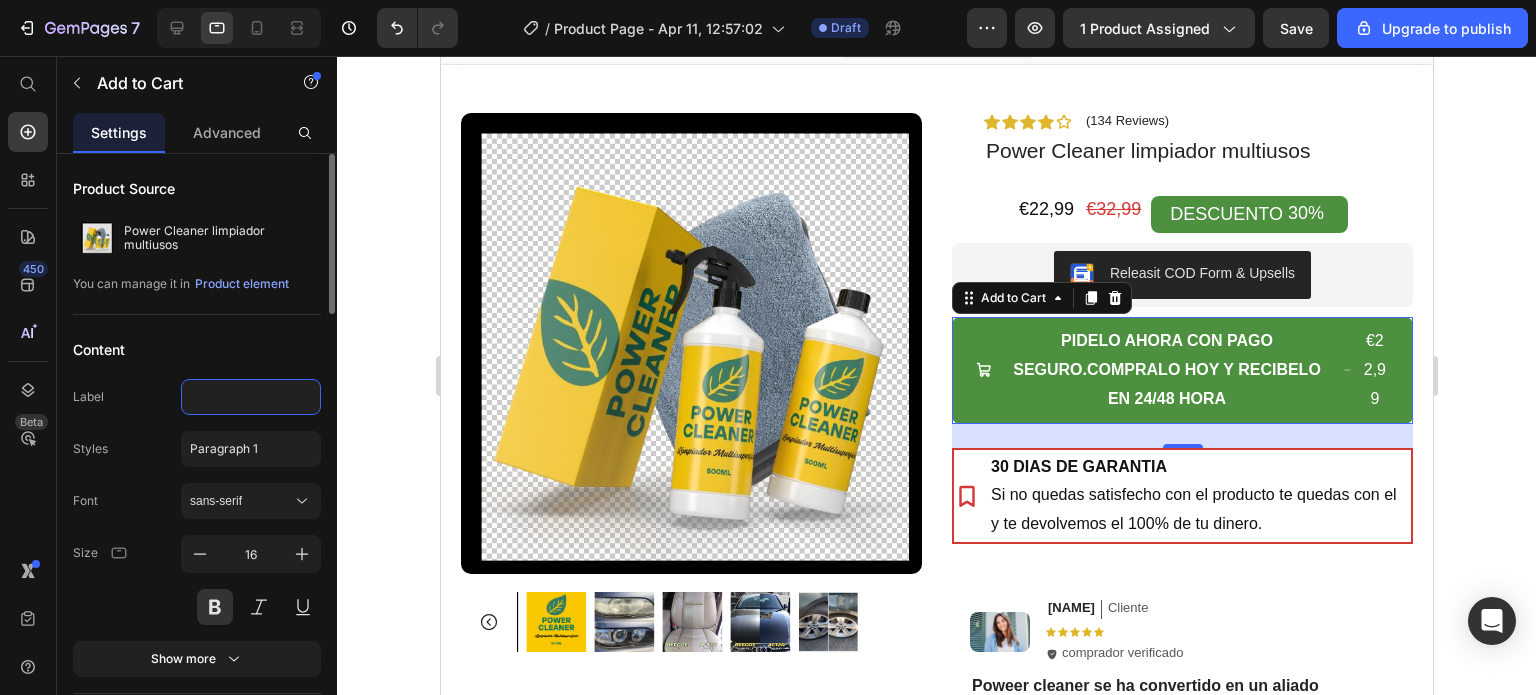 type on "PIDELO AHORA CON PAGO SEGURO.COMPRALO HOY Y RECIBELO EN 24/48 HORAS" 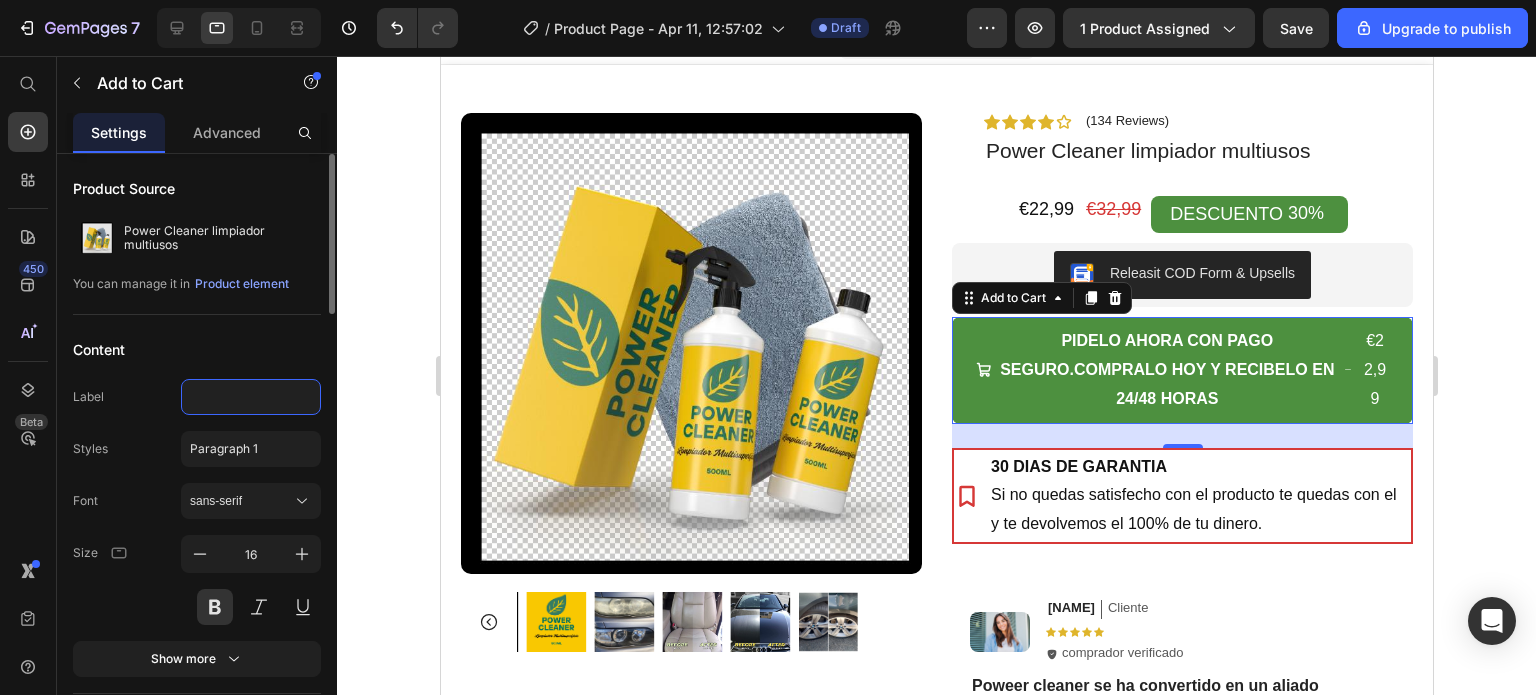 scroll, scrollTop: 300, scrollLeft: 0, axis: vertical 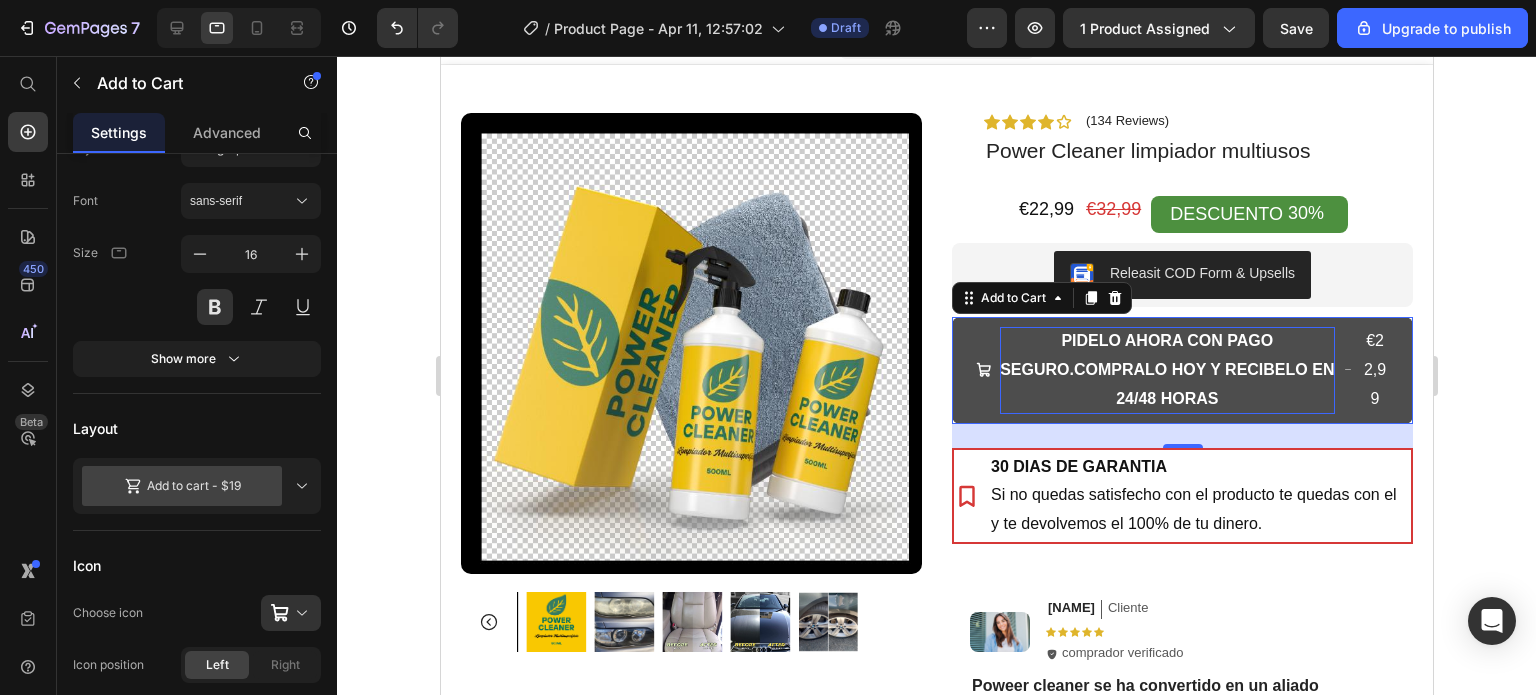 click on "PIDELO AHORA CON PAGO SEGURO.COMPRALO HOY Y RECIBELO EN 24/48 HORAS" at bounding box center (1166, 370) 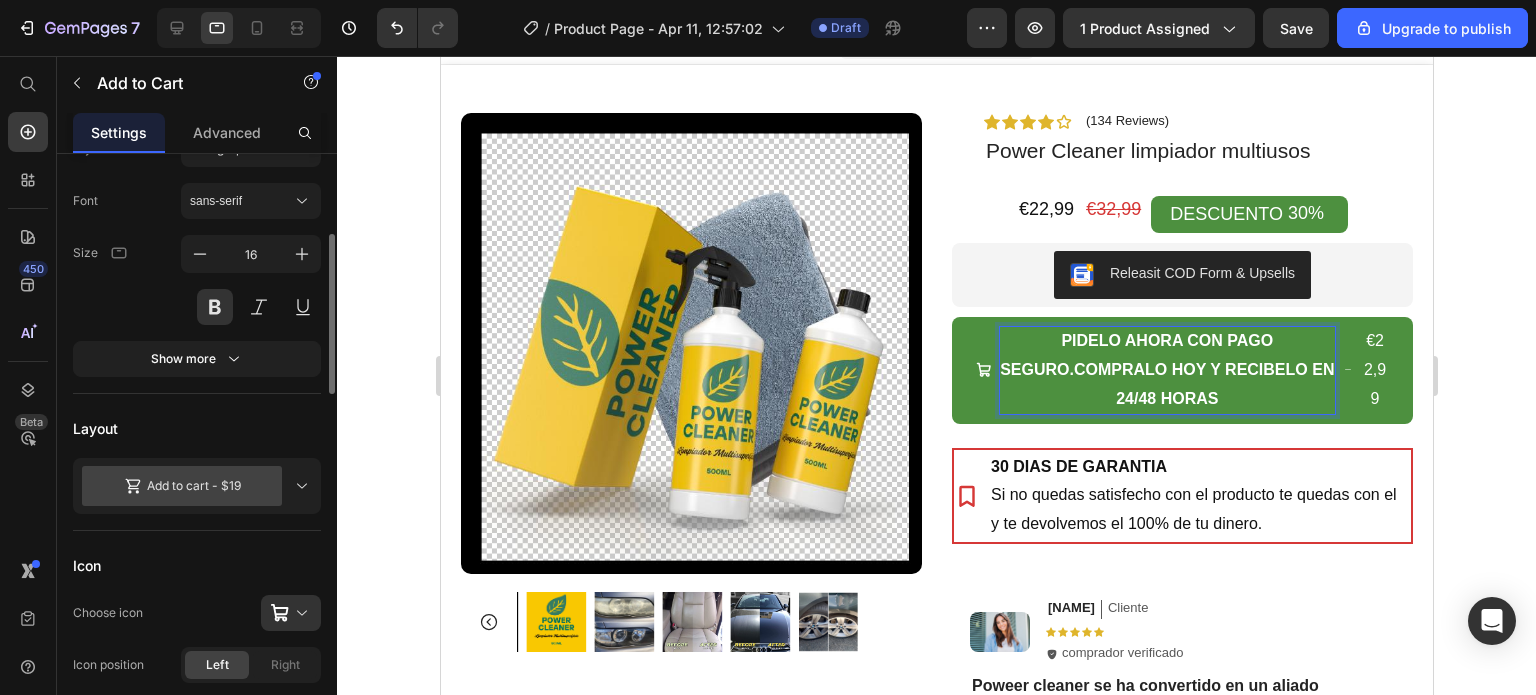scroll, scrollTop: 500, scrollLeft: 0, axis: vertical 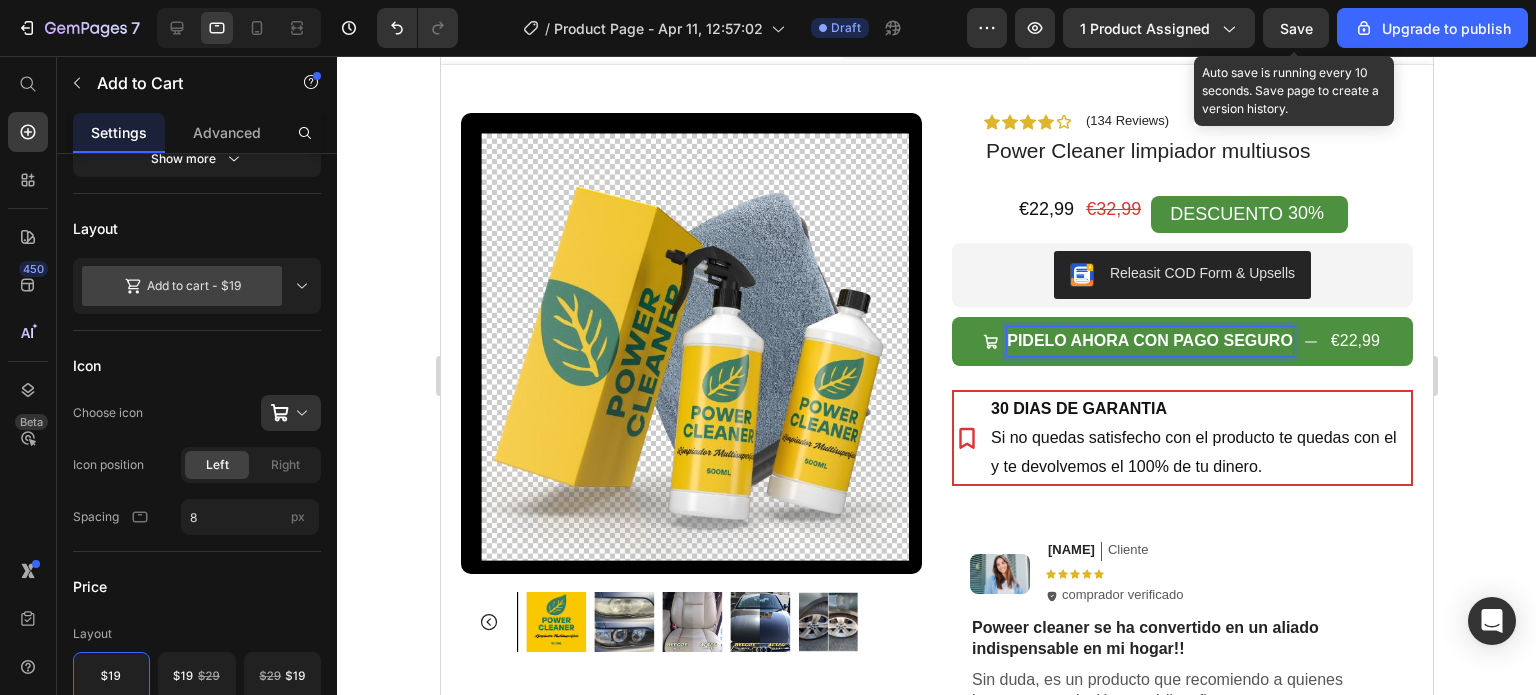 click on "Save" at bounding box center (1296, 28) 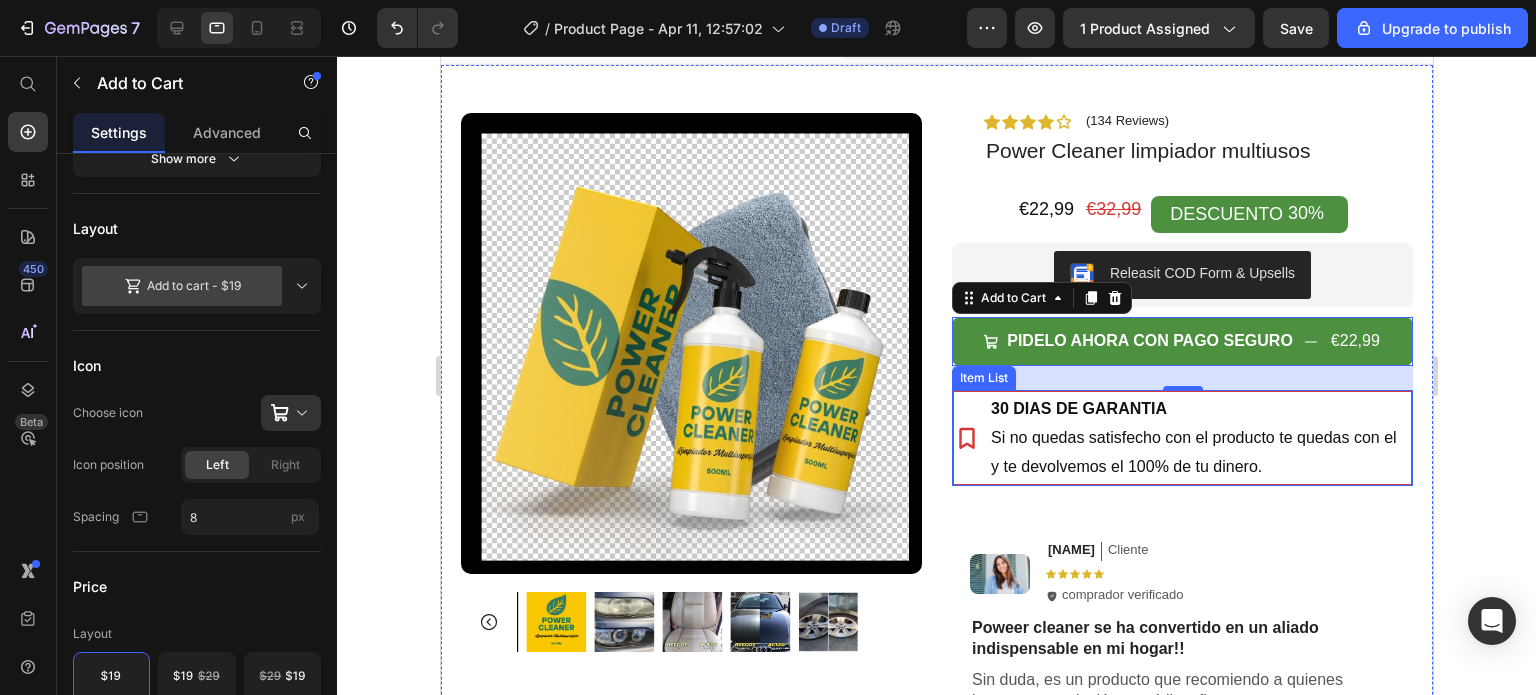 click on "Si no quedas satisfecho con el producto te quedas con el" at bounding box center (1193, 438) 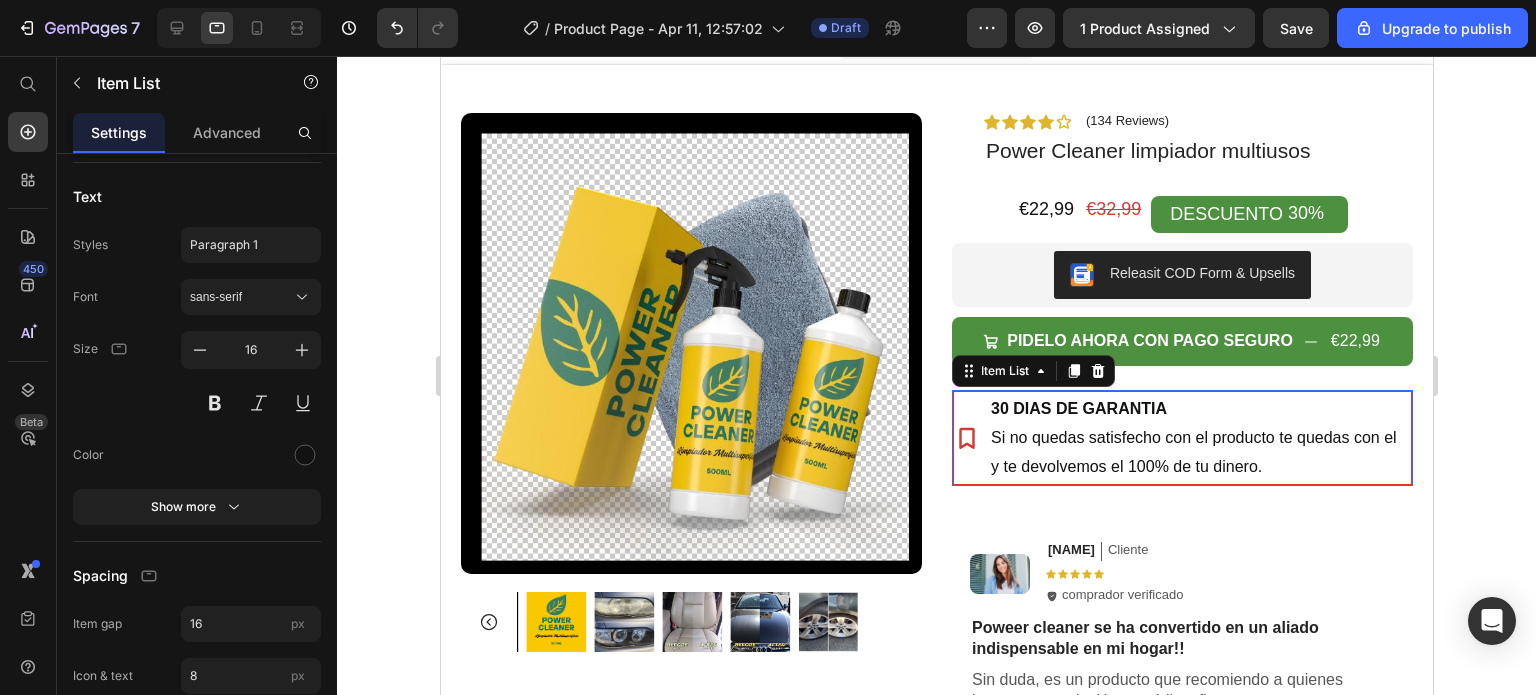scroll, scrollTop: 0, scrollLeft: 0, axis: both 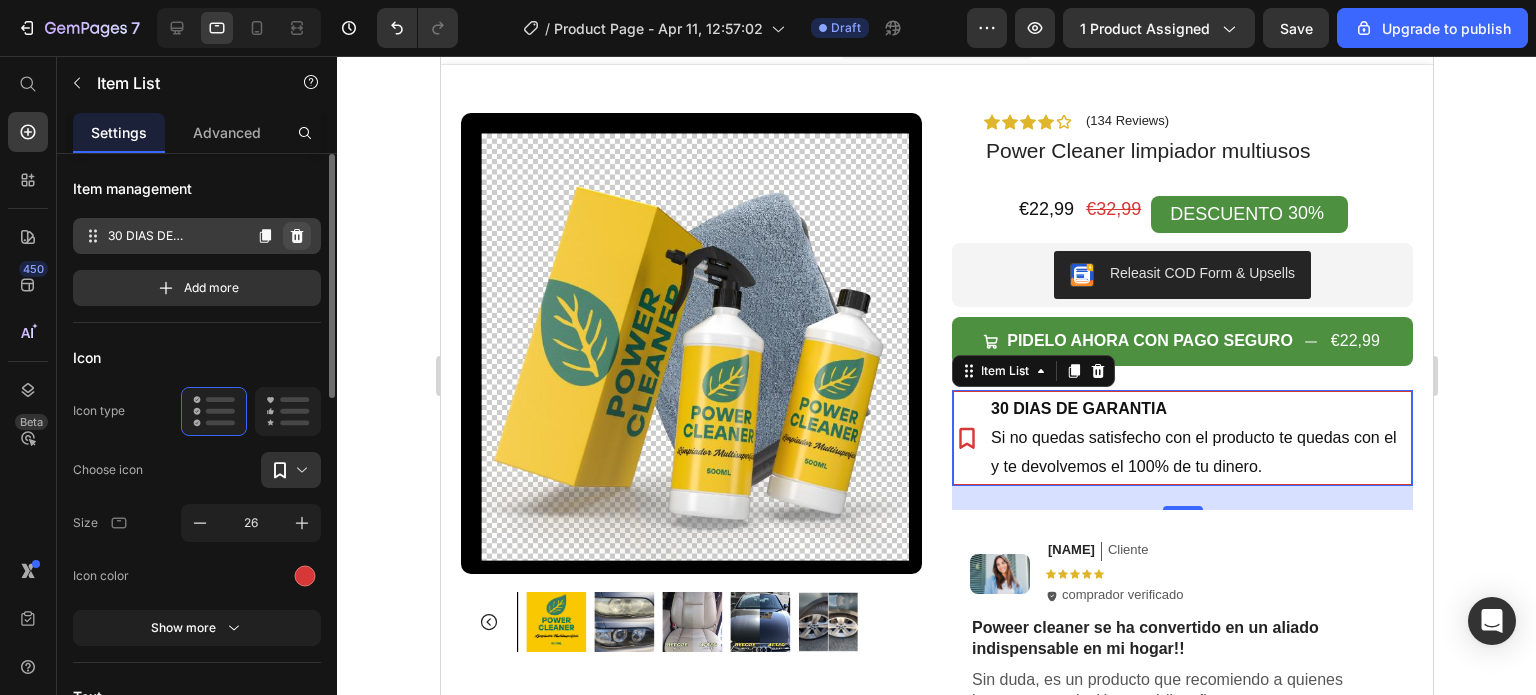 click 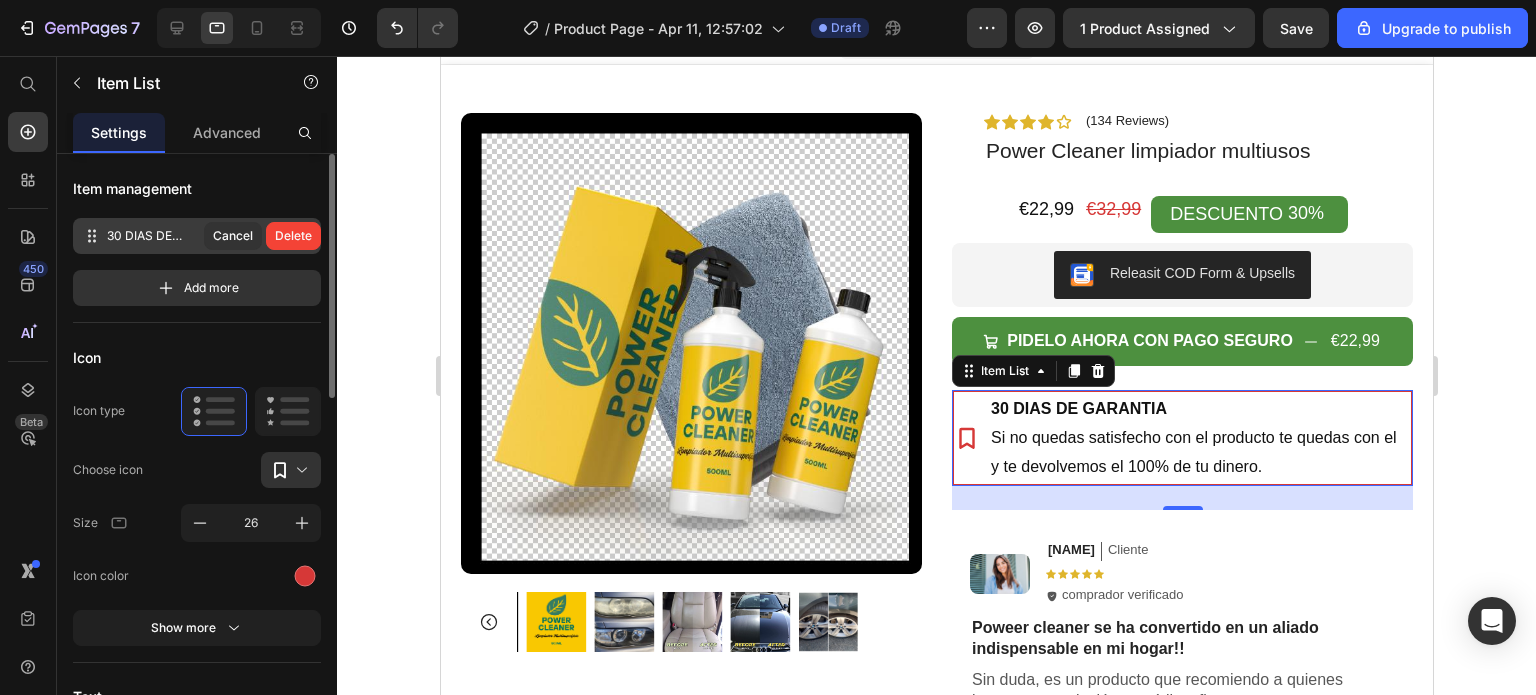 click on "Delete" at bounding box center (293, 236) 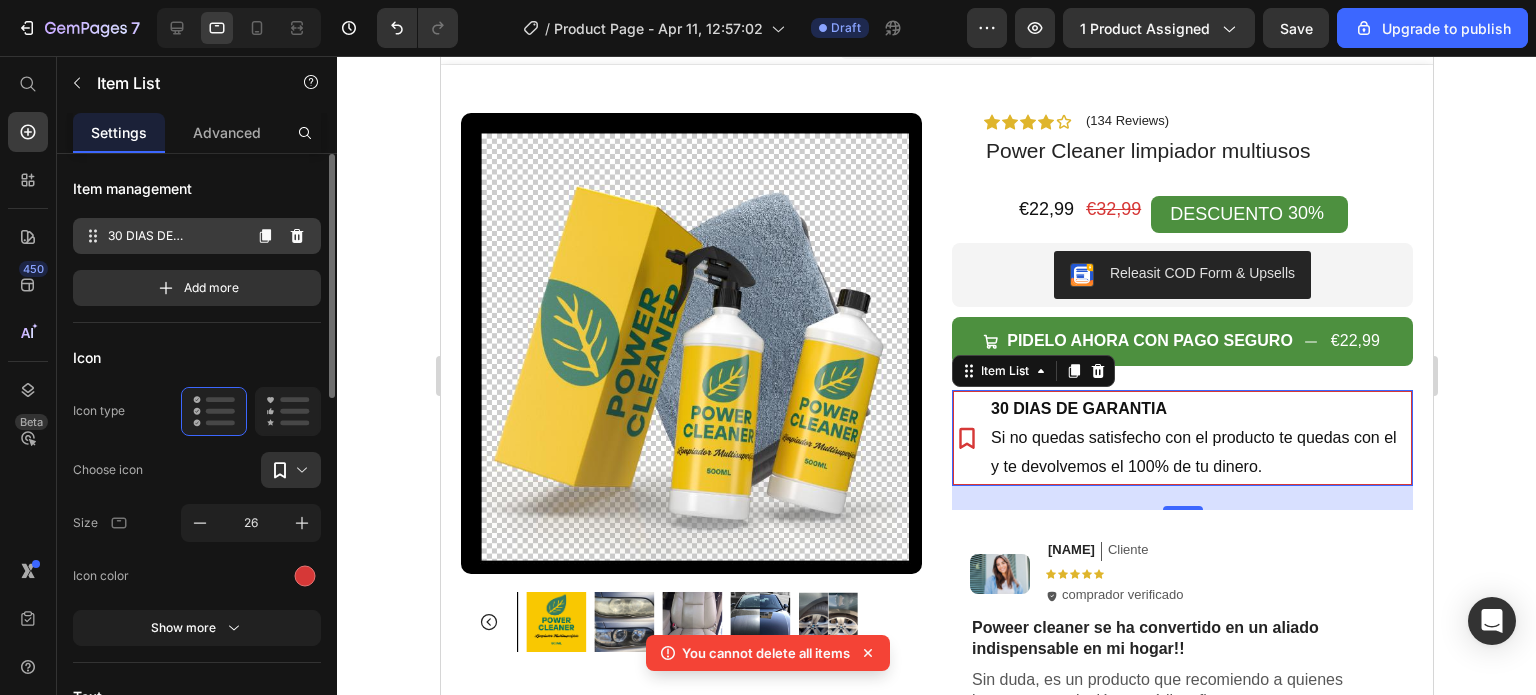 click on "30 DIAS DE GARANTIASi no quedas satisfecho con el producto te quedas con ely te devolvemos el 100% de tu dinero." at bounding box center (174, 236) 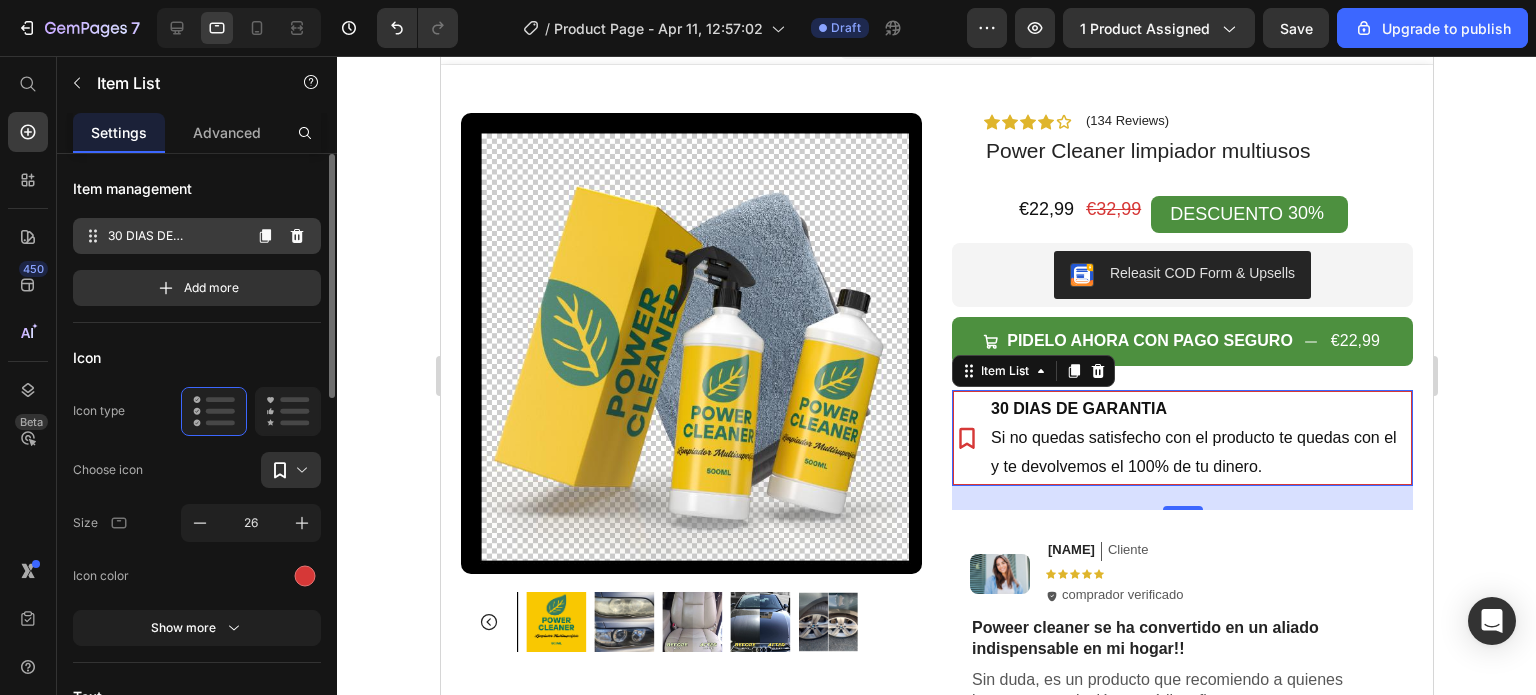 click on "30 DIAS DE GARANTIASi no quedas satisfecho con el producto te quedas con ely te devolvemos el 100% de tu dinero." at bounding box center (174, 236) 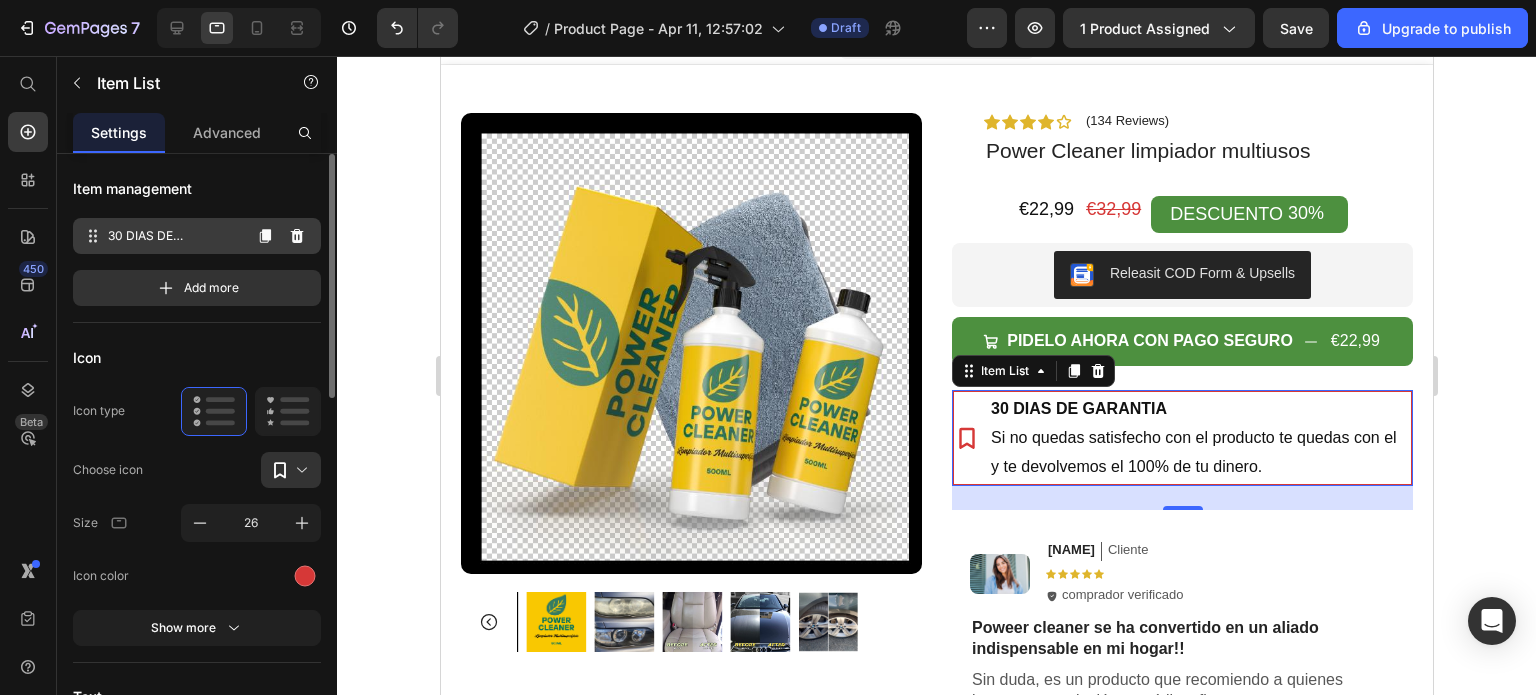click on "30 DIAS DE GARANTIASi no quedas satisfecho con el producto te quedas con ely te devolvemos el 100% de tu dinero." at bounding box center [174, 236] 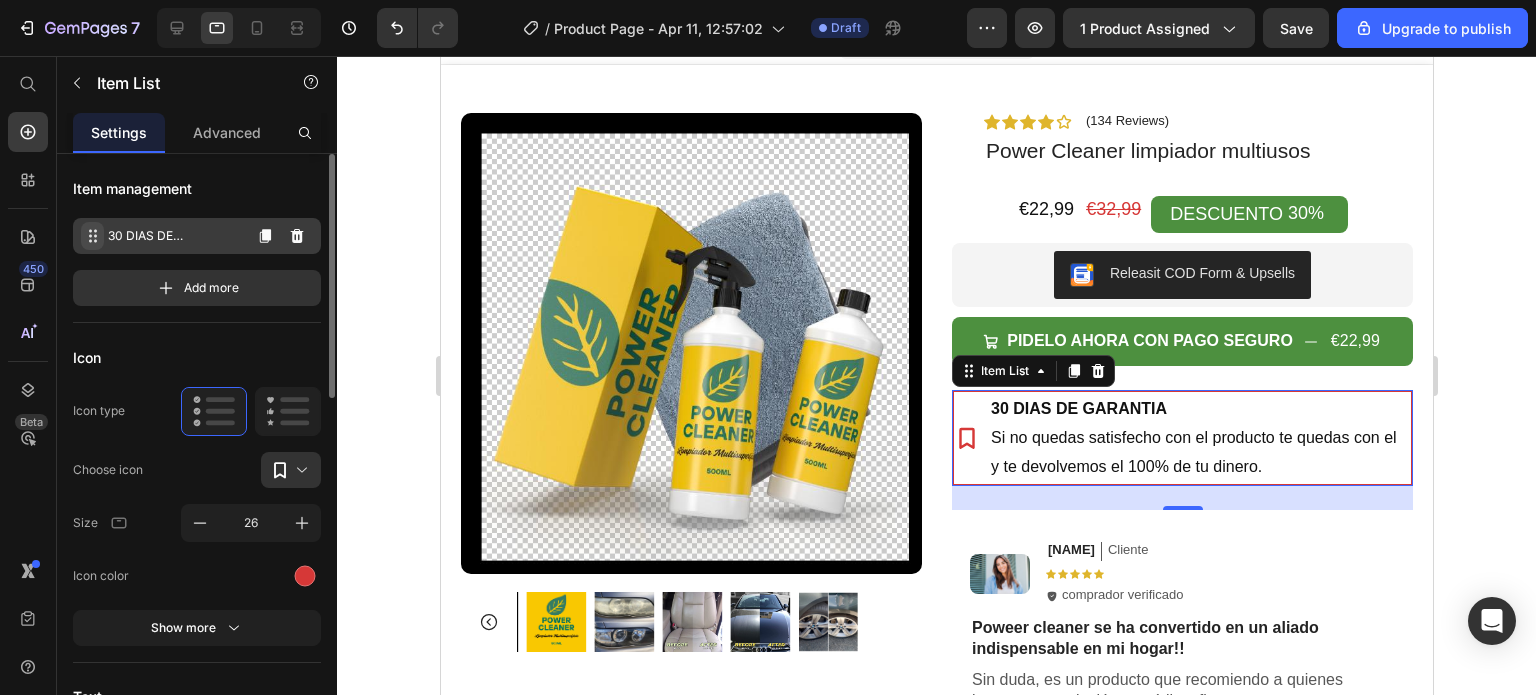 click 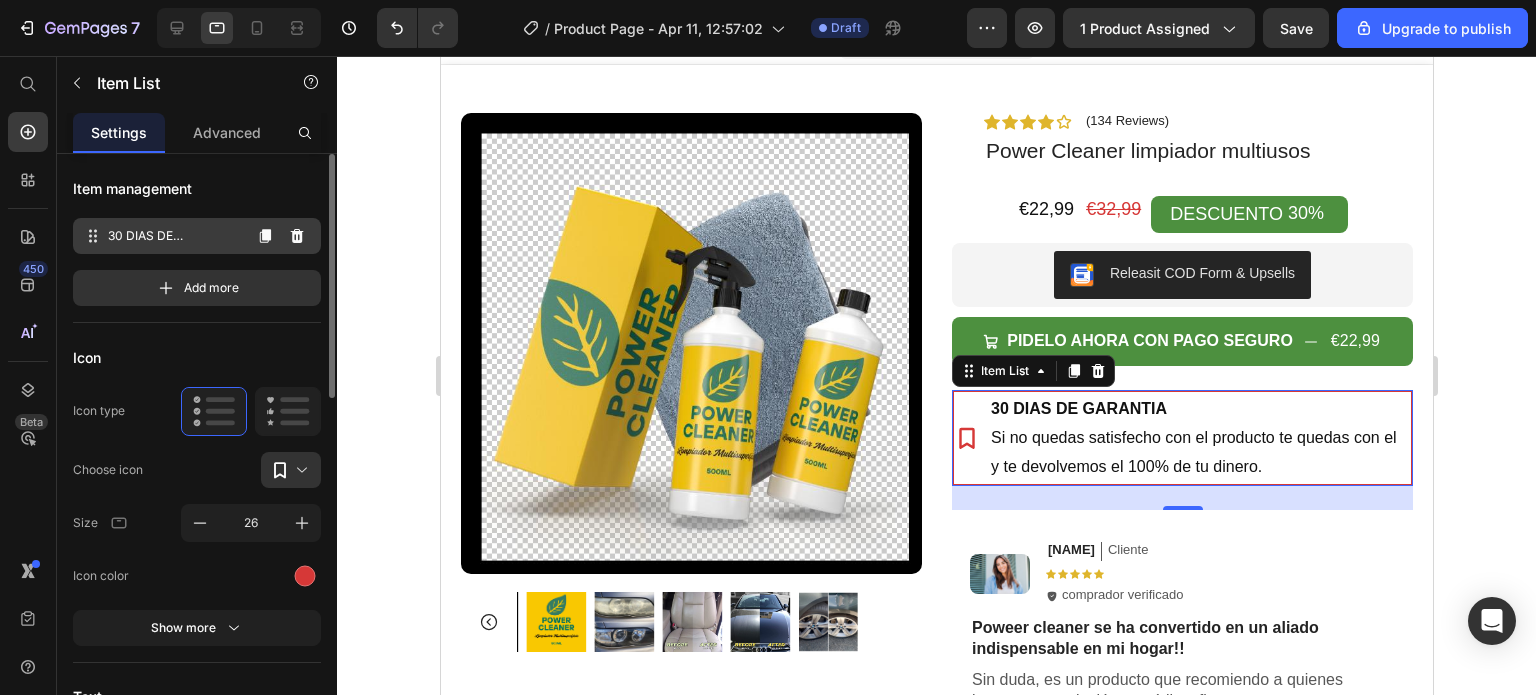 click on "30 DIAS DE GARANTIASi no quedas satisfecho con el producto te quedas con ely te devolvemos el 100% de tu dinero." at bounding box center (174, 236) 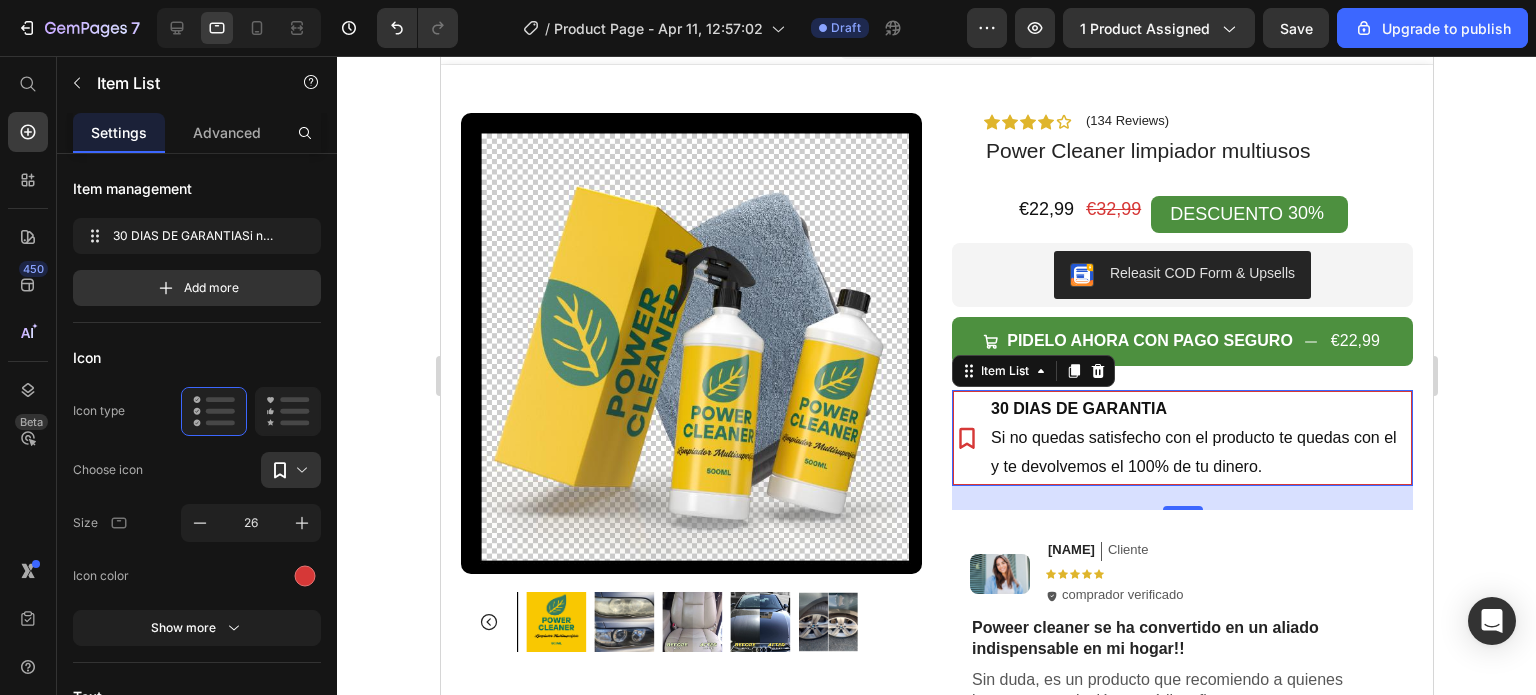click on "Si no quedas satisfecho con el producto te quedas con el" at bounding box center [1193, 438] 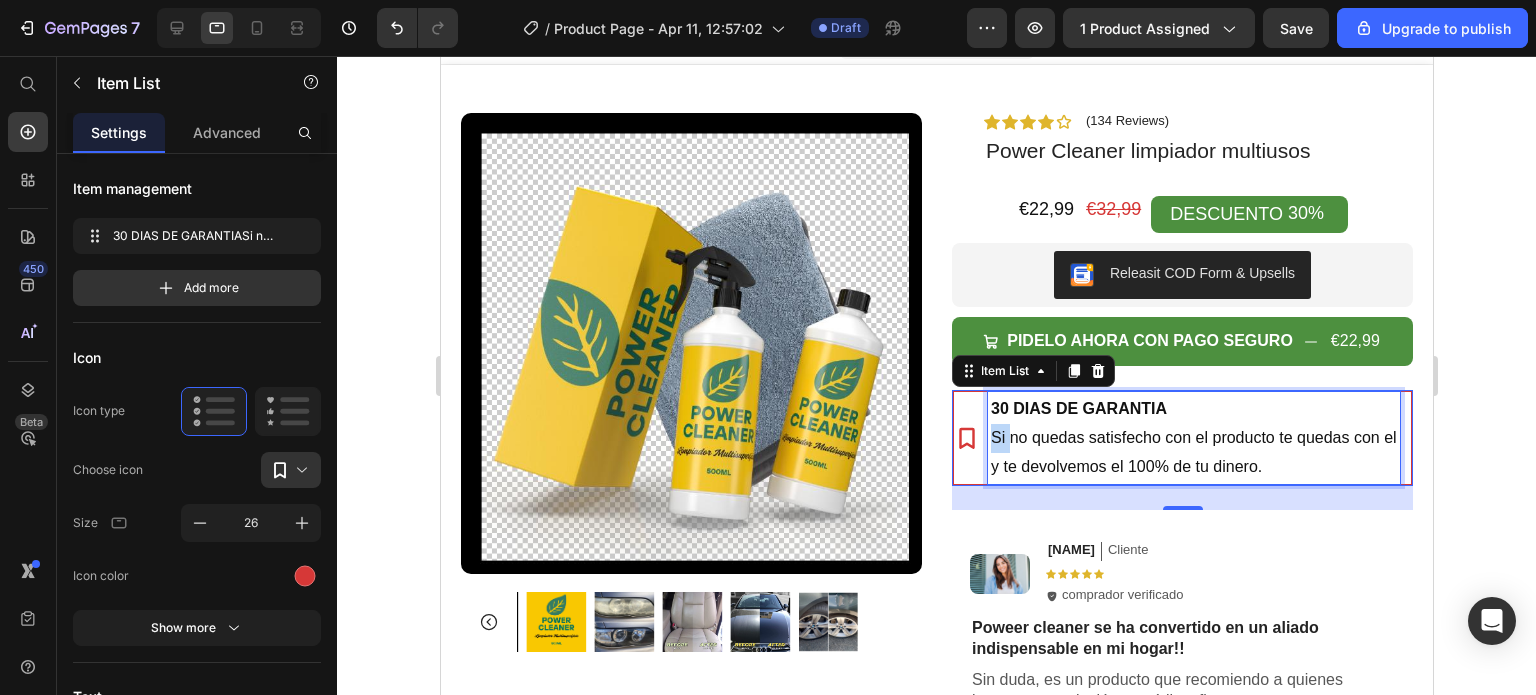 click on "Si no quedas satisfecho con el producto te quedas con el" at bounding box center (1193, 438) 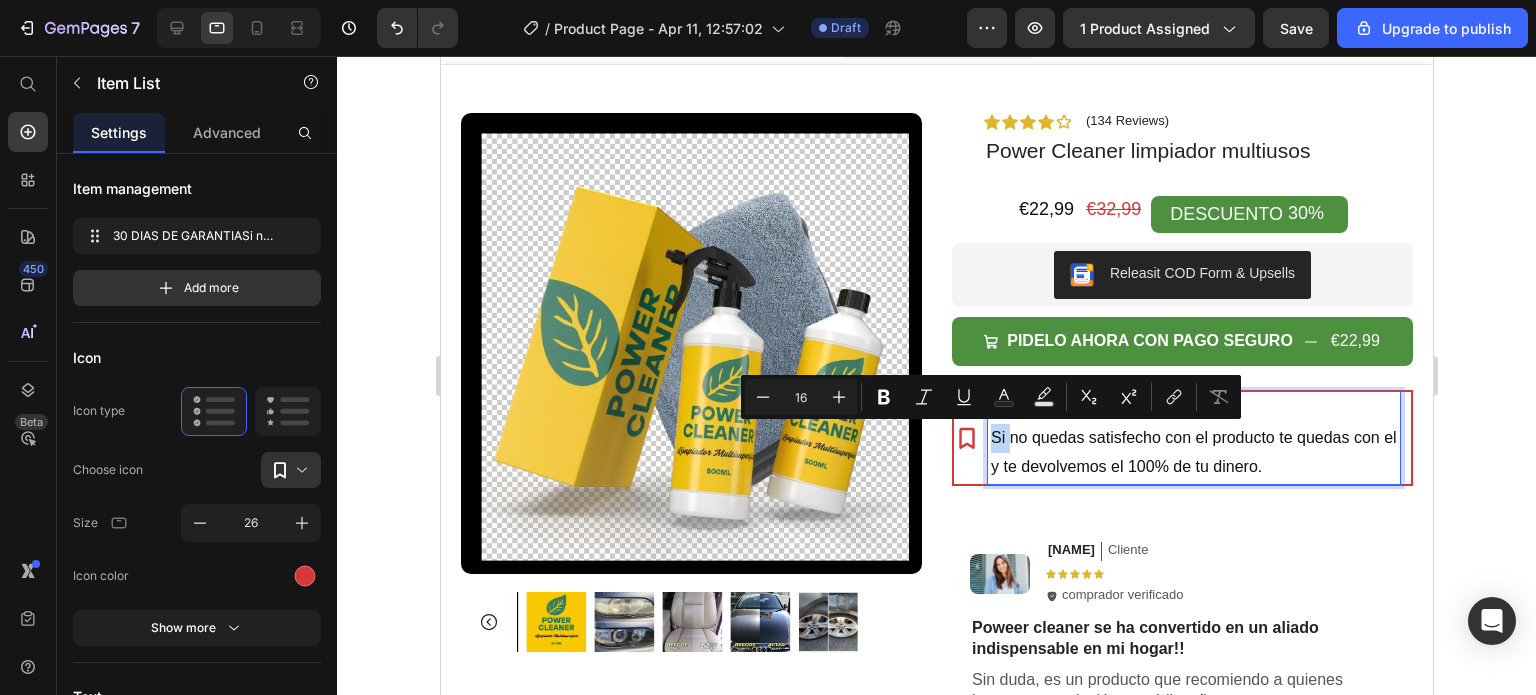 click on "30 DIAS DE GARANTIA Si no quedas satisfecho con el producto te quedas con el y te devolvemos el 100% de tu dinero." at bounding box center [1193, 438] 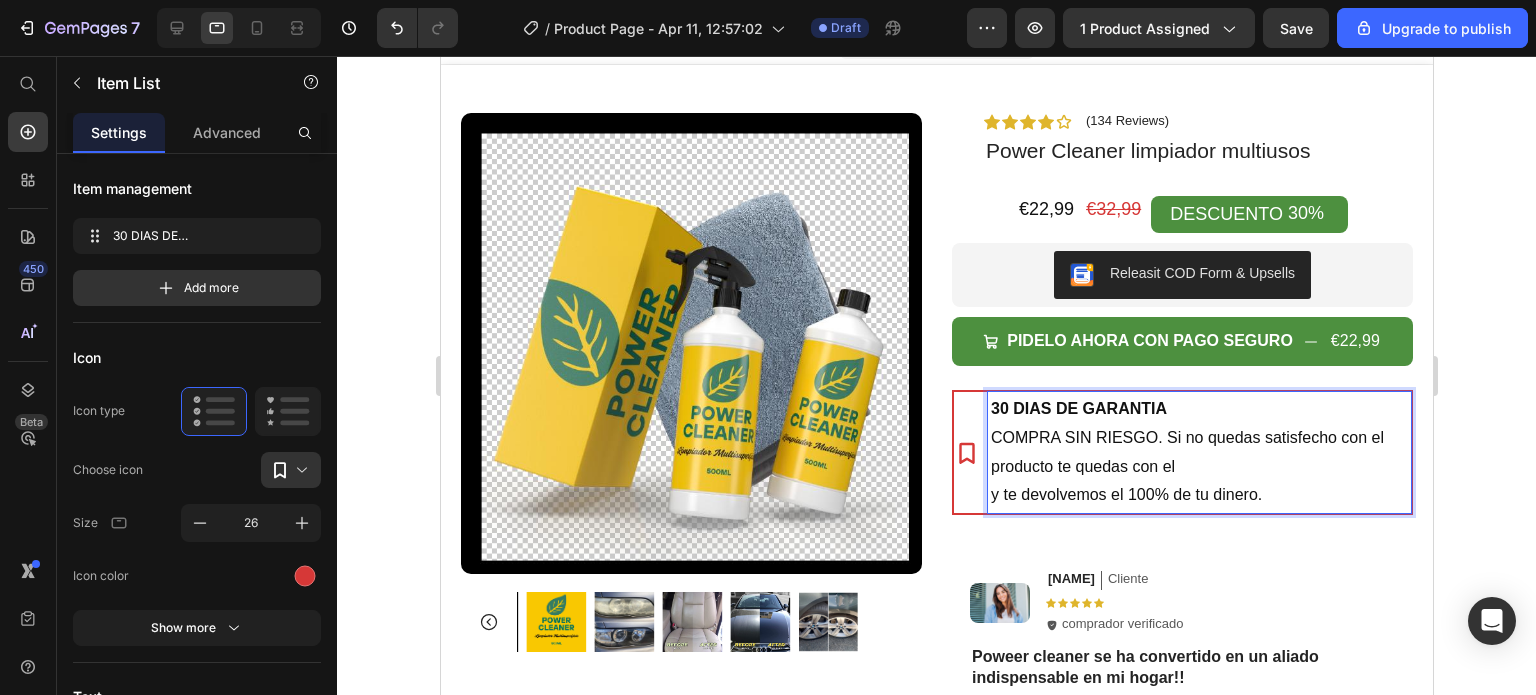 click on "COMPRA SIN RIESGO. Si no quedas satisfecho con el producto te quedas con el" at bounding box center (1198, 453) 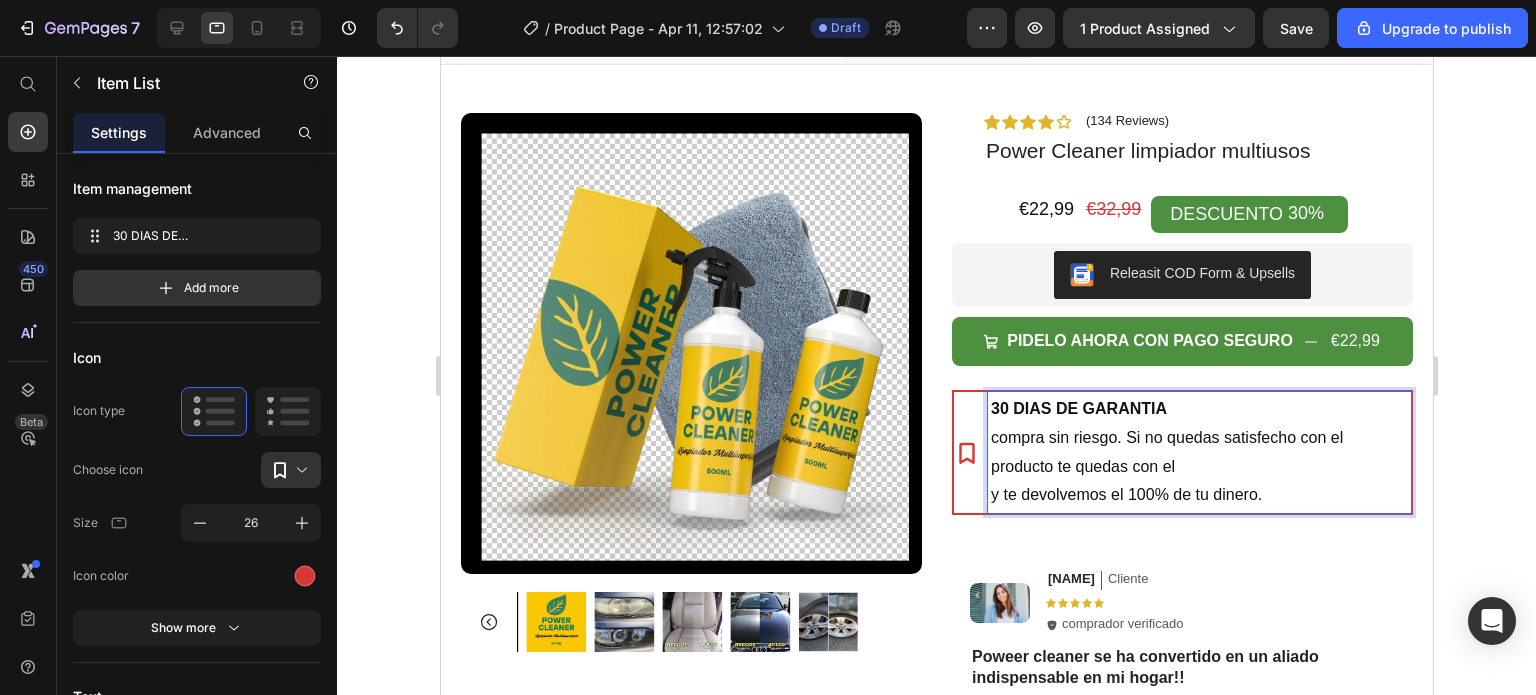 click on "compra sin riesgo. Si no quedas satisfecho con el producto te quedas con el" at bounding box center [1198, 453] 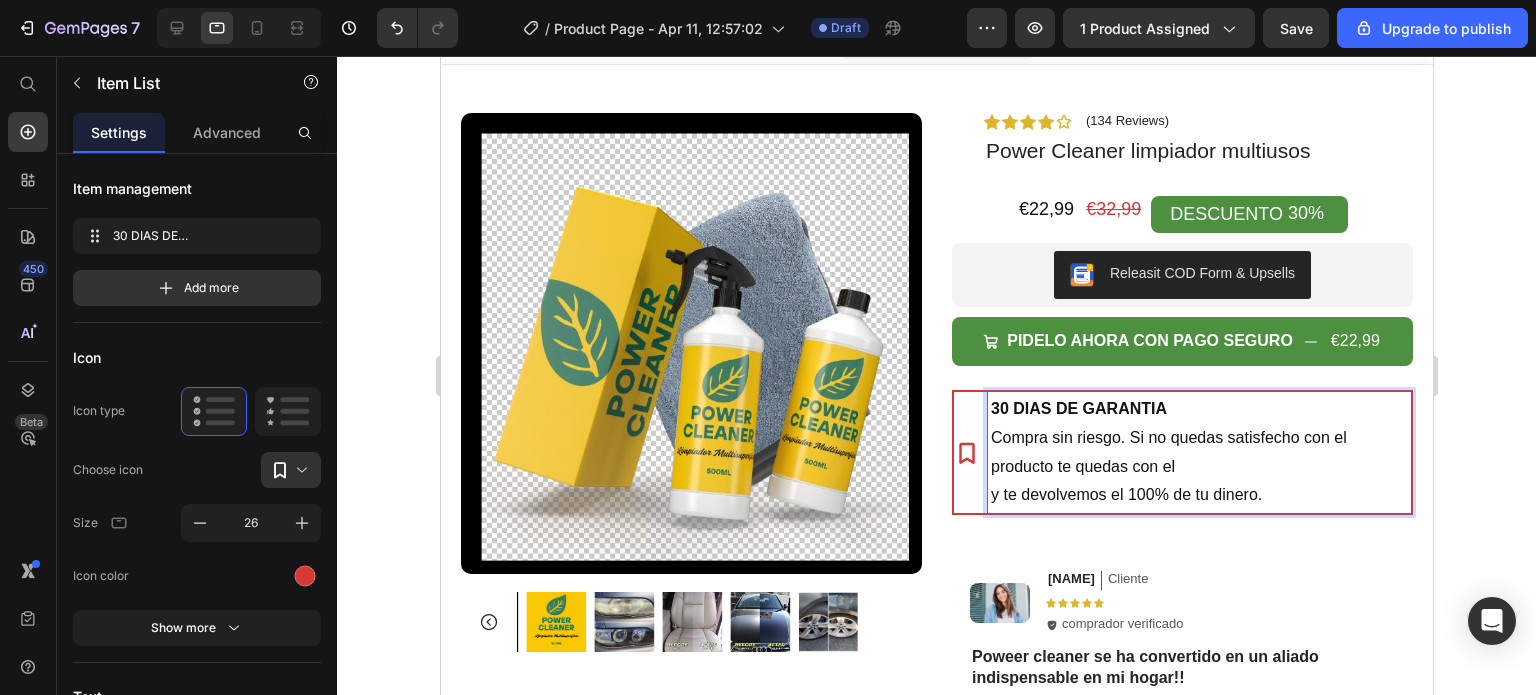 click 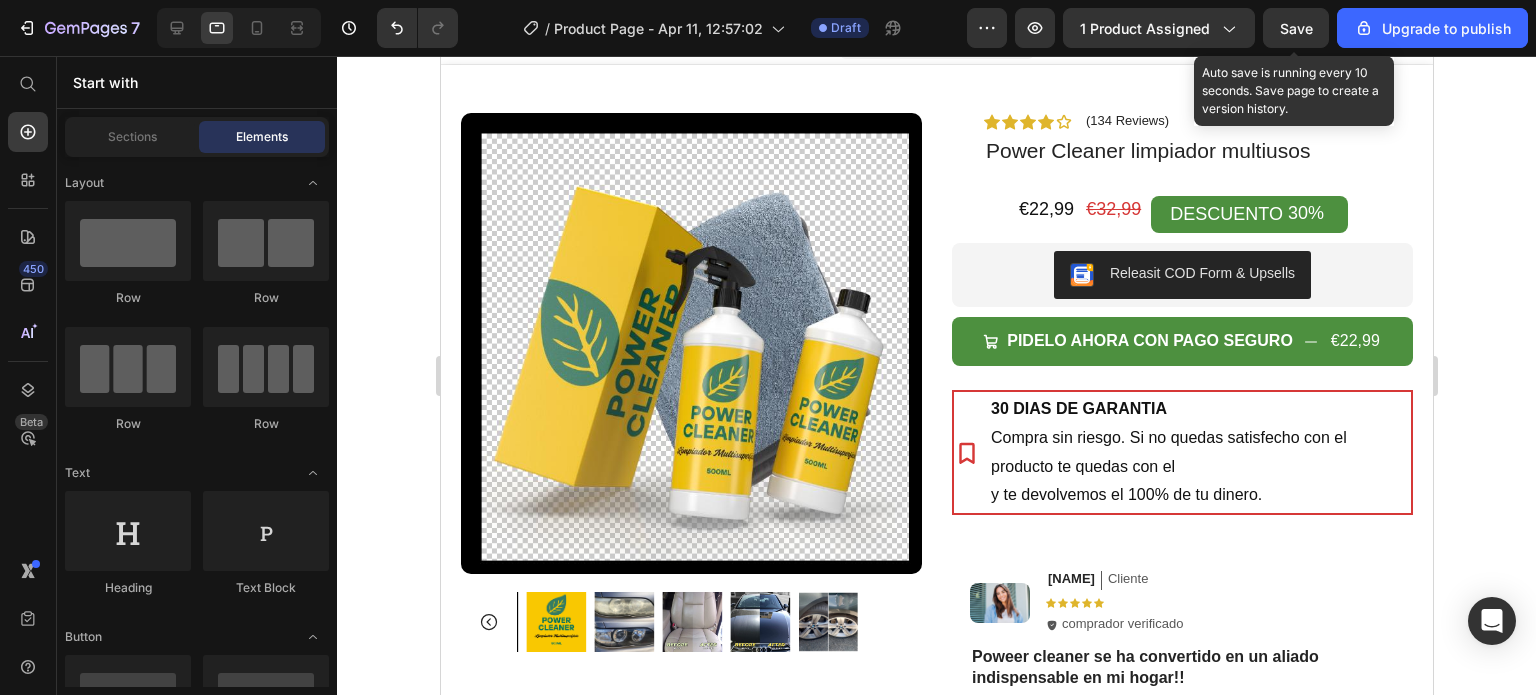 click on "Save" at bounding box center (1296, 28) 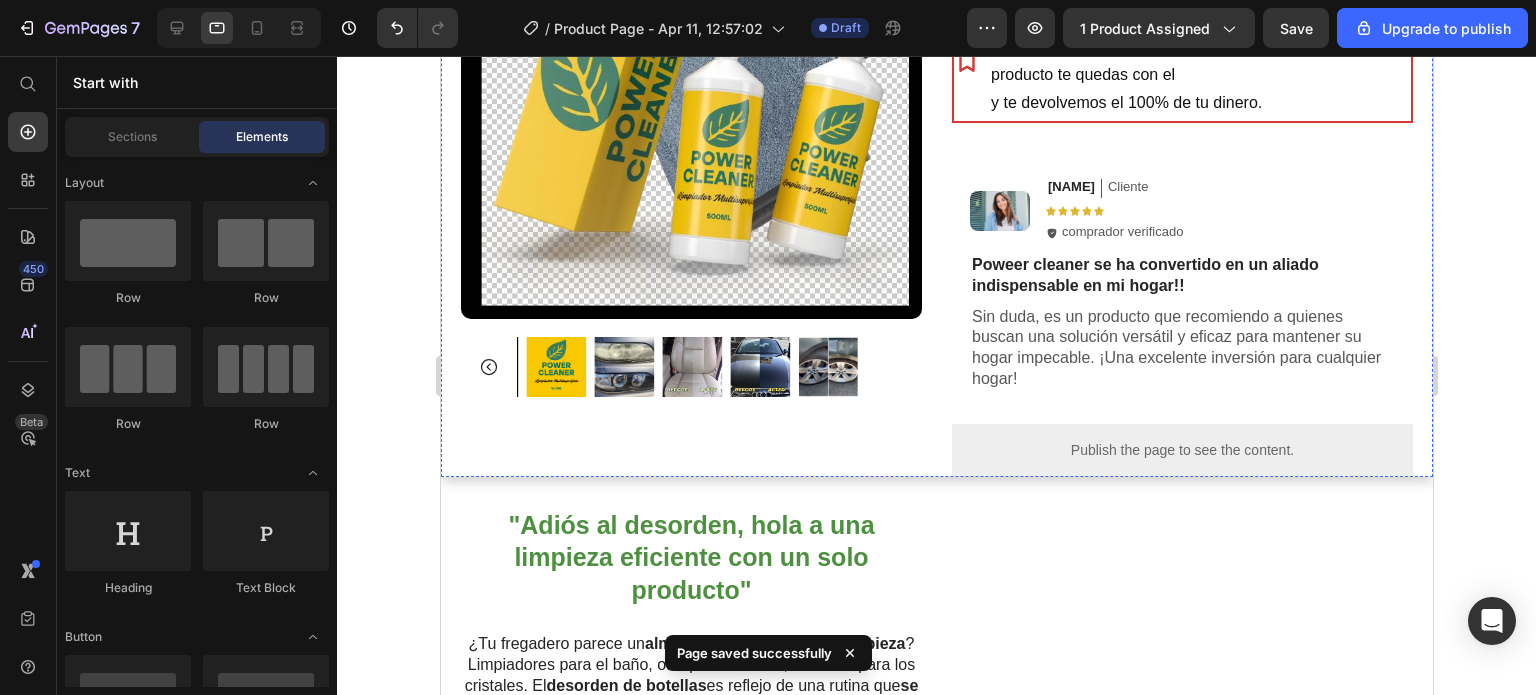 scroll, scrollTop: 432, scrollLeft: 0, axis: vertical 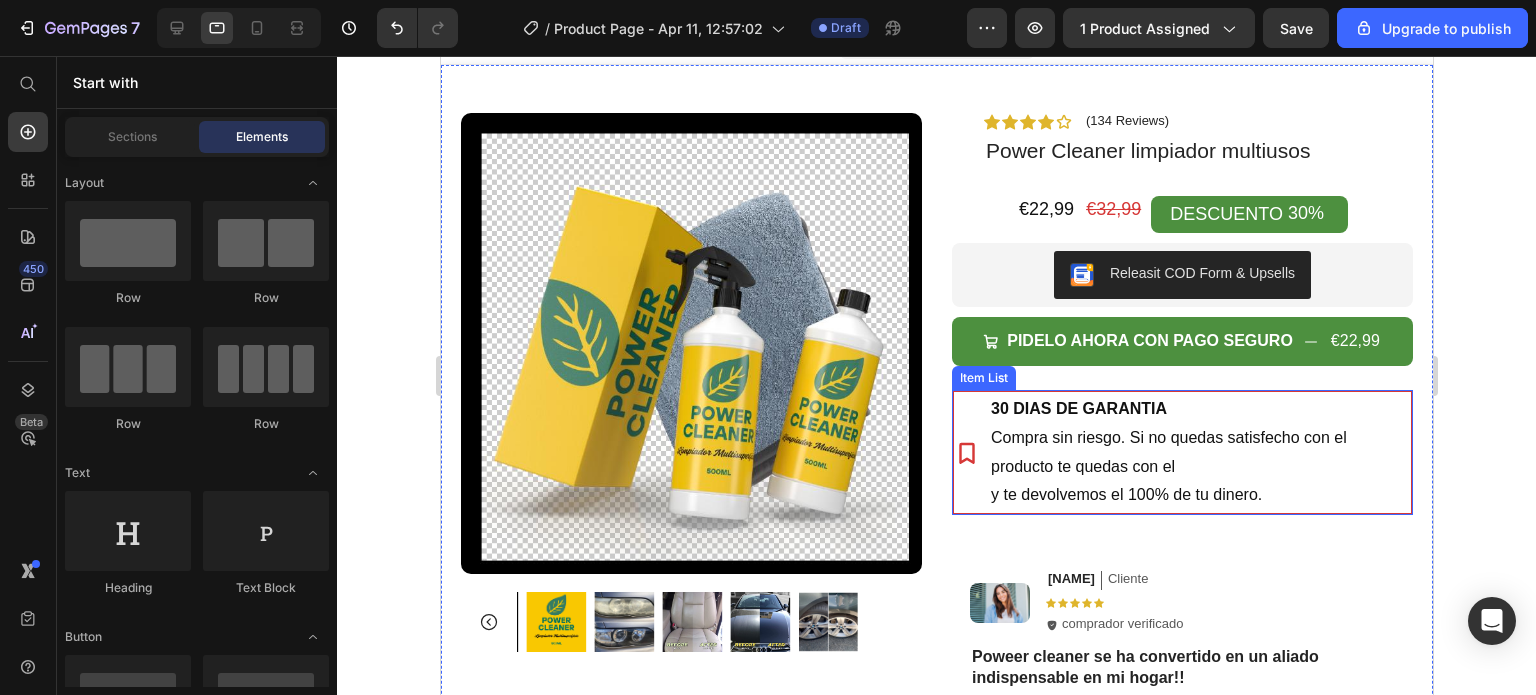 click on "30 DIAS DE GARANTIA Compra sin riesgo. Si no quedas satisfecho con el producto te quedas con el y te devolvemos el 100% de tu dinero." at bounding box center (1181, 452) 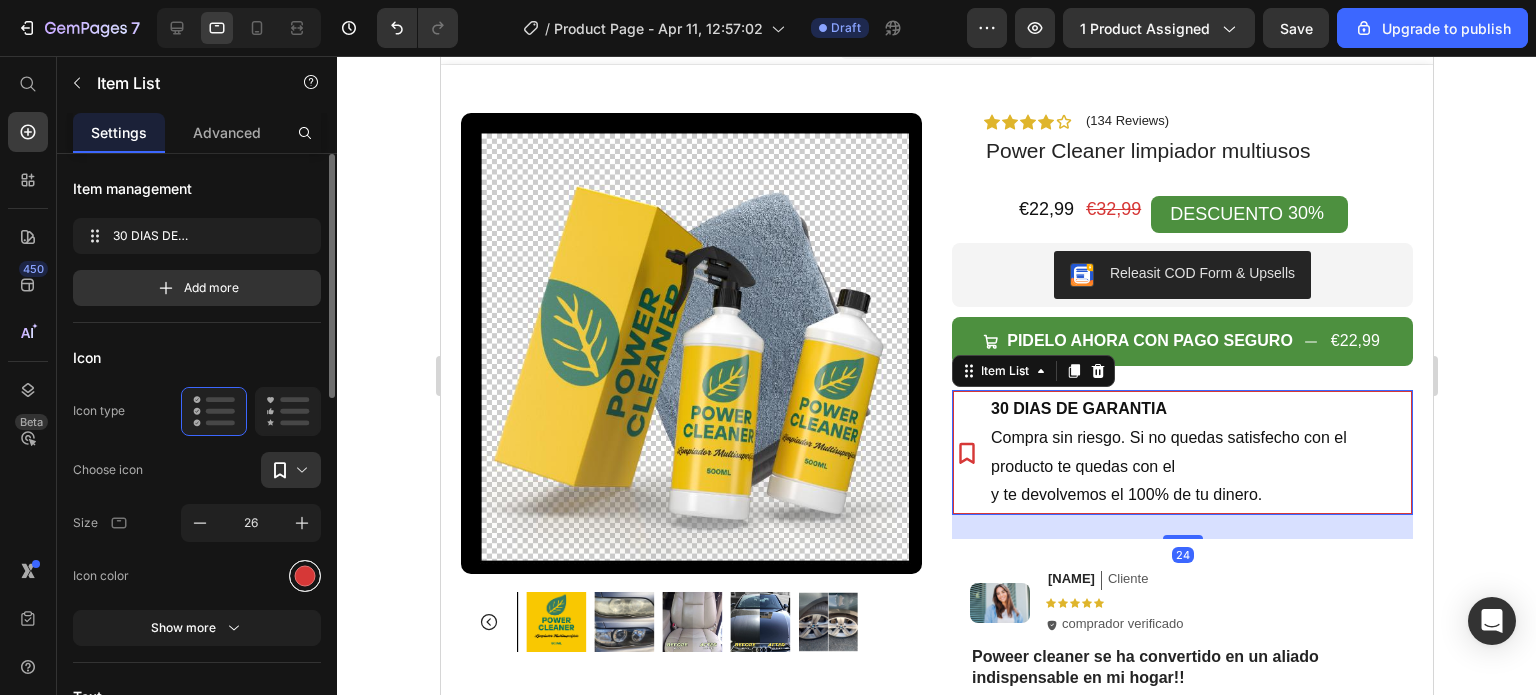 click at bounding box center (305, 575) 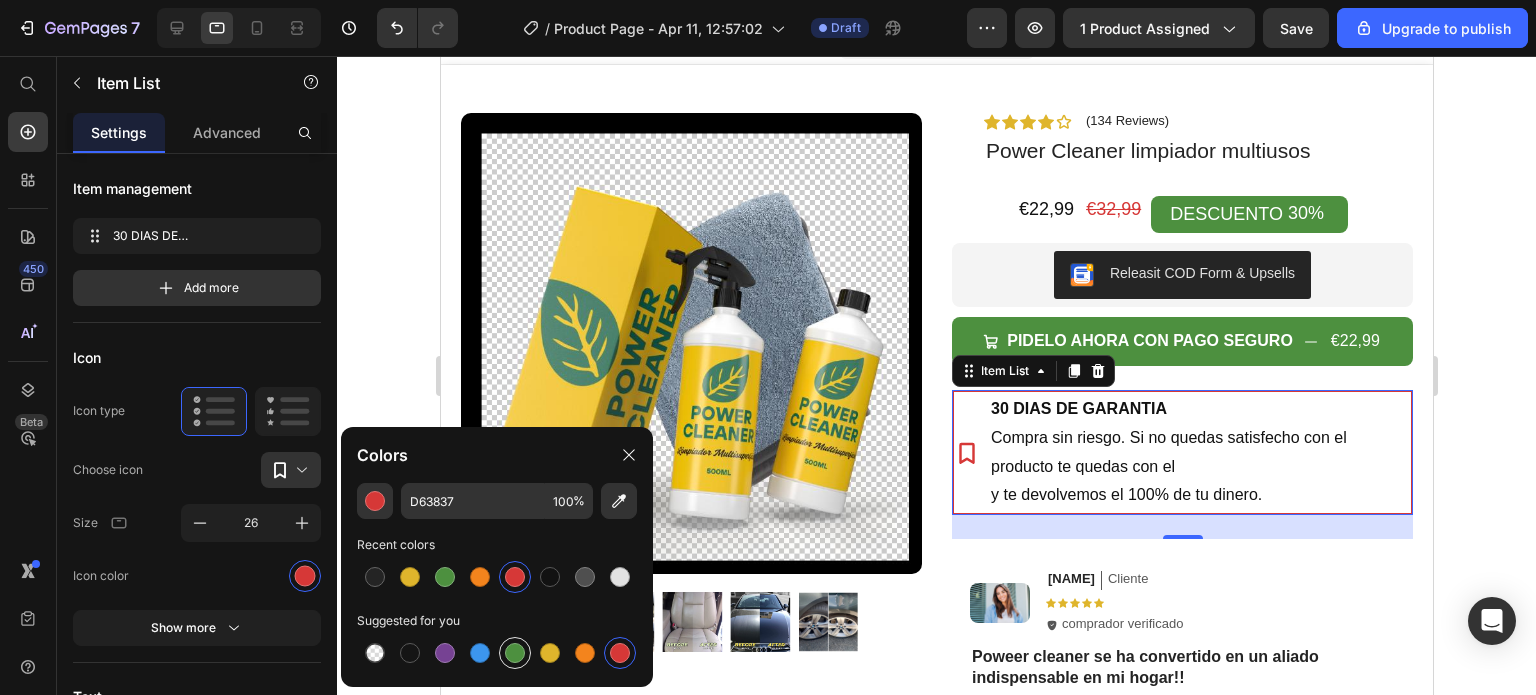 click at bounding box center [515, 653] 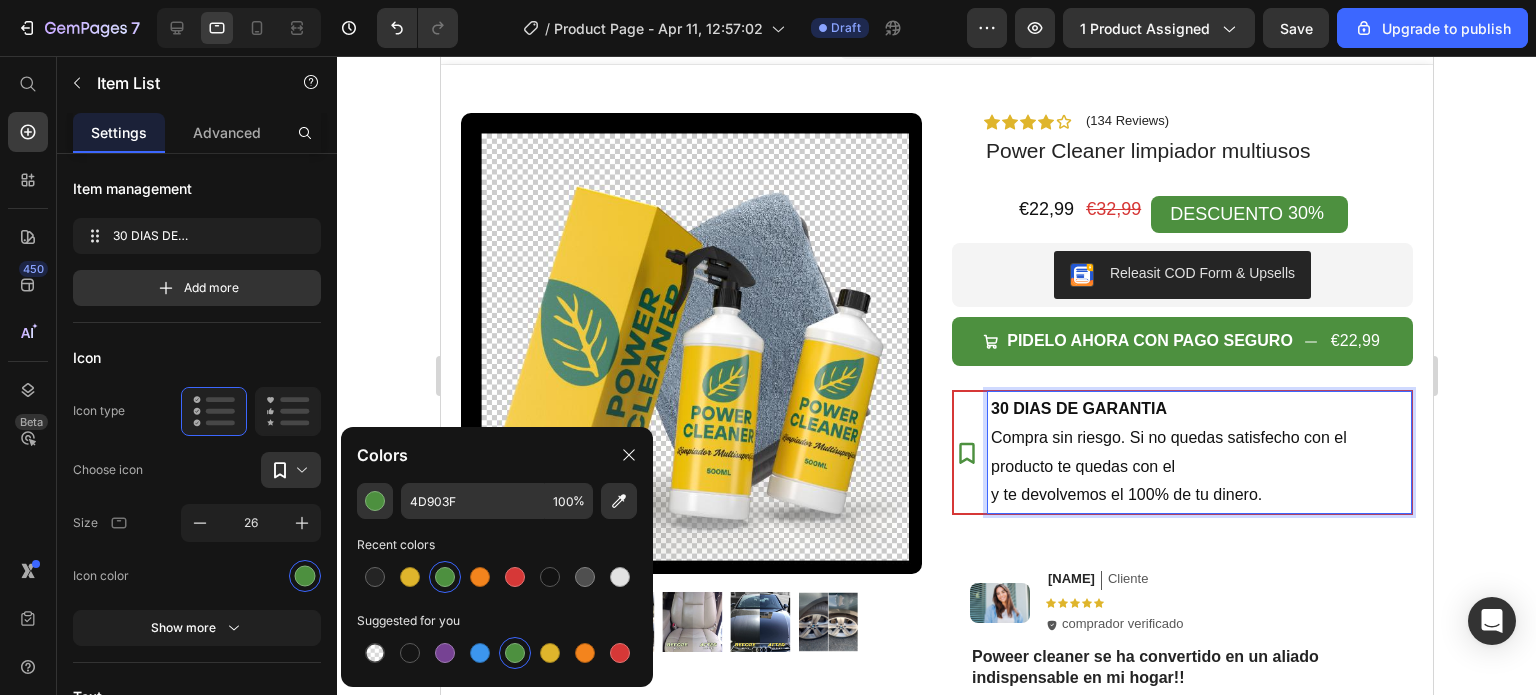 click on "30 DIAS DE GARANTIA Compra sin riesgo. Si no quedas satisfecho con el producto te quedas con el y te devolvemos el 100% de tu dinero." at bounding box center [1181, 452] 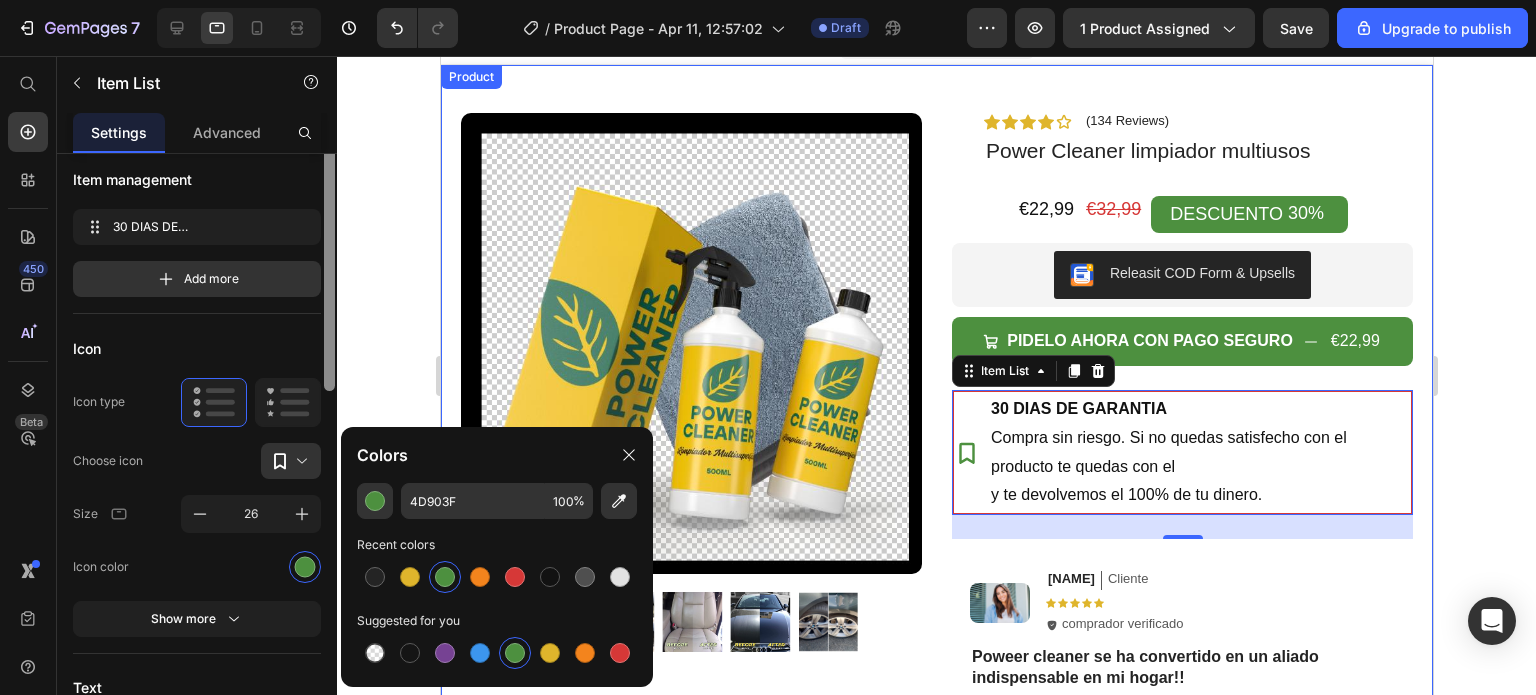 scroll, scrollTop: 0, scrollLeft: 0, axis: both 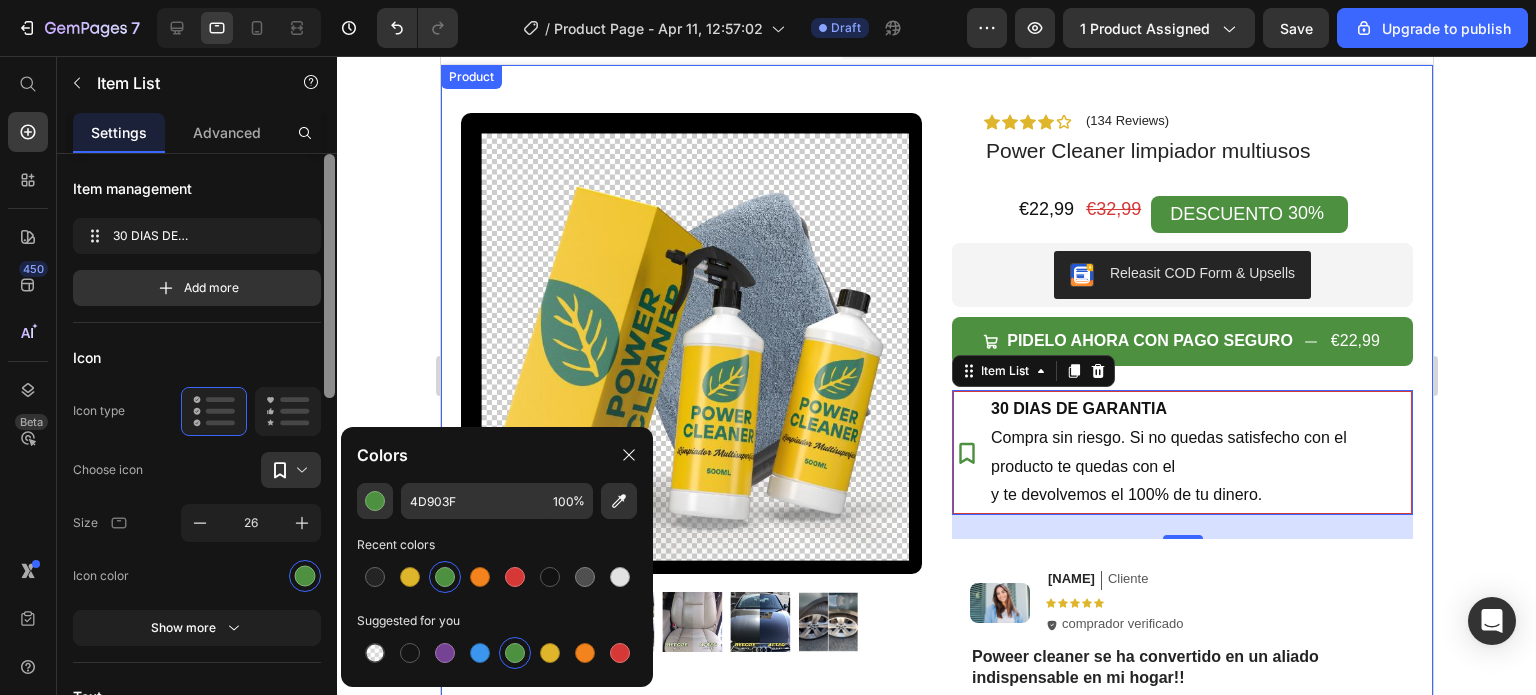 drag, startPoint x: 331, startPoint y: 315, endPoint x: 359, endPoint y: 255, distance: 66.211784 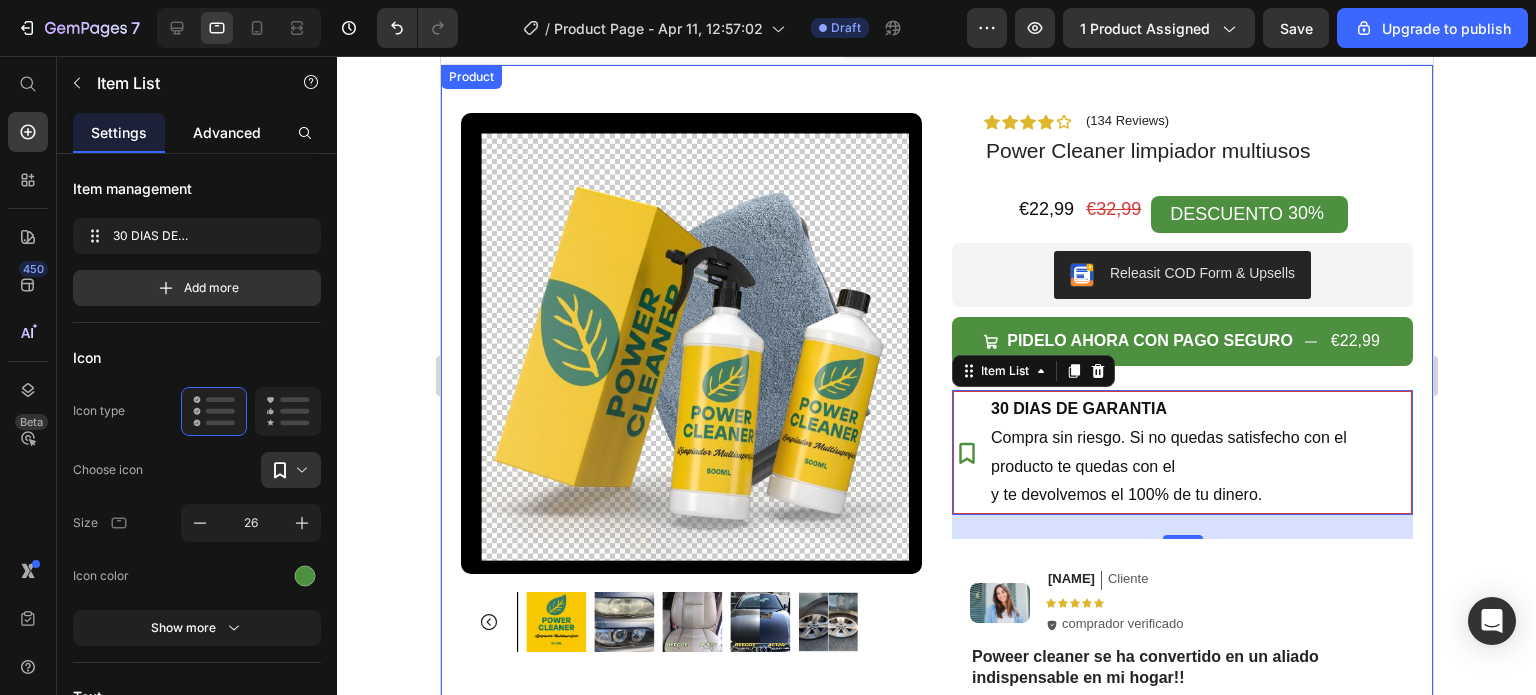 drag, startPoint x: 240, startPoint y: 124, endPoint x: 218, endPoint y: 126, distance: 22.090721 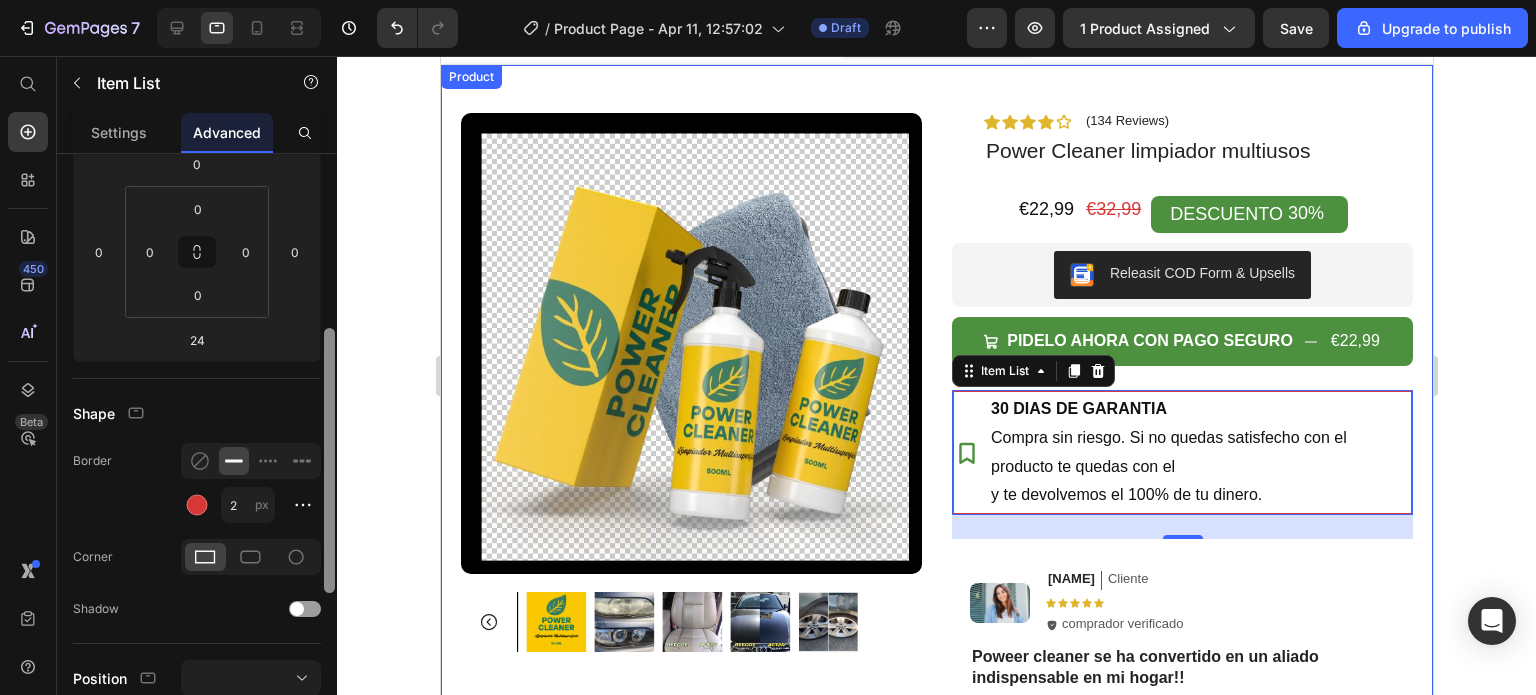scroll, scrollTop: 317, scrollLeft: 0, axis: vertical 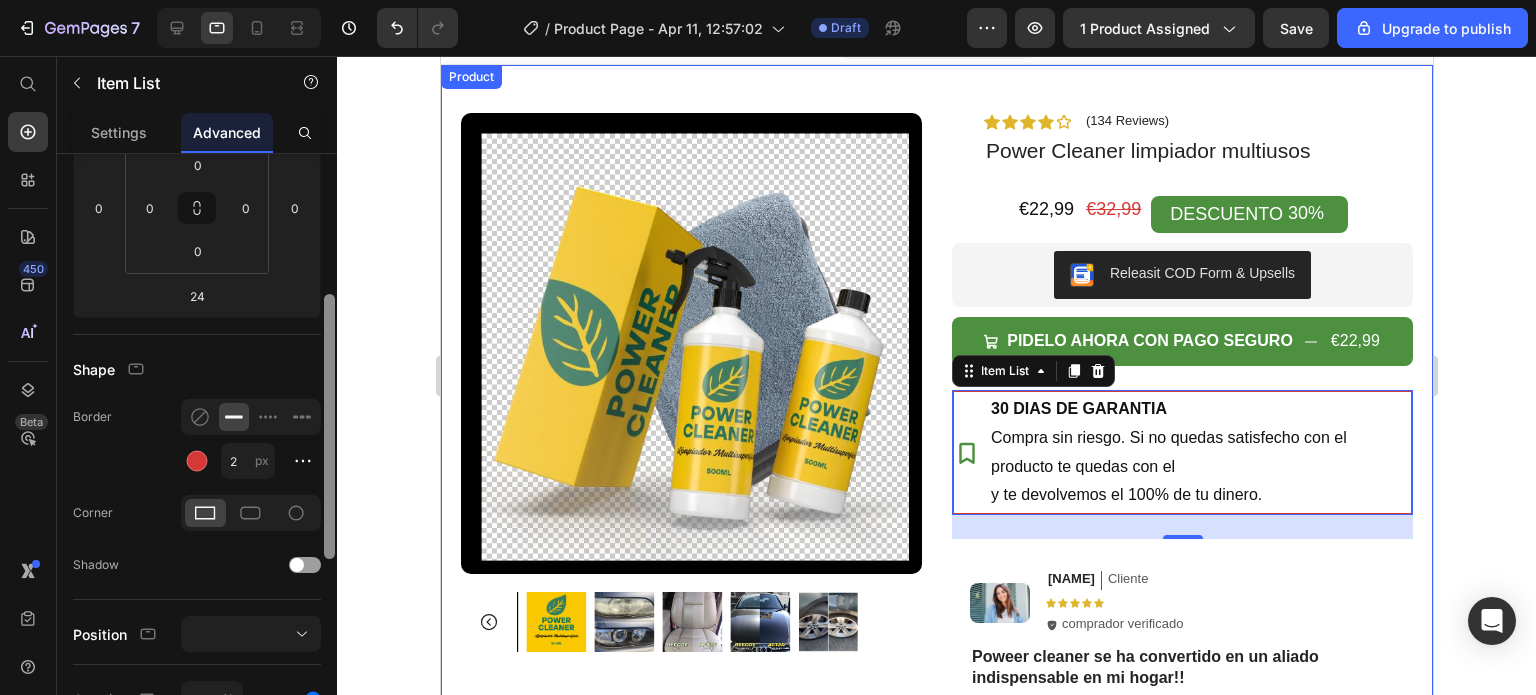 drag, startPoint x: 331, startPoint y: 270, endPoint x: 328, endPoint y: 406, distance: 136.03308 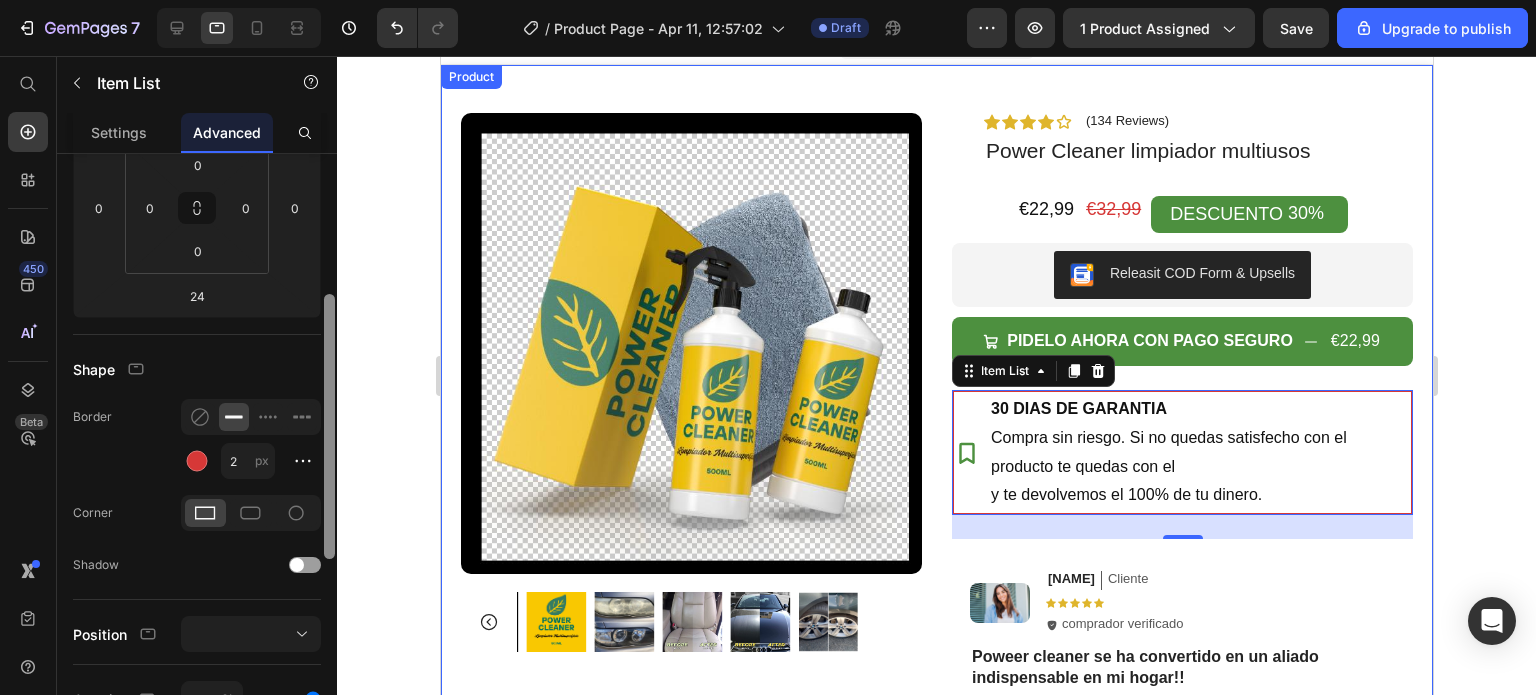 click at bounding box center (329, 426) 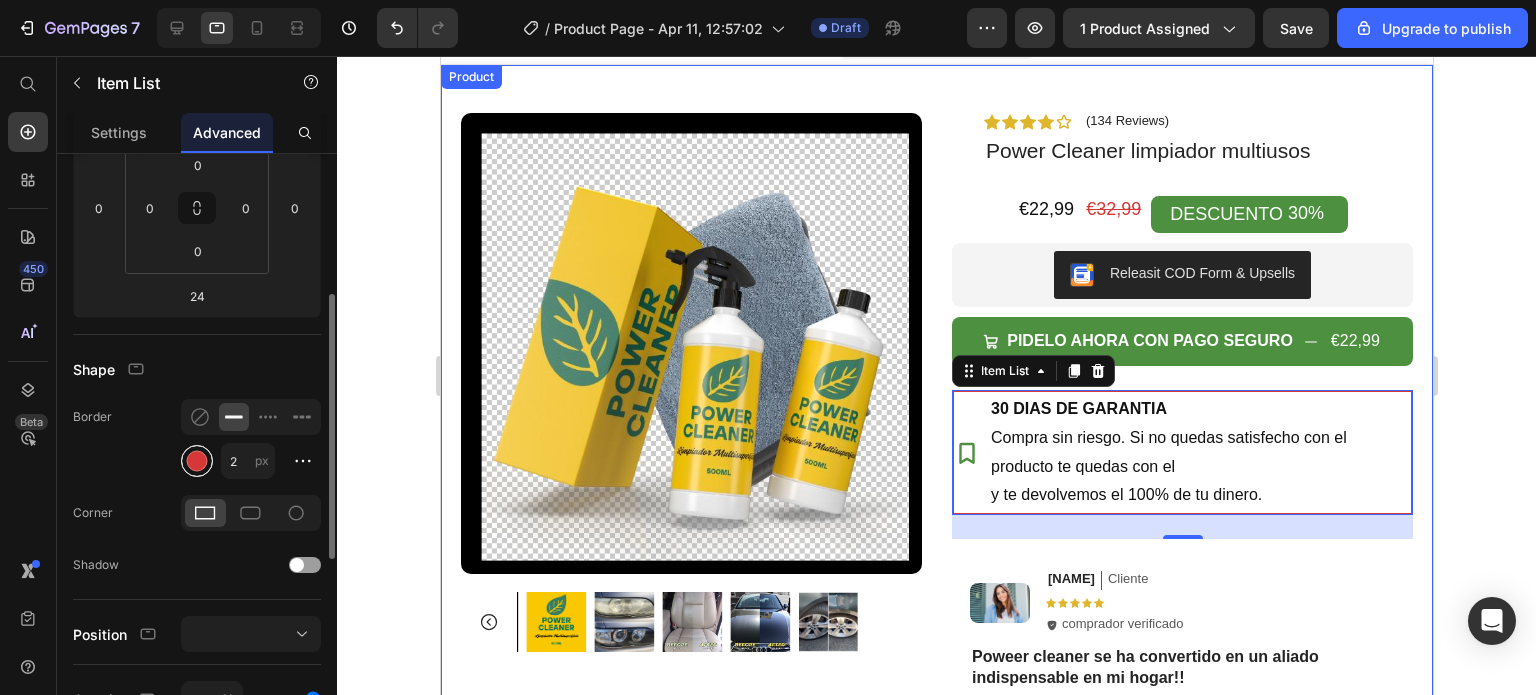 click at bounding box center [197, 461] 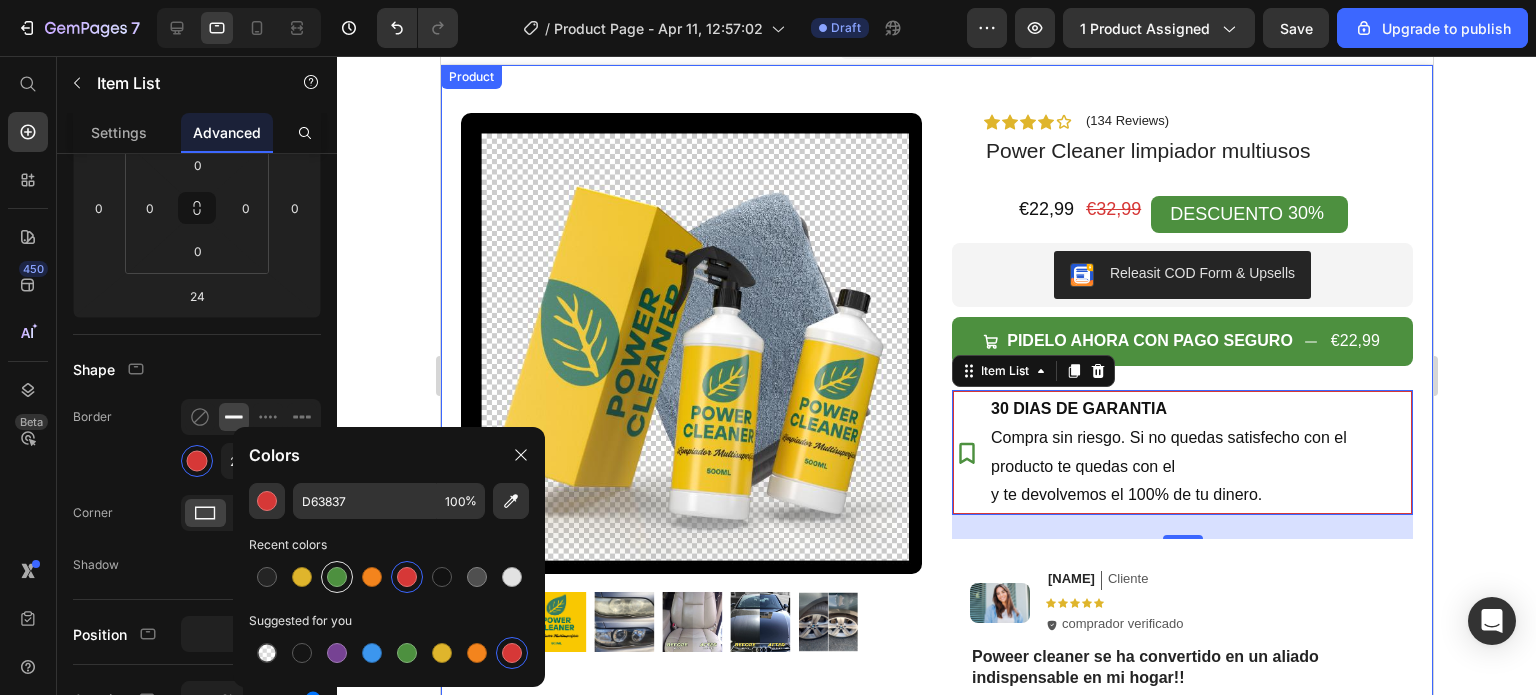 click at bounding box center (337, 577) 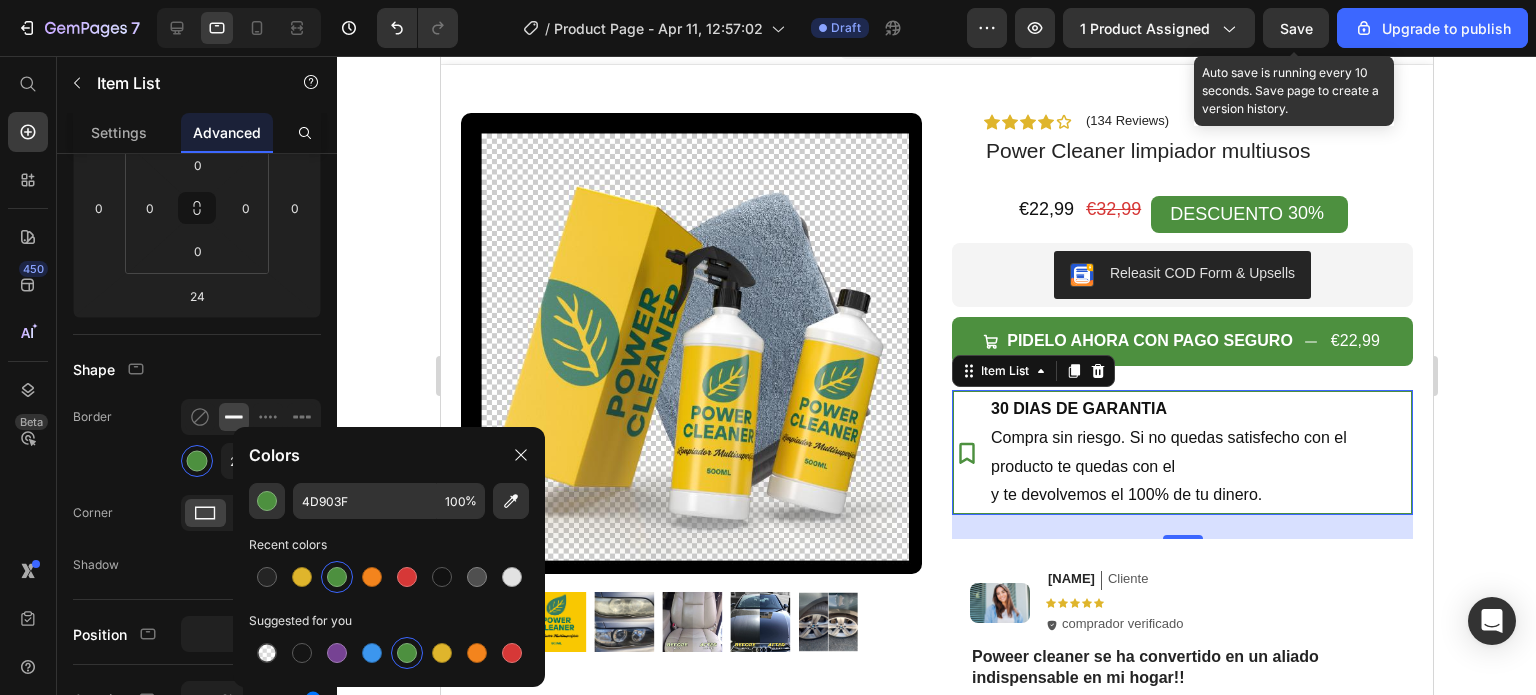 click on "Save" at bounding box center [1296, 28] 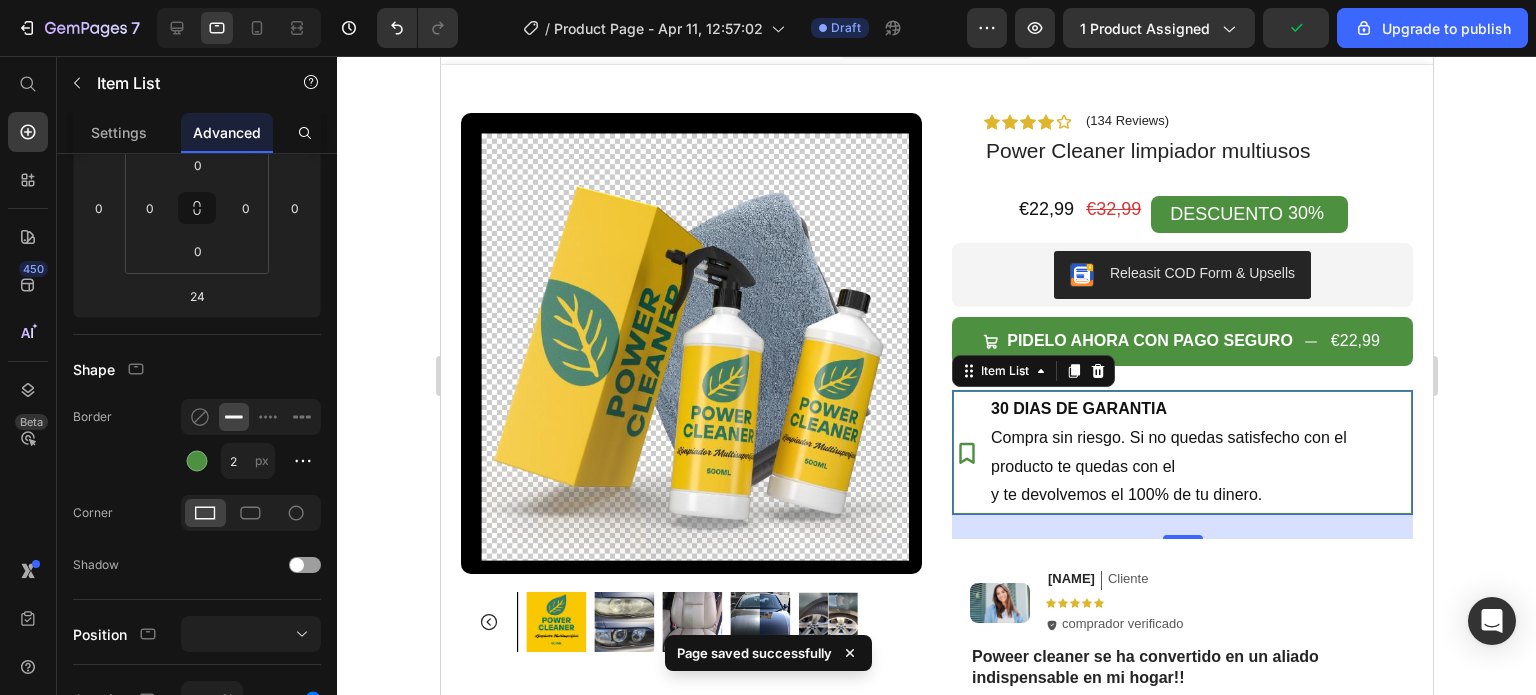 click 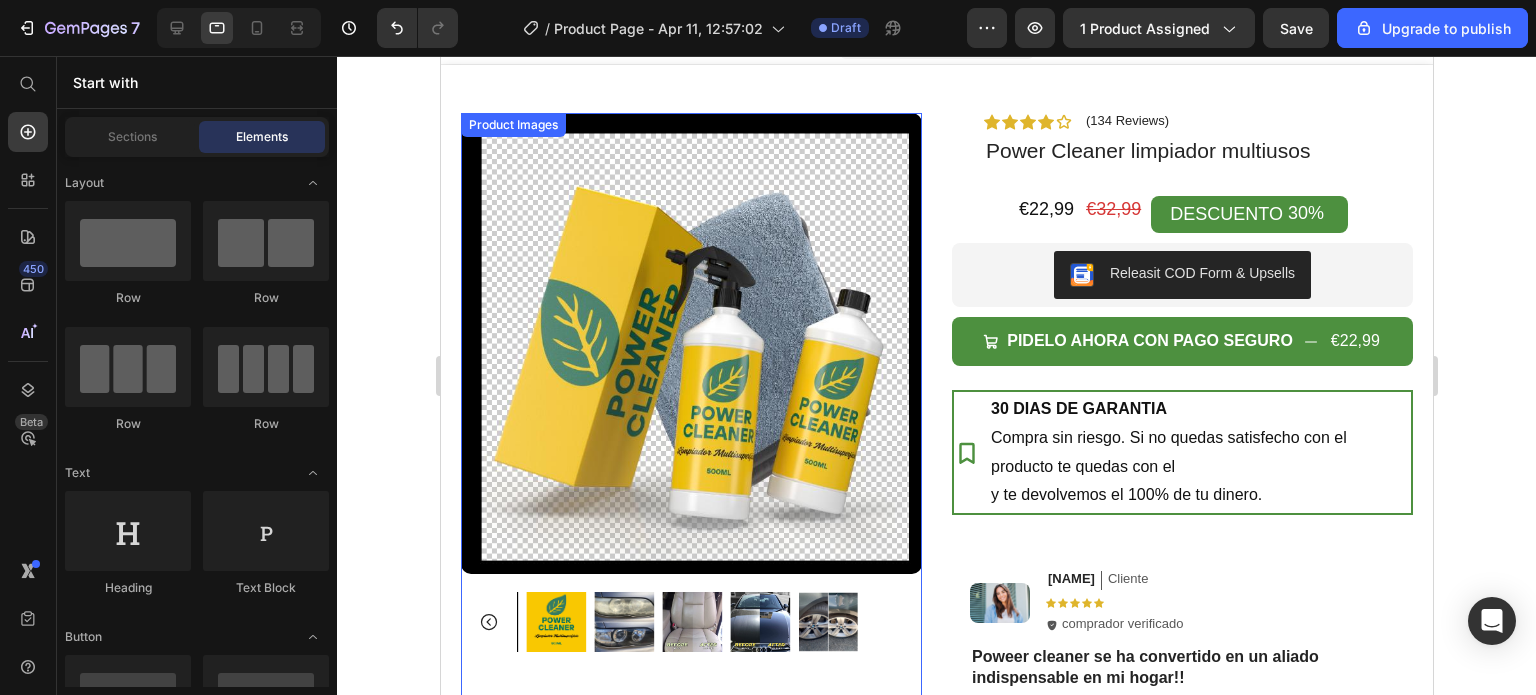 scroll, scrollTop: 132, scrollLeft: 0, axis: vertical 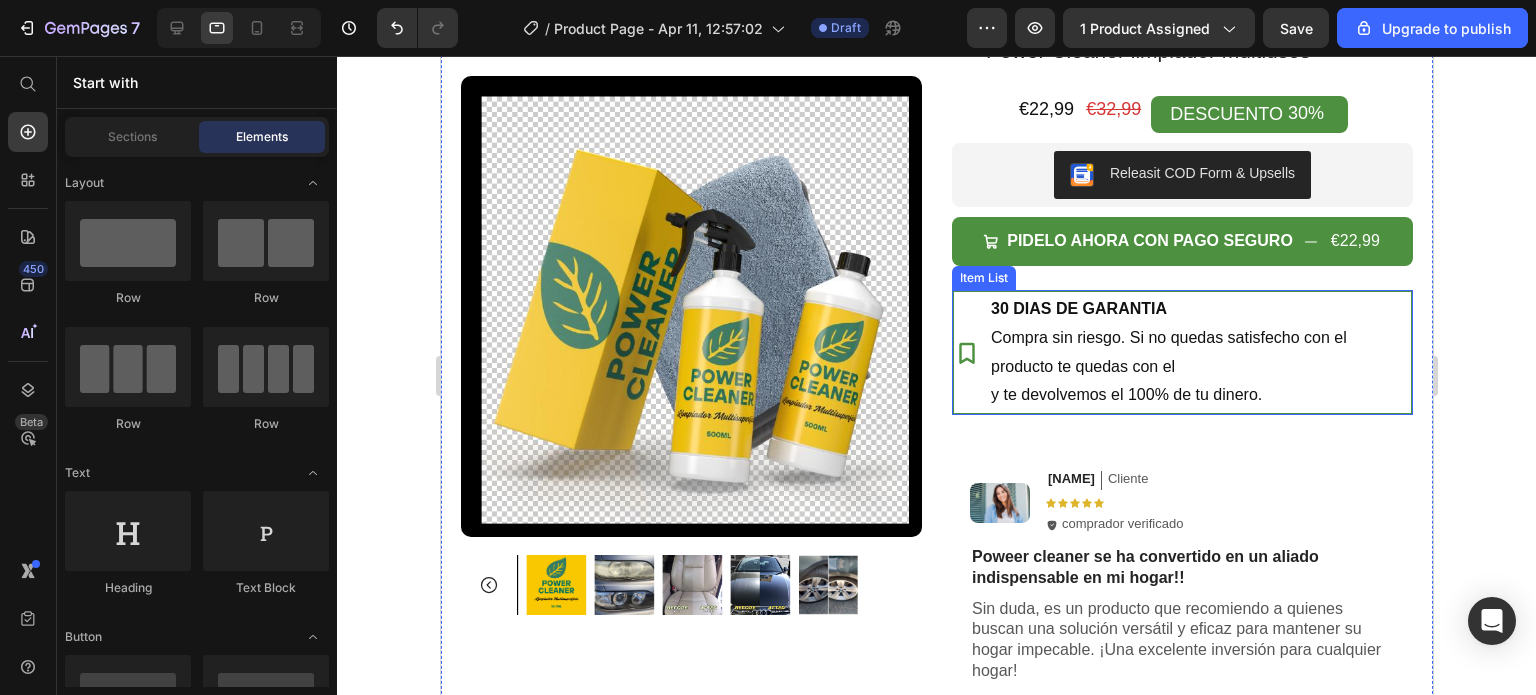 click on "30 DIAS DE GARANTIA Compra sin riesgo. Si no quedas satisfecho con el producto te quedas con el y te devolvemos el 100% de tu dinero." at bounding box center [1181, 352] 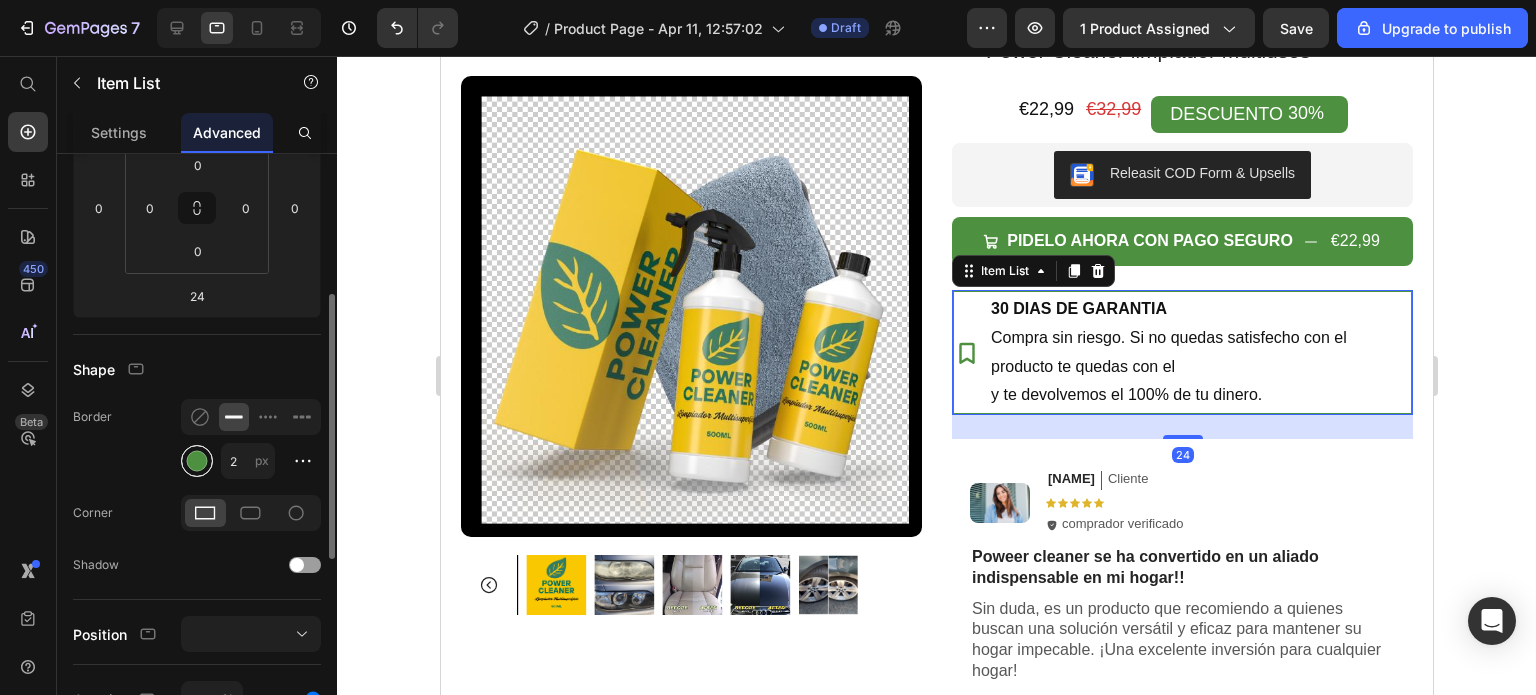 click at bounding box center (197, 461) 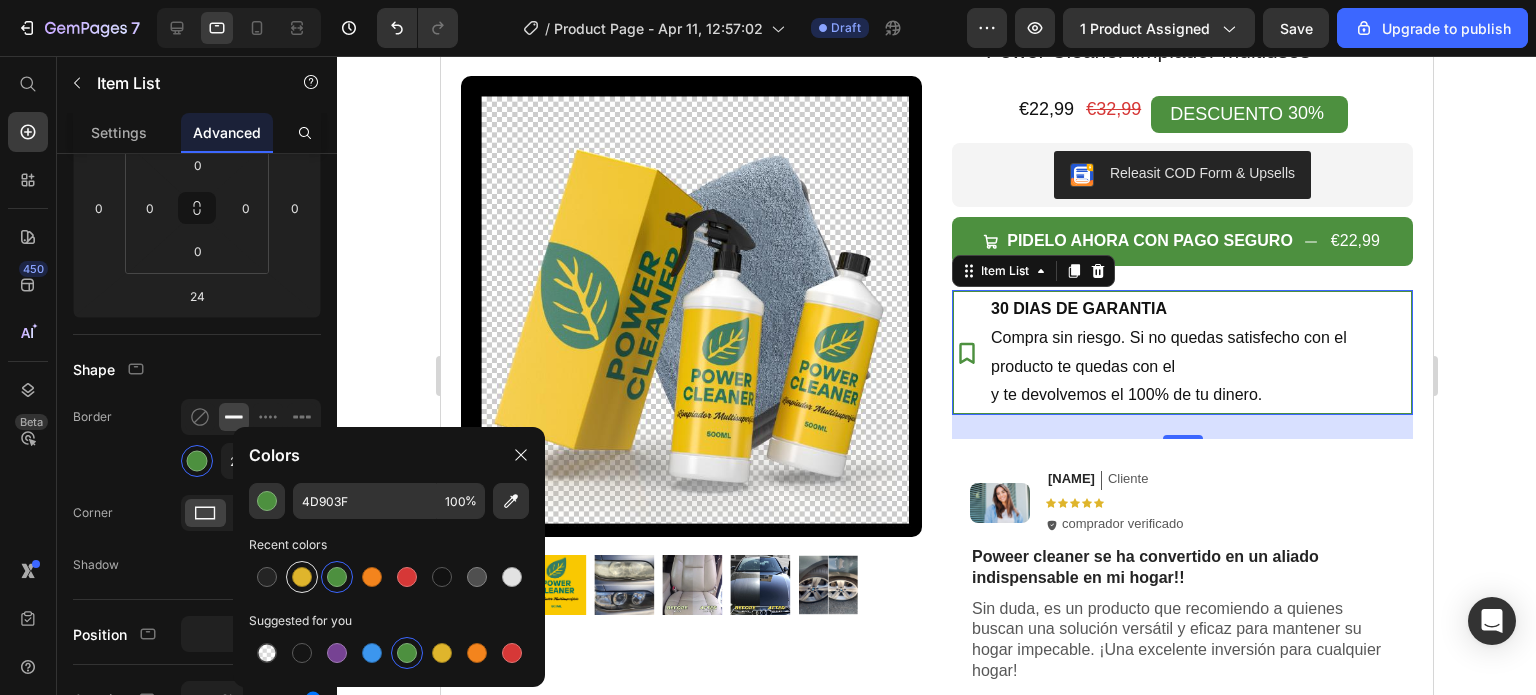 click at bounding box center [302, 577] 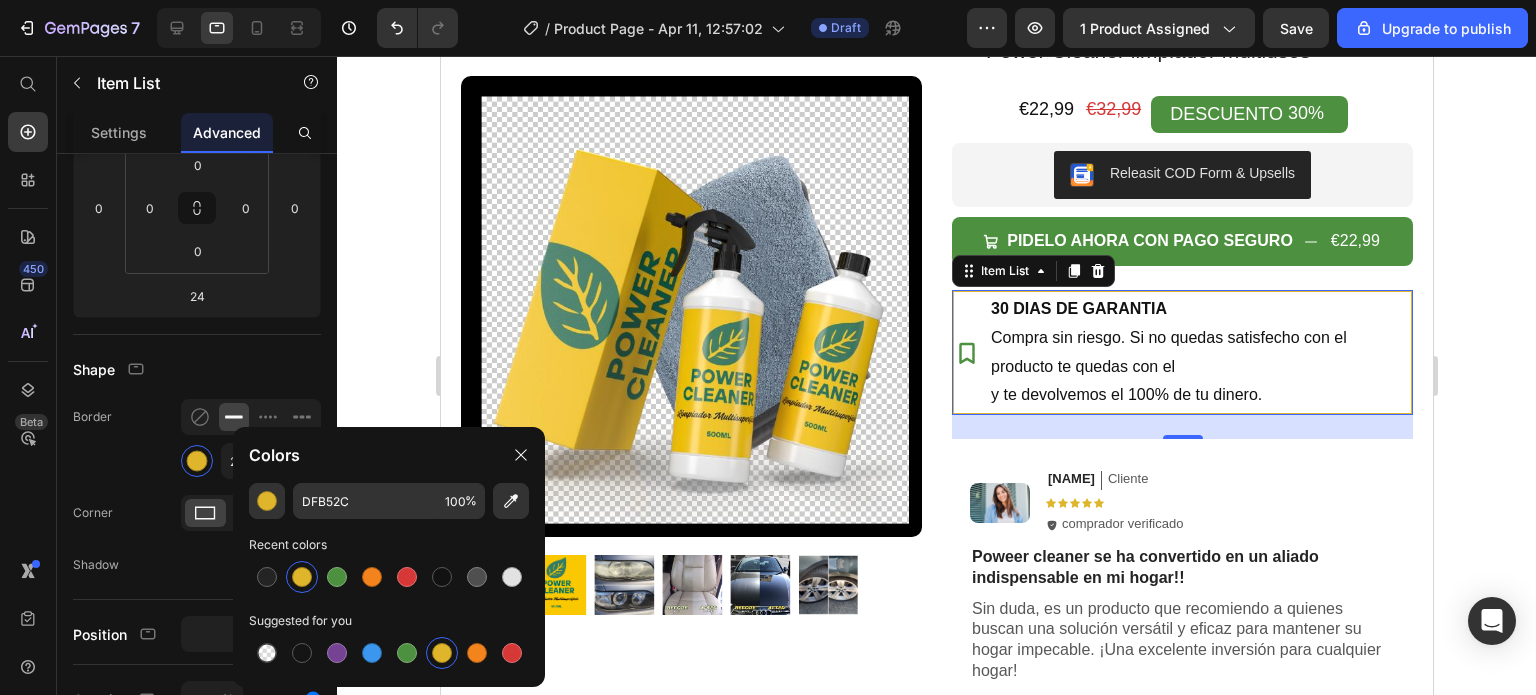 click 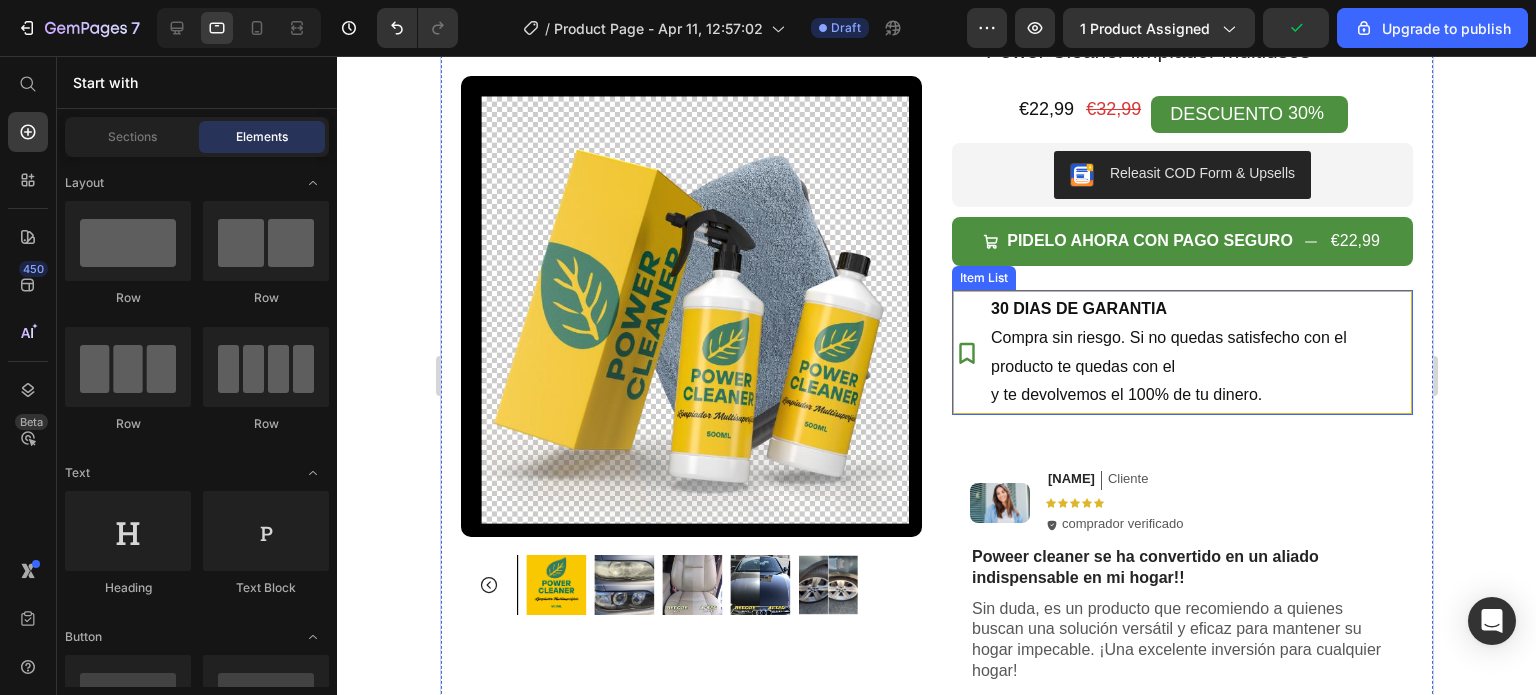 click on "30 DIAS DE GARANTIA Compra sin riesgo. Si no quedas satisfecho con el producto te quedas con el y te devolvemos el 100% de tu dinero." at bounding box center [1181, 352] 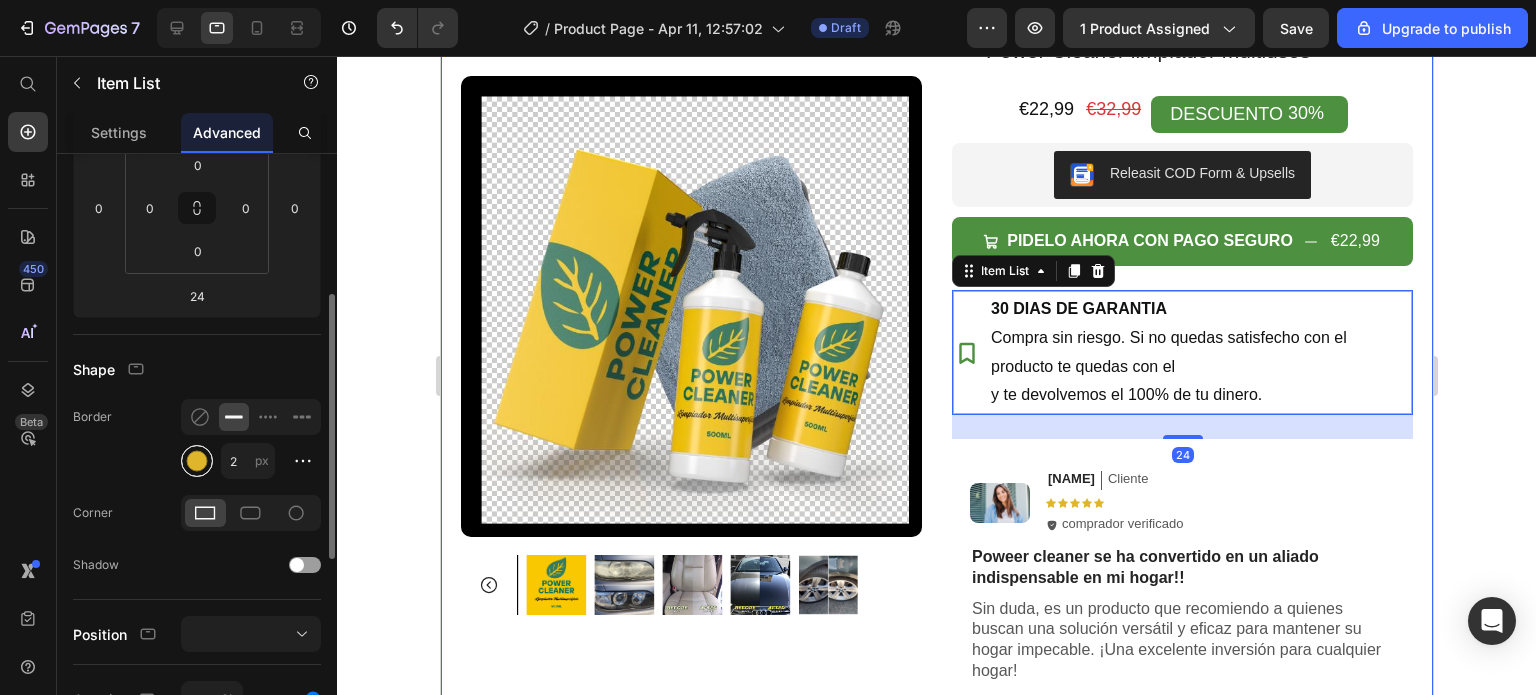 click at bounding box center (197, 461) 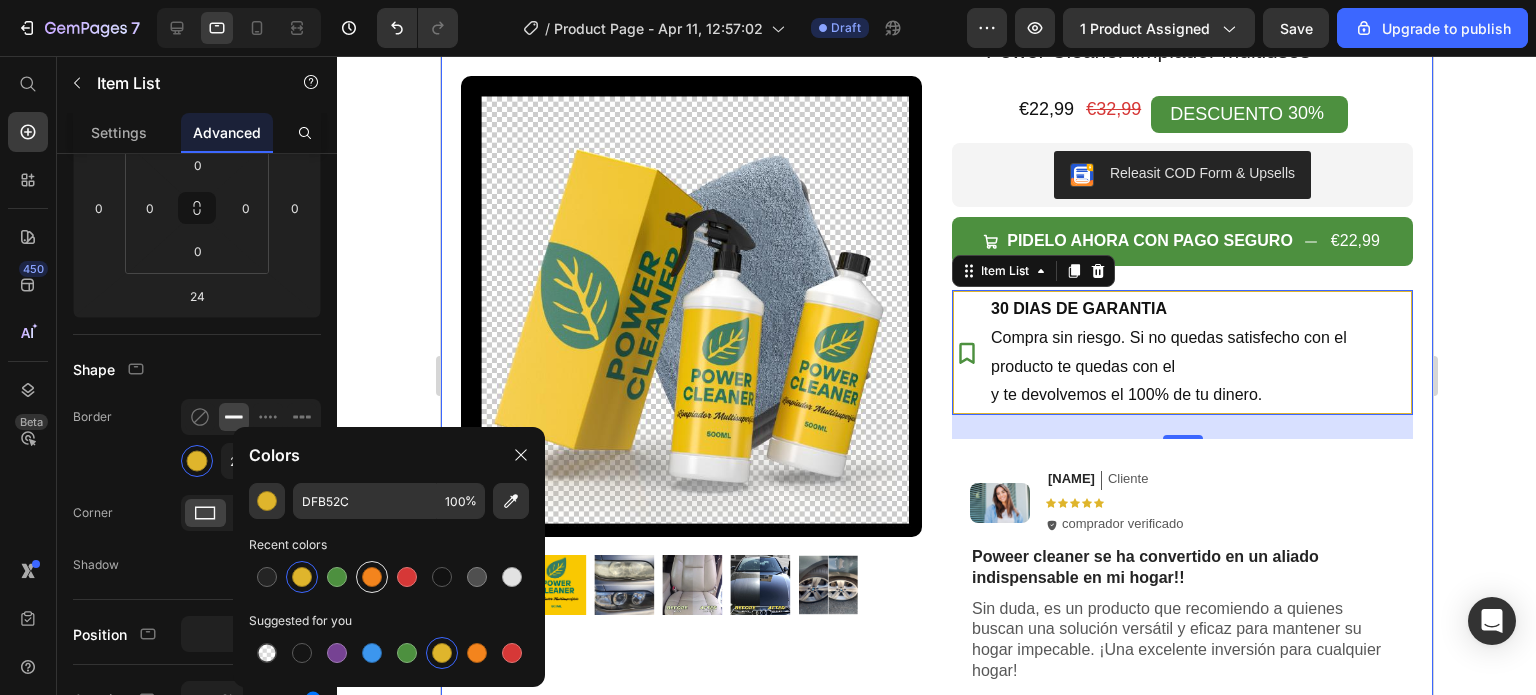 click at bounding box center [372, 577] 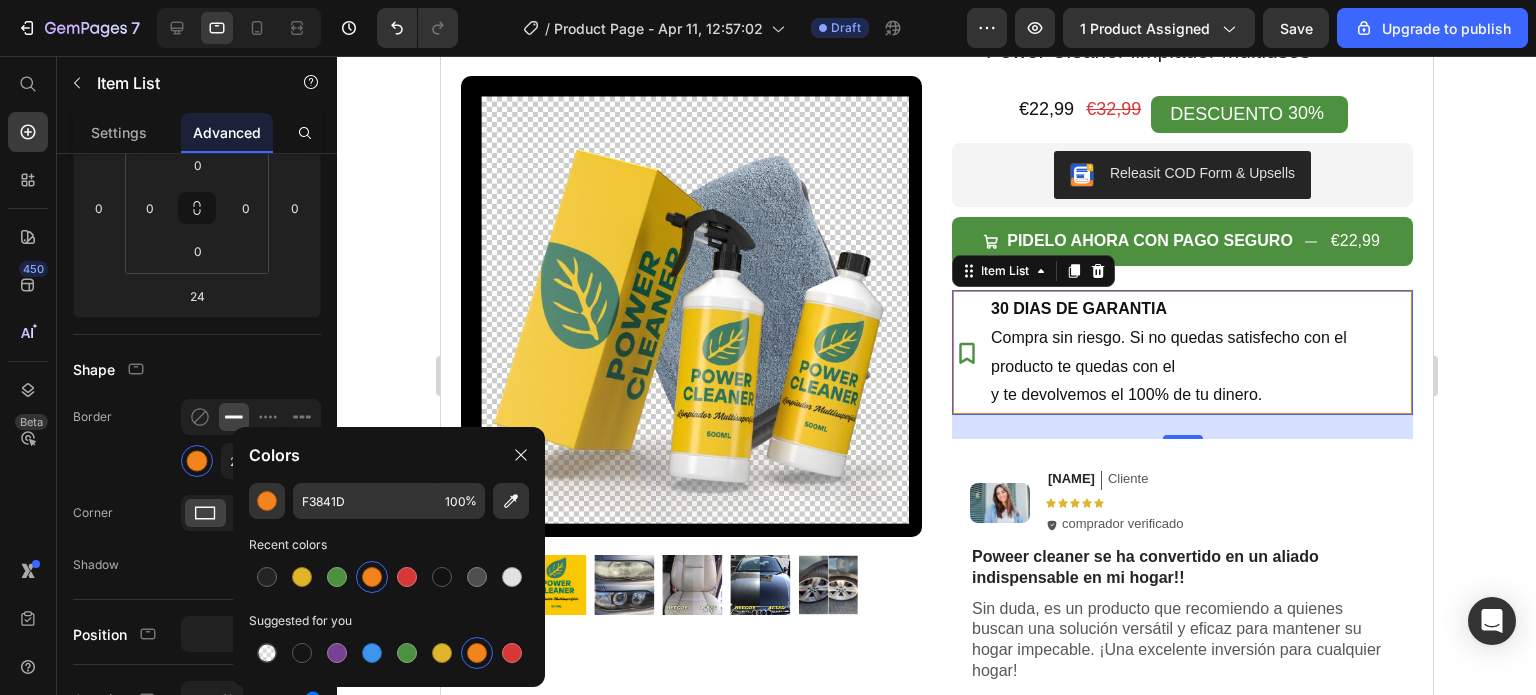 click 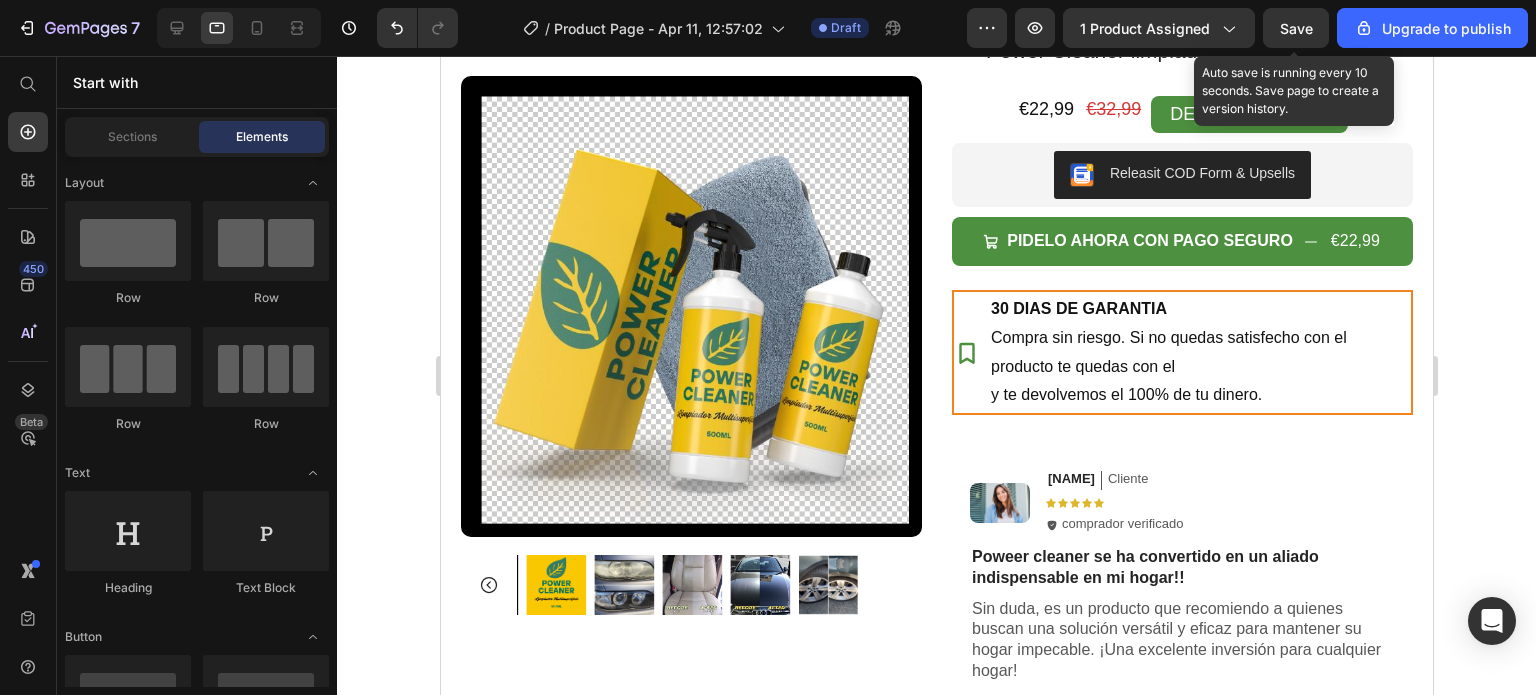 click on "Save" at bounding box center (1296, 28) 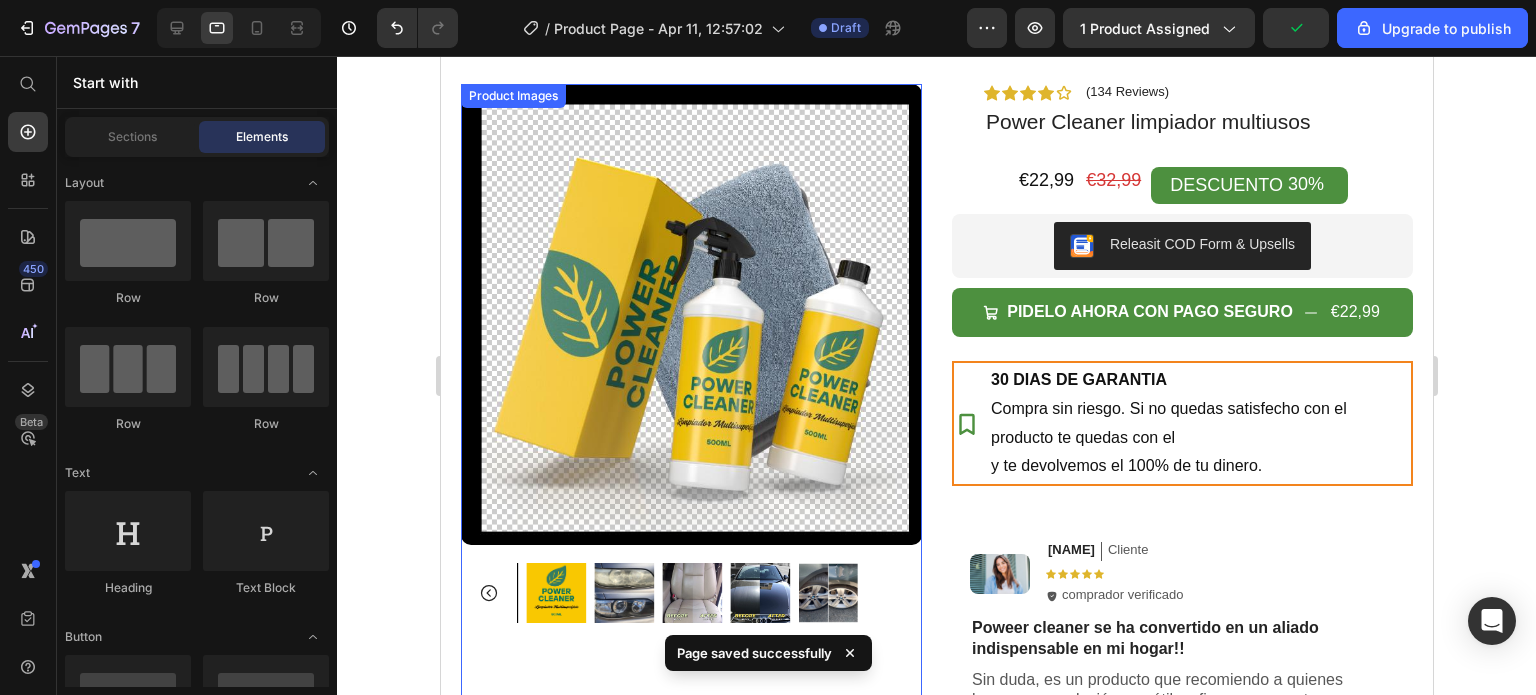 scroll, scrollTop: 0, scrollLeft: 0, axis: both 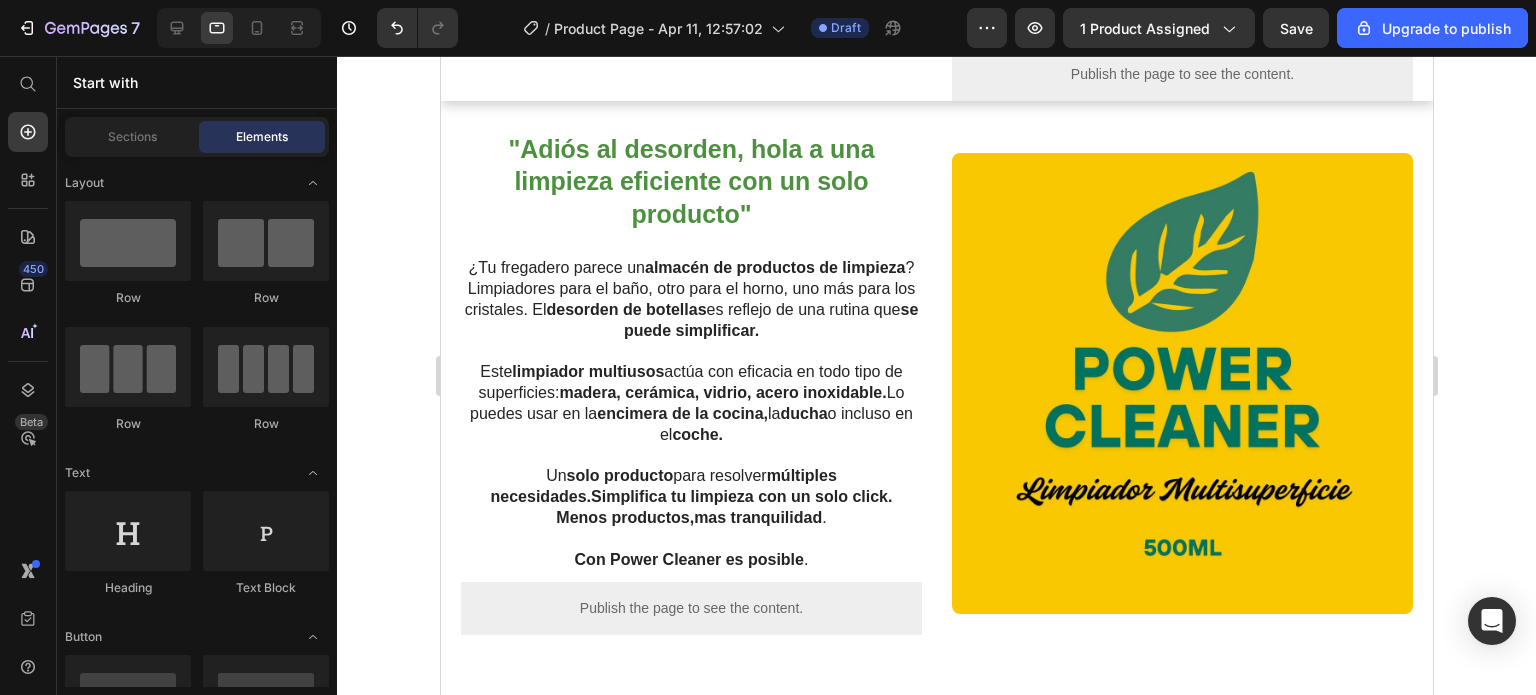 type 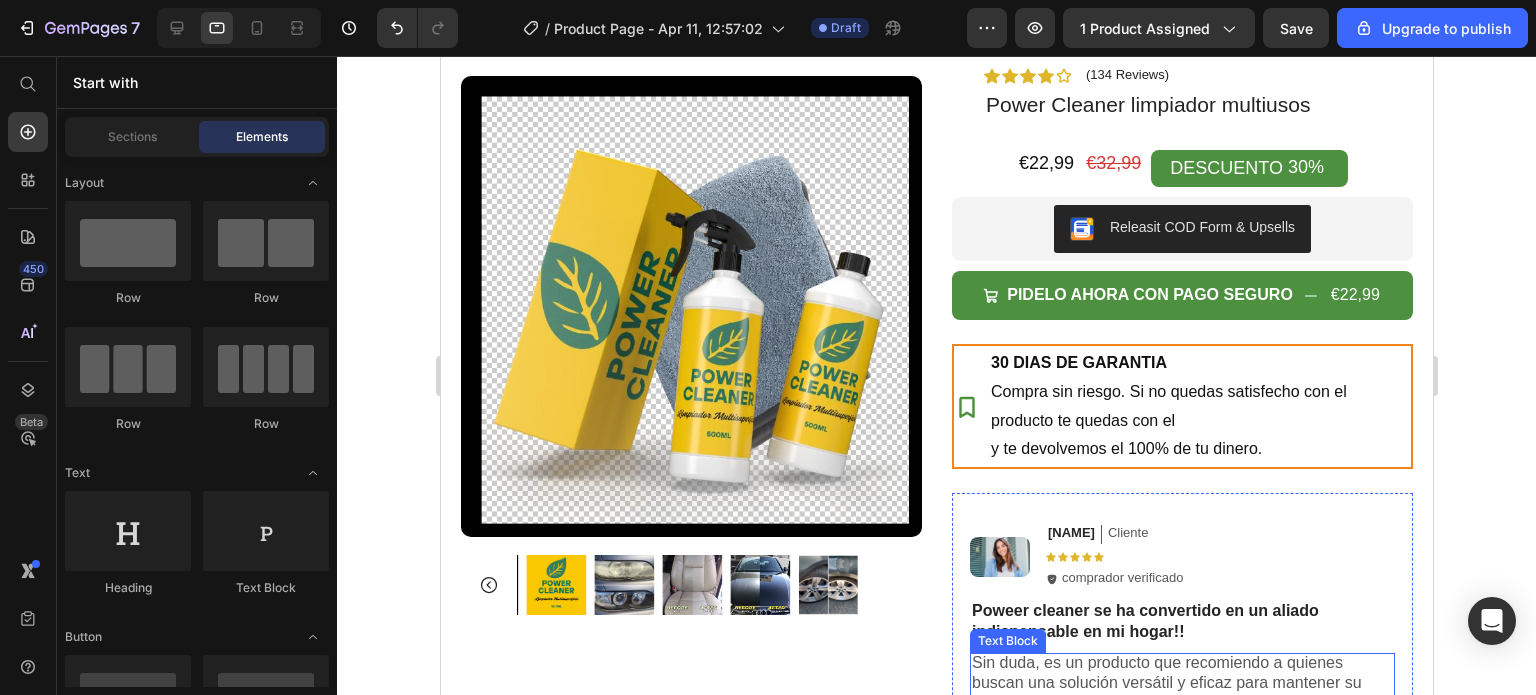 scroll, scrollTop: 100, scrollLeft: 0, axis: vertical 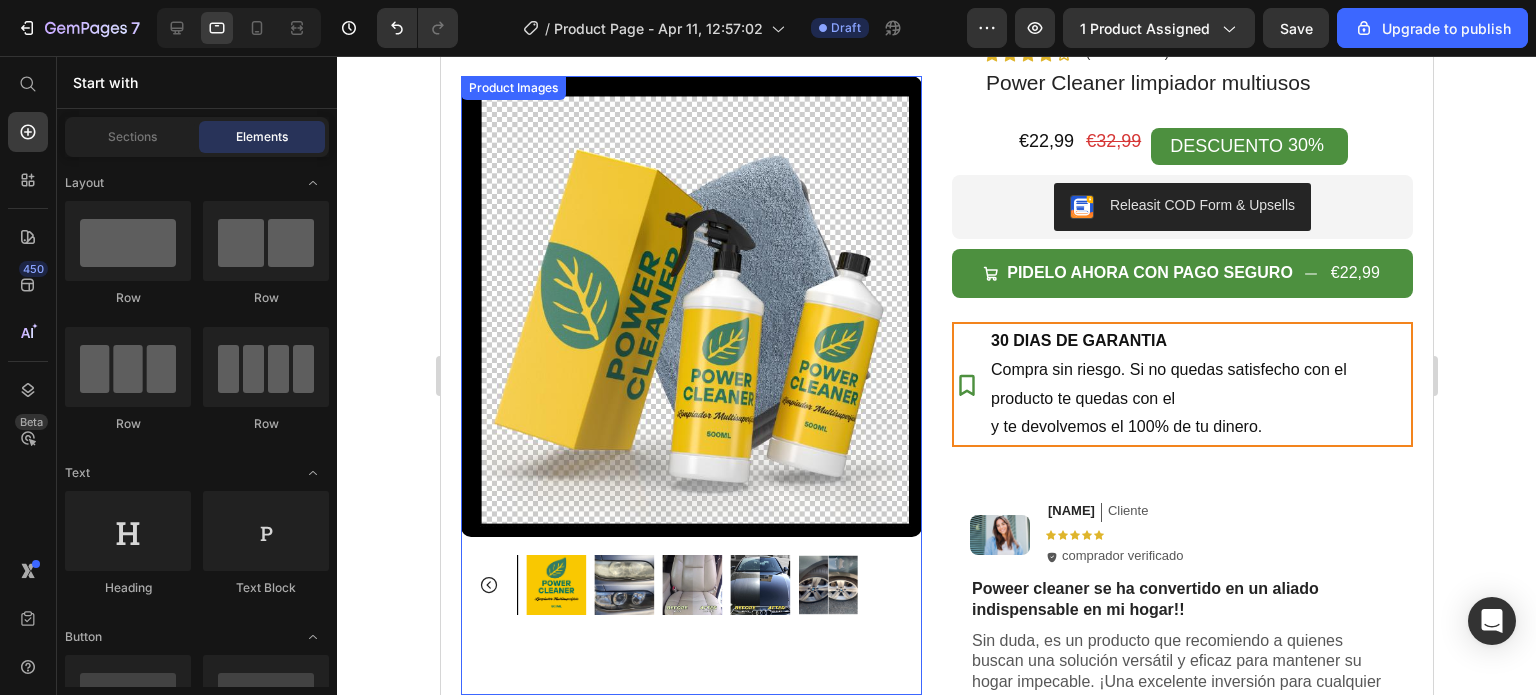 click at bounding box center [690, 306] 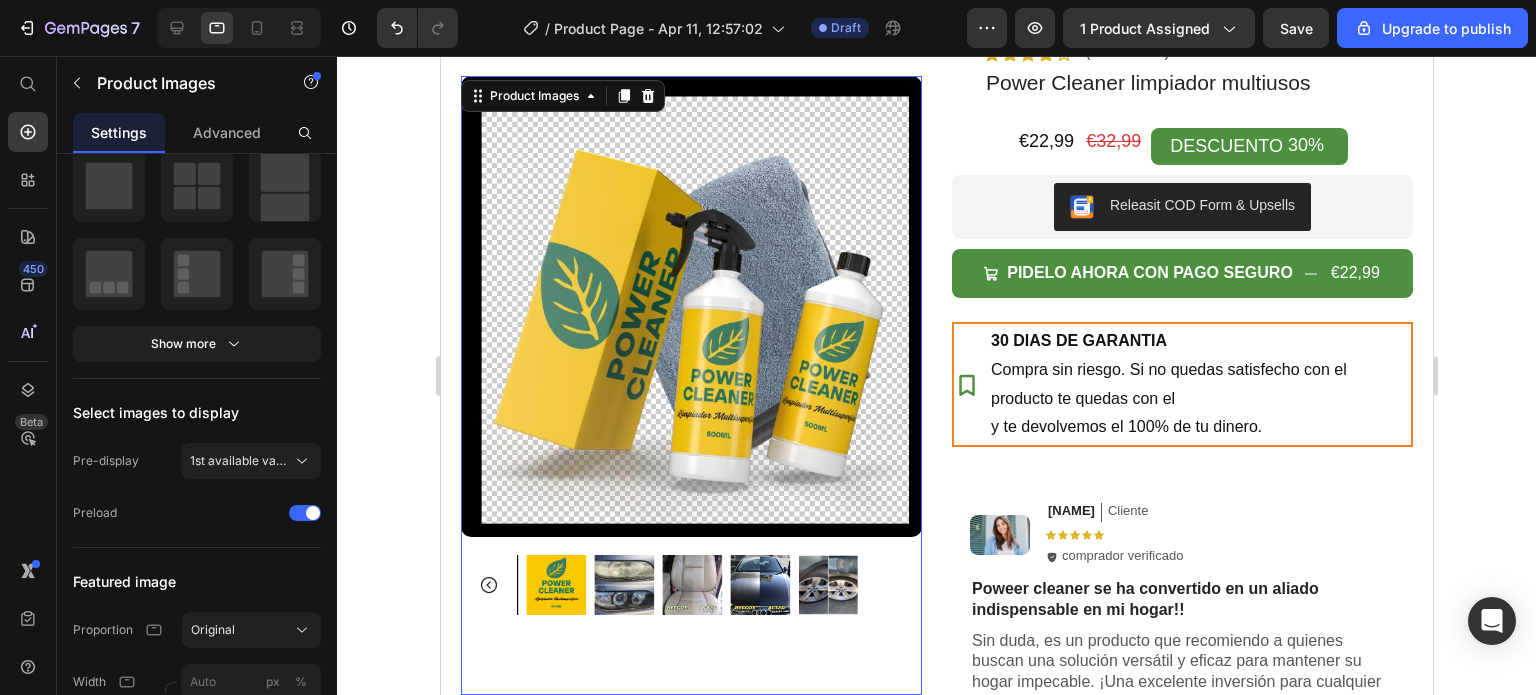 scroll, scrollTop: 0, scrollLeft: 0, axis: both 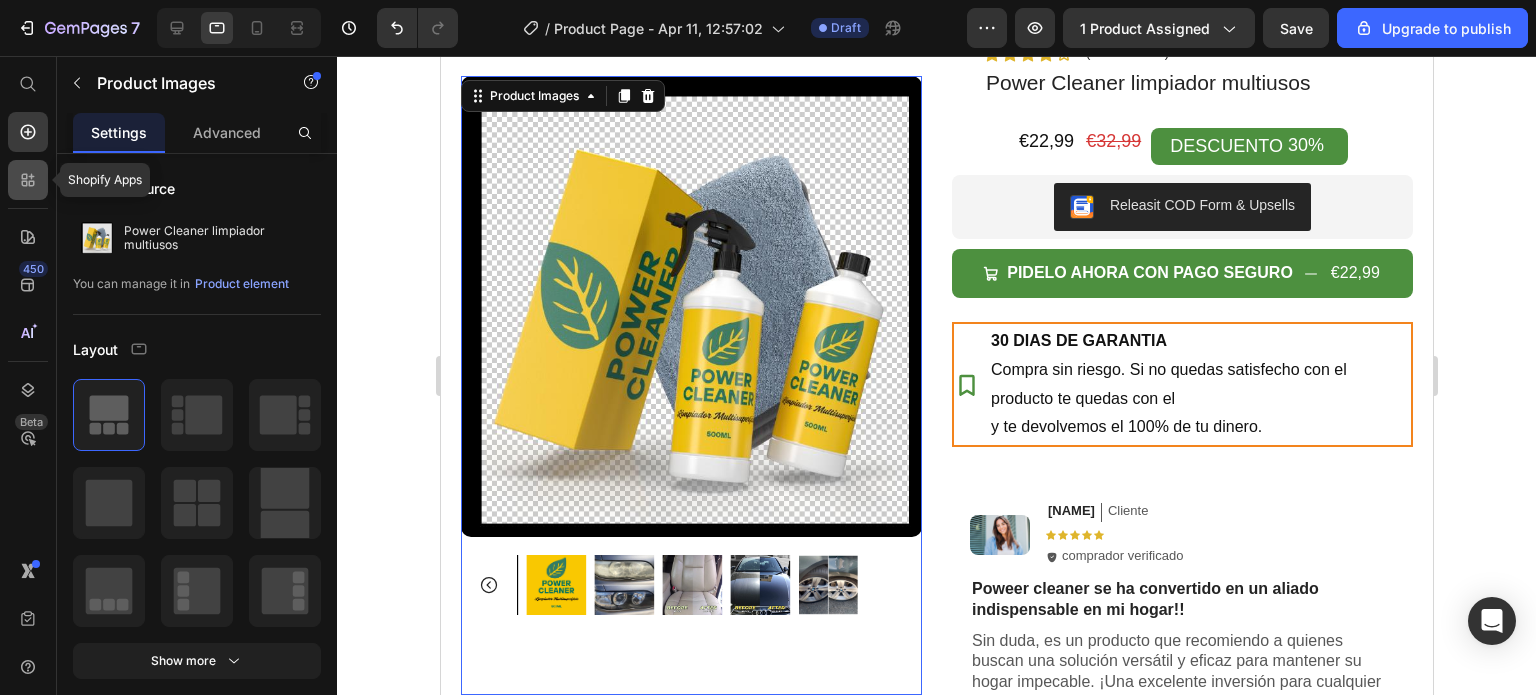 click 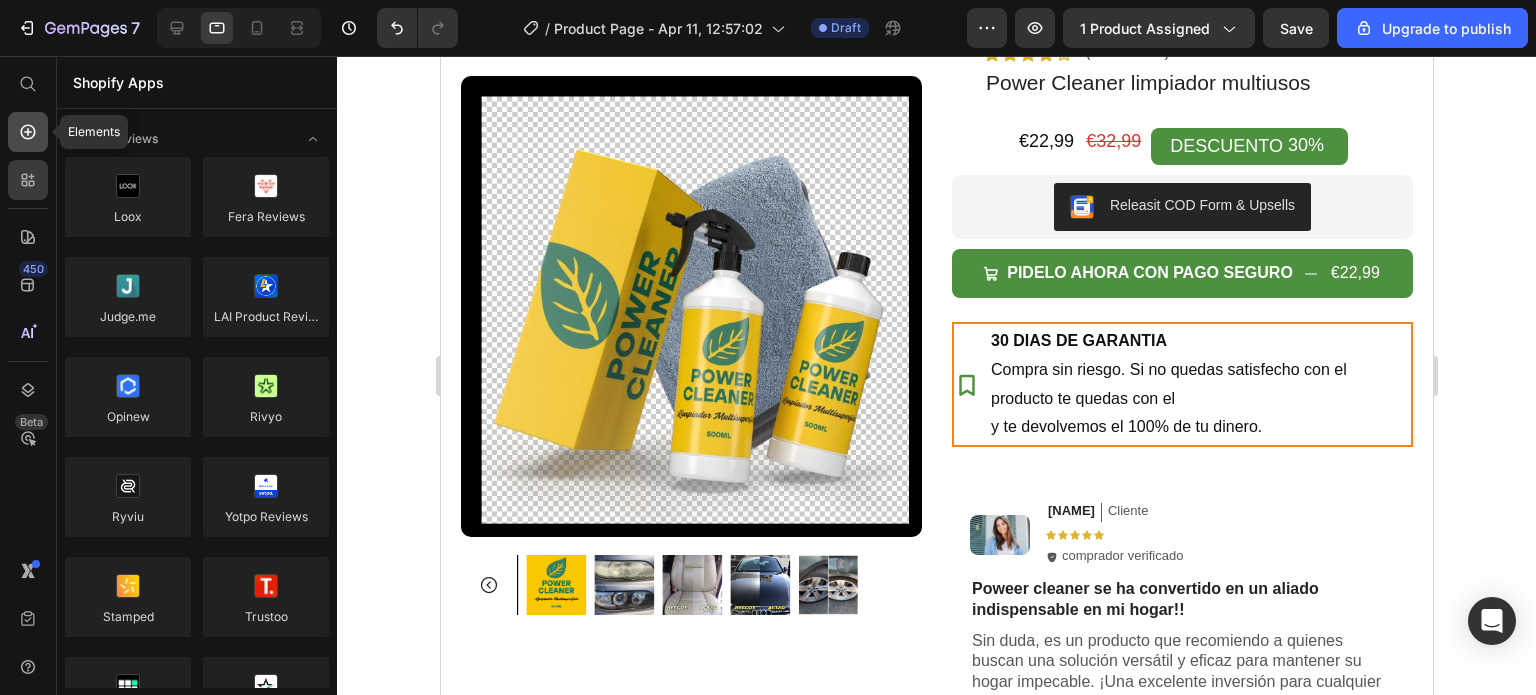 click 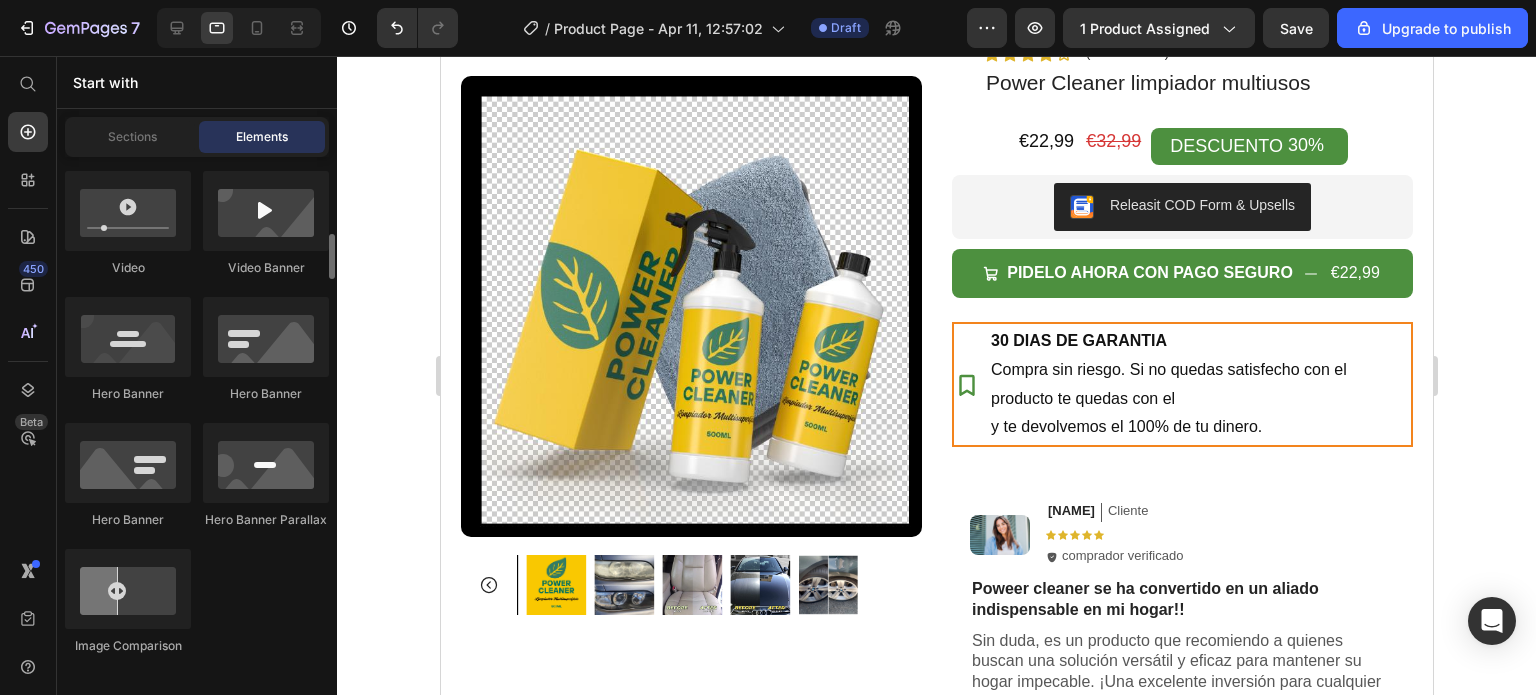 scroll, scrollTop: 1100, scrollLeft: 0, axis: vertical 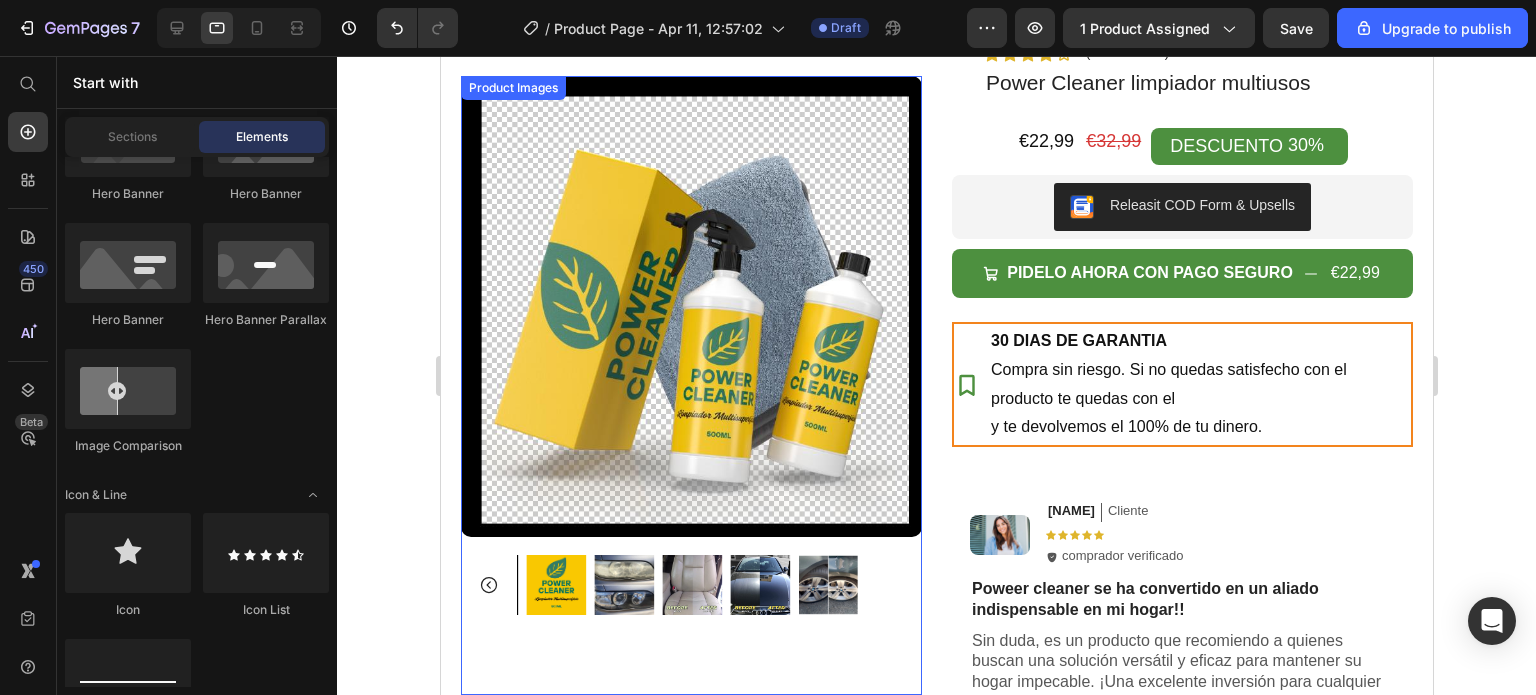 click at bounding box center (690, 306) 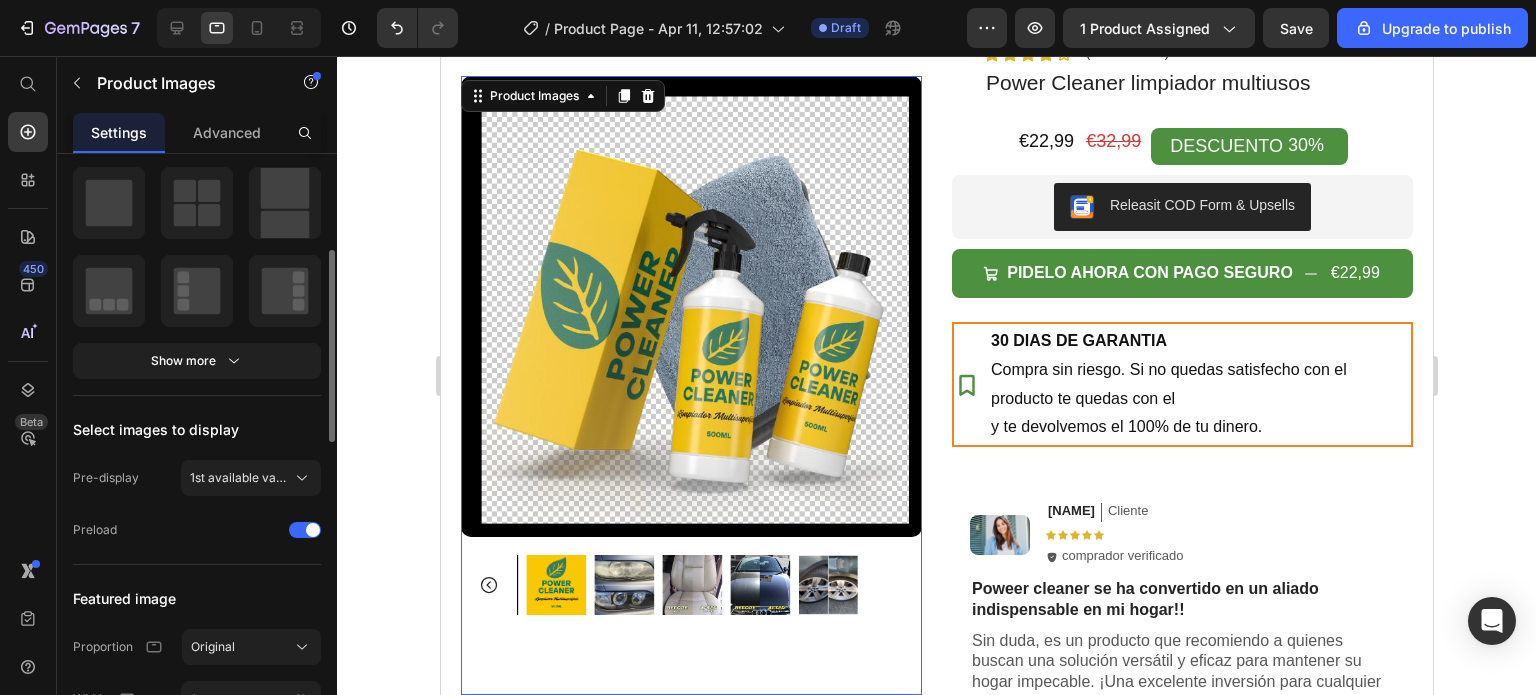 scroll, scrollTop: 0, scrollLeft: 0, axis: both 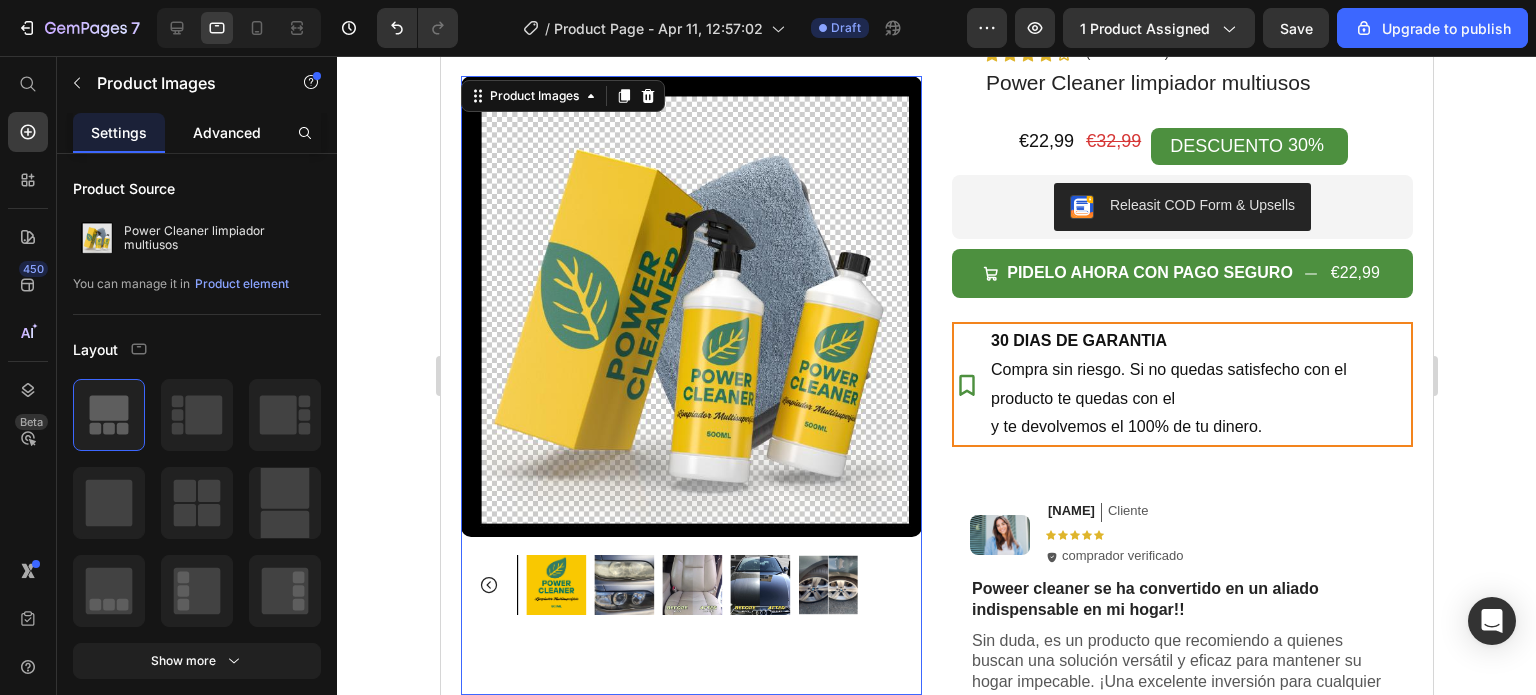 click on "Advanced" at bounding box center [227, 132] 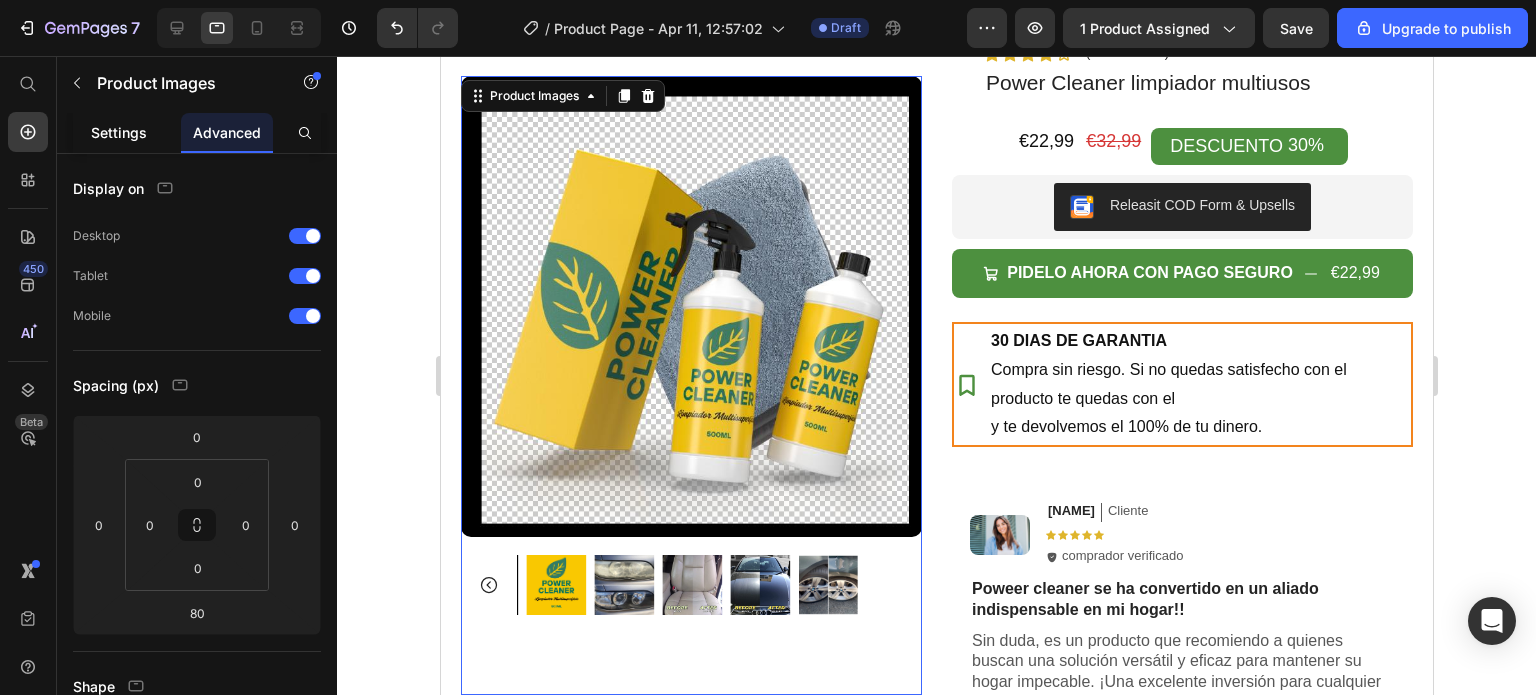 click on "Settings" at bounding box center (119, 132) 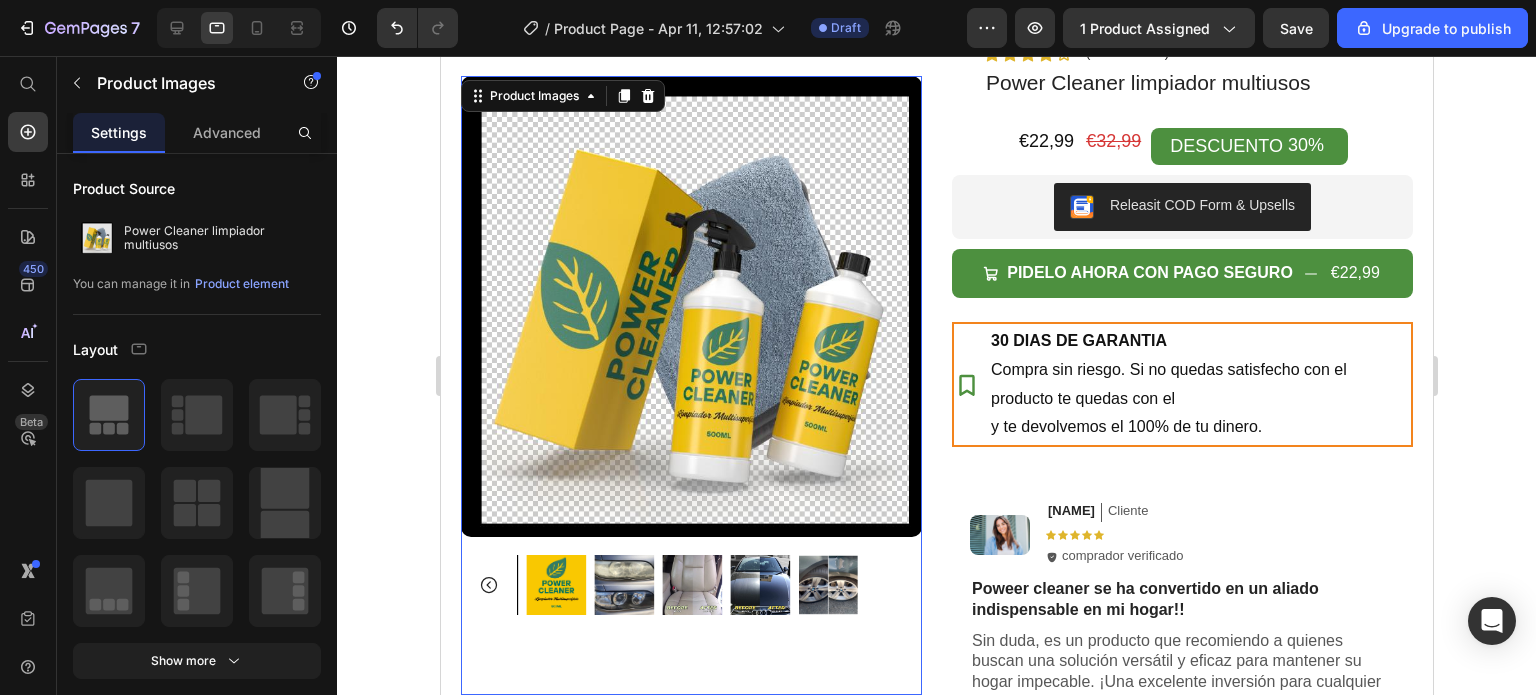 click on "Settings" at bounding box center [119, 132] 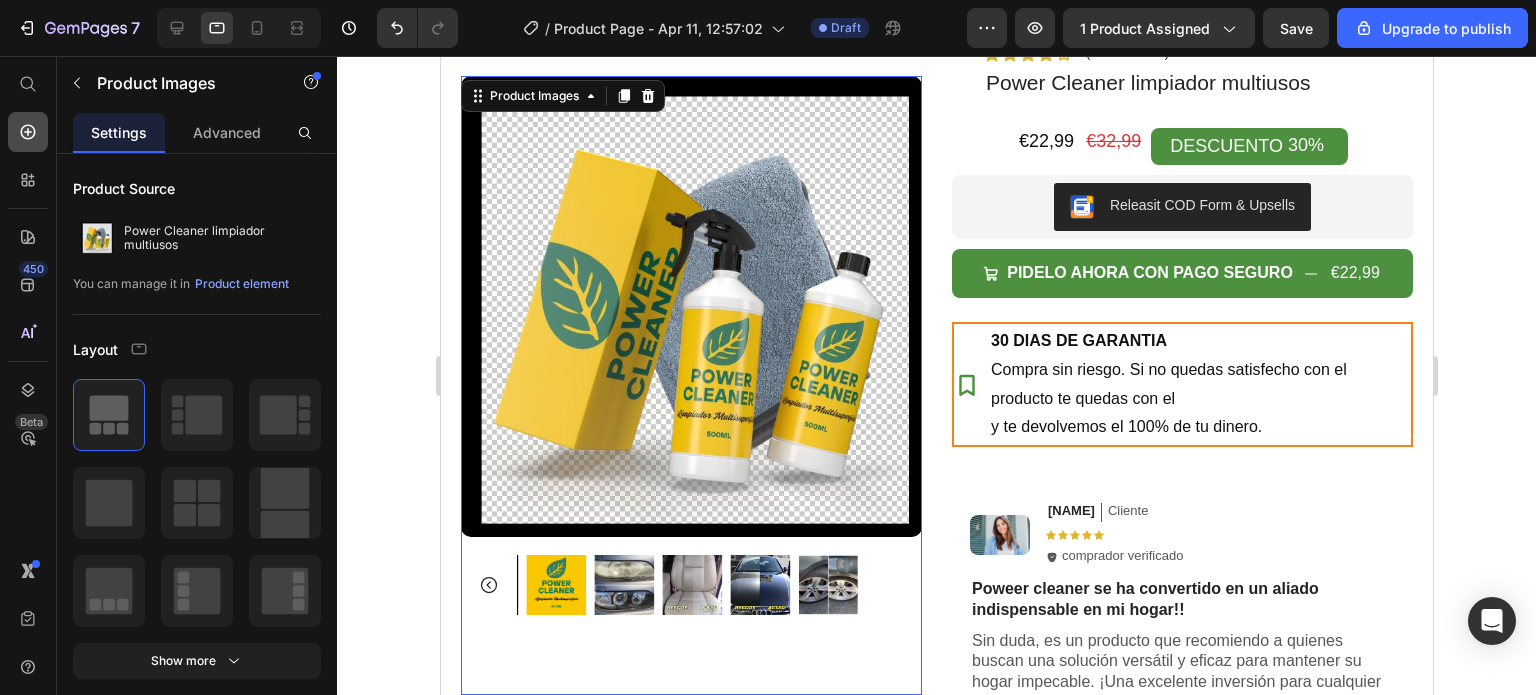 click 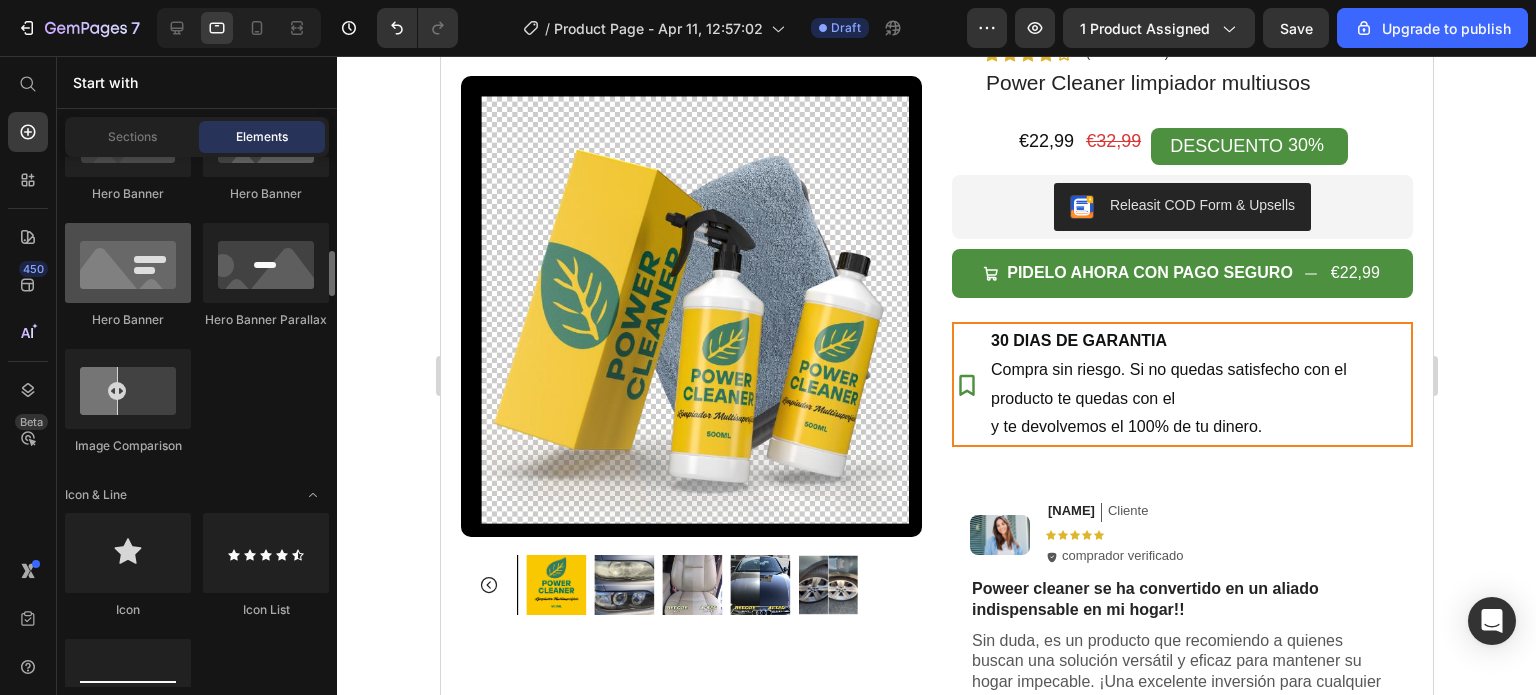 click at bounding box center [128, 263] 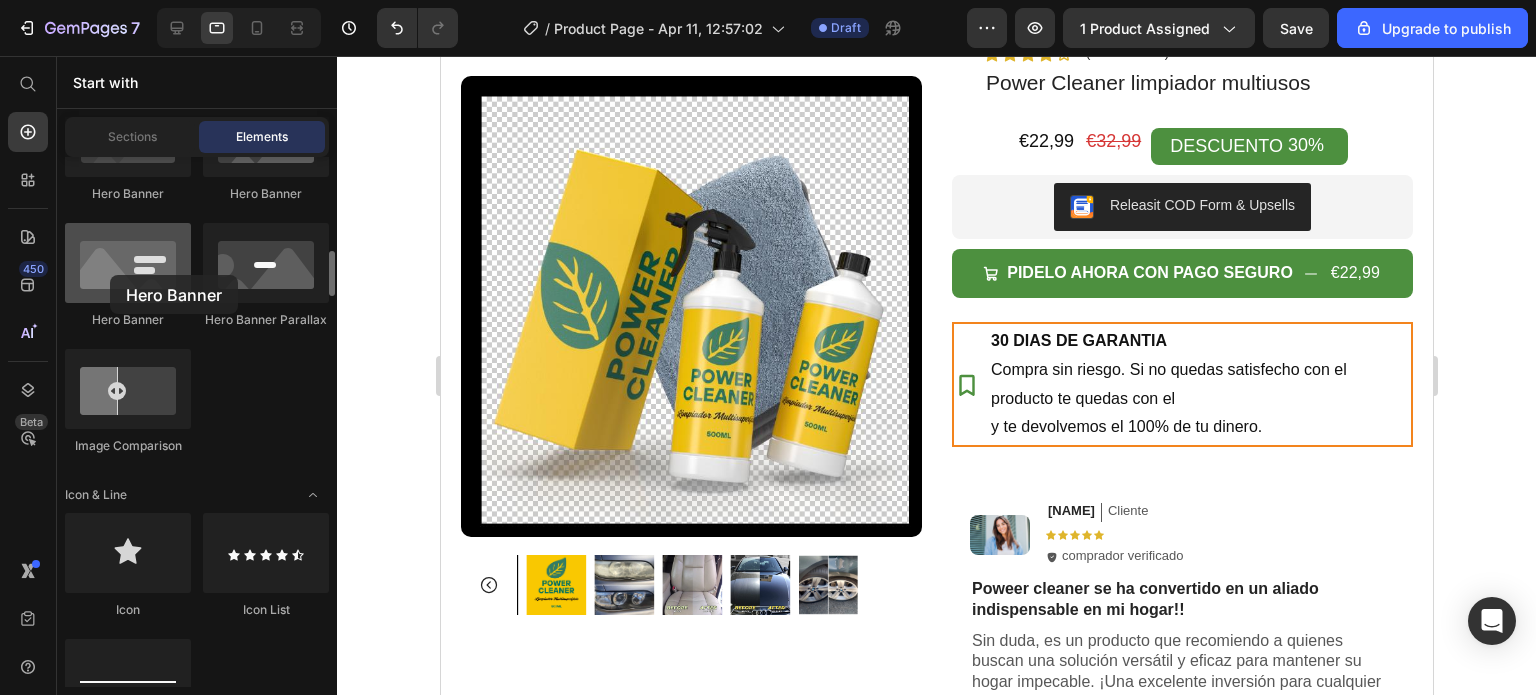 drag, startPoint x: 145, startPoint y: 281, endPoint x: 110, endPoint y: 275, distance: 35.510563 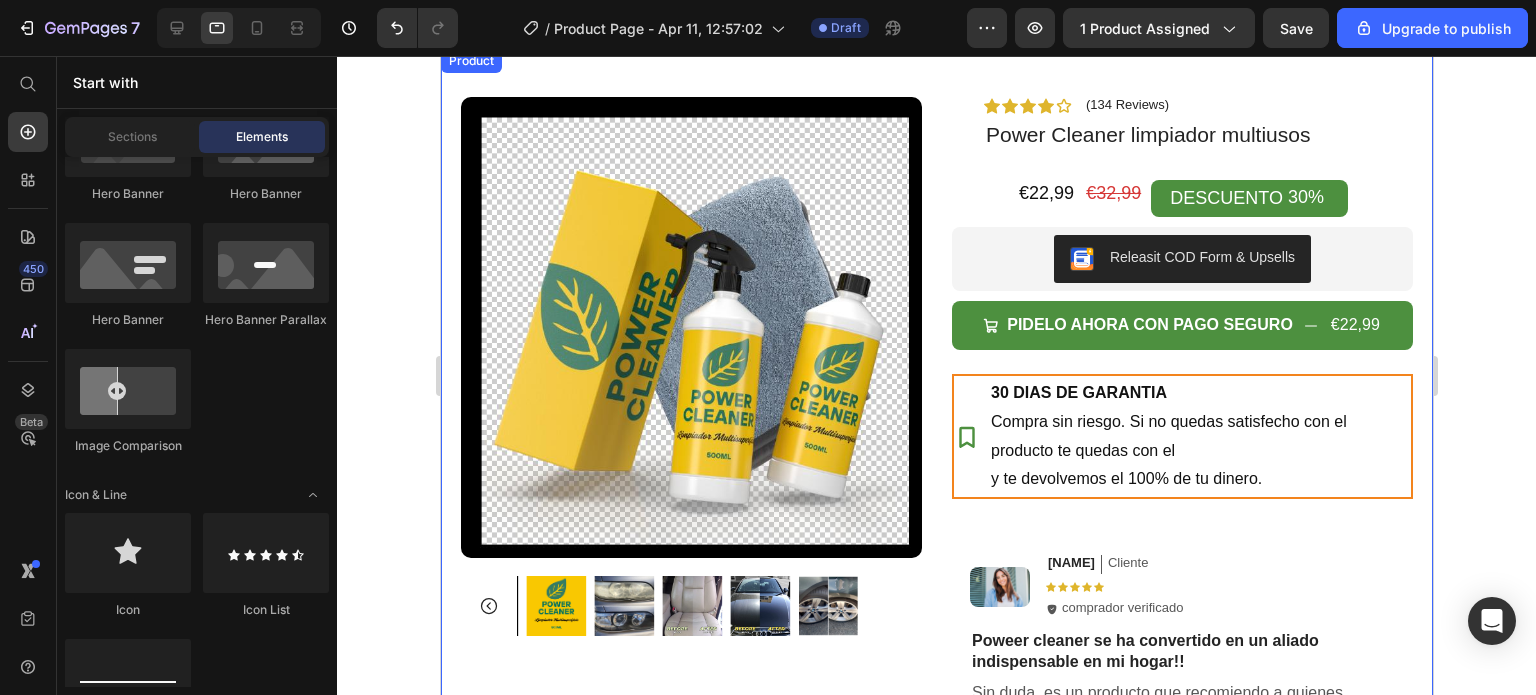 scroll, scrollTop: 0, scrollLeft: 0, axis: both 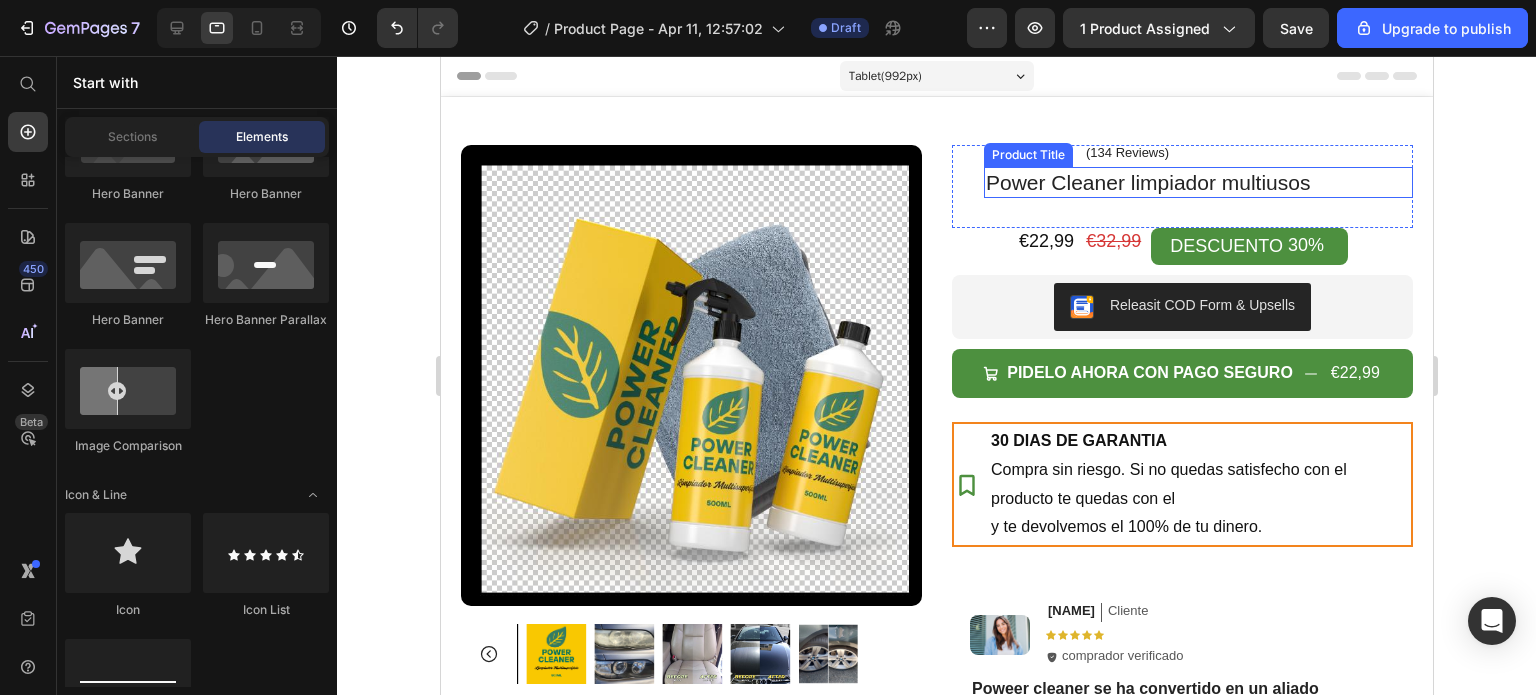 click on "Power Cleaner limpiador multiusos" at bounding box center [1197, 182] 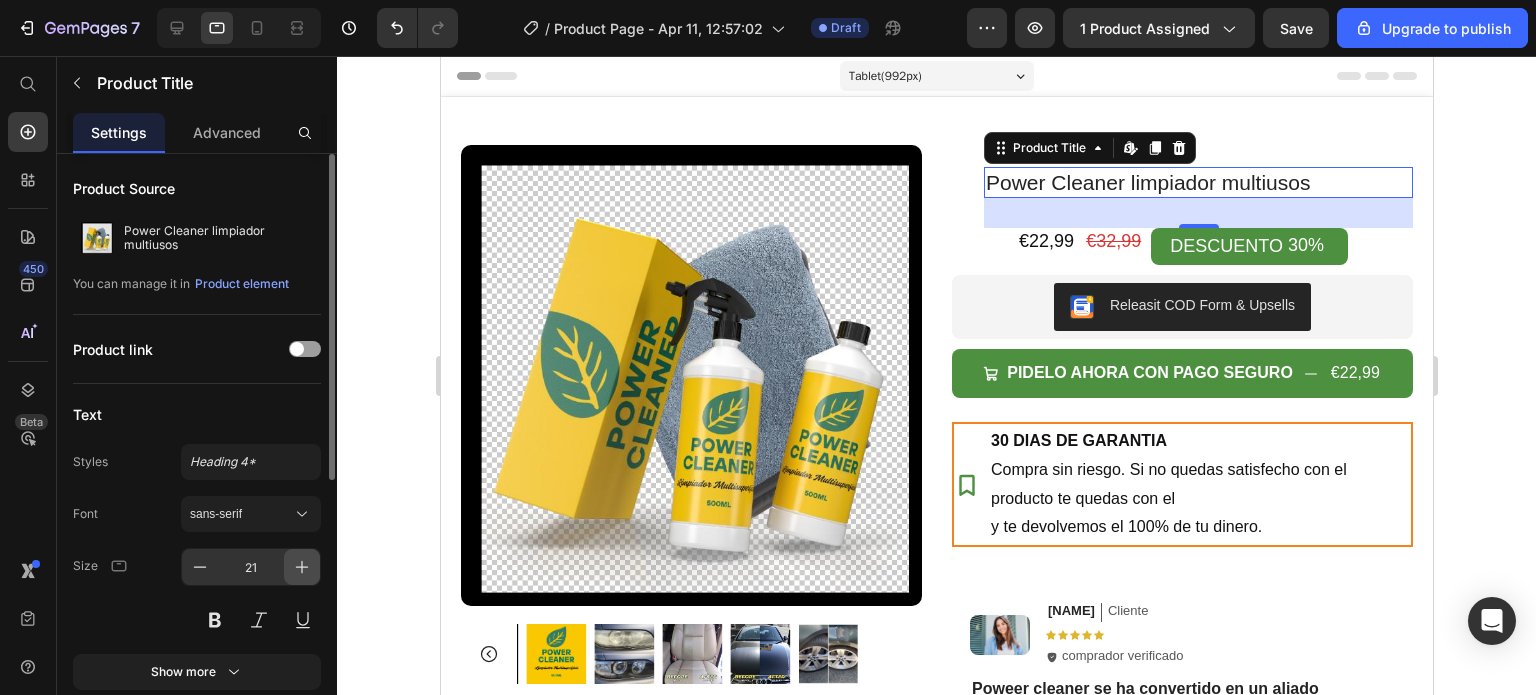 click 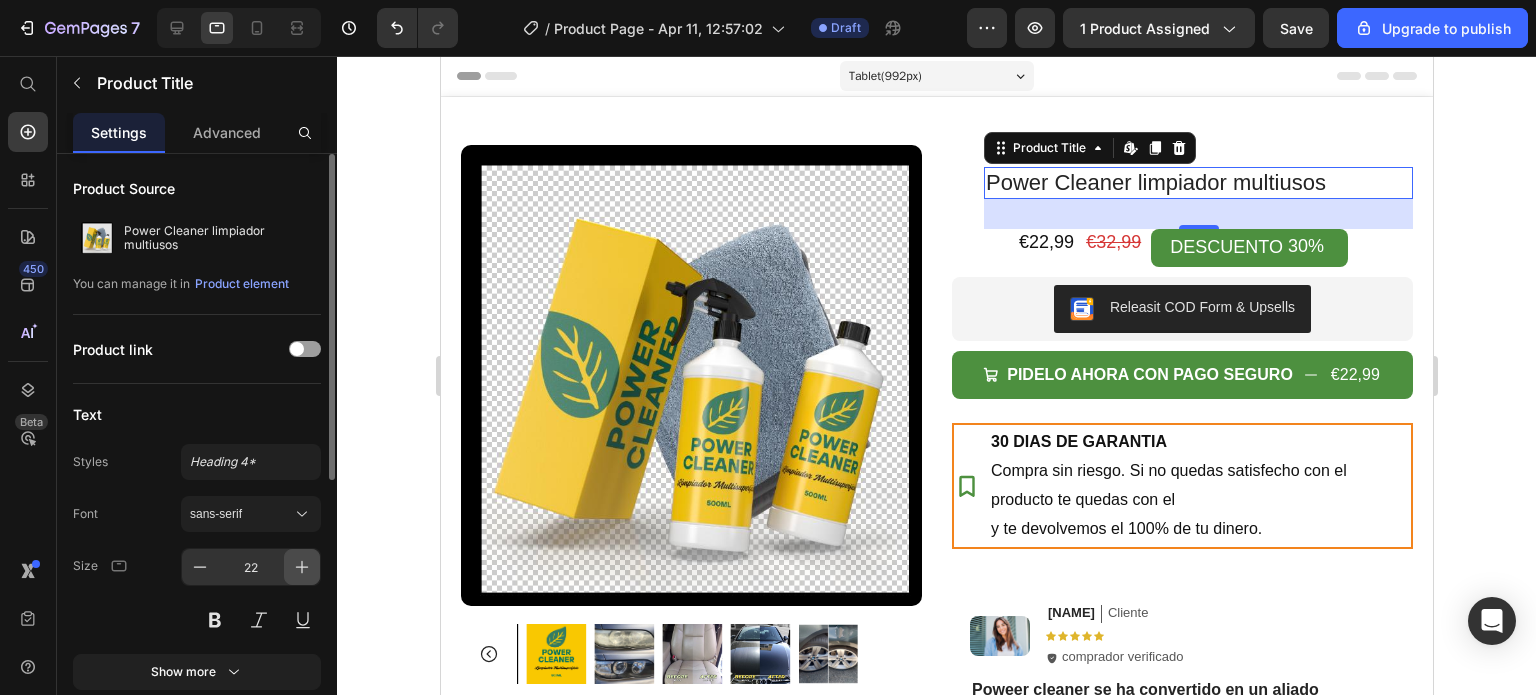 click 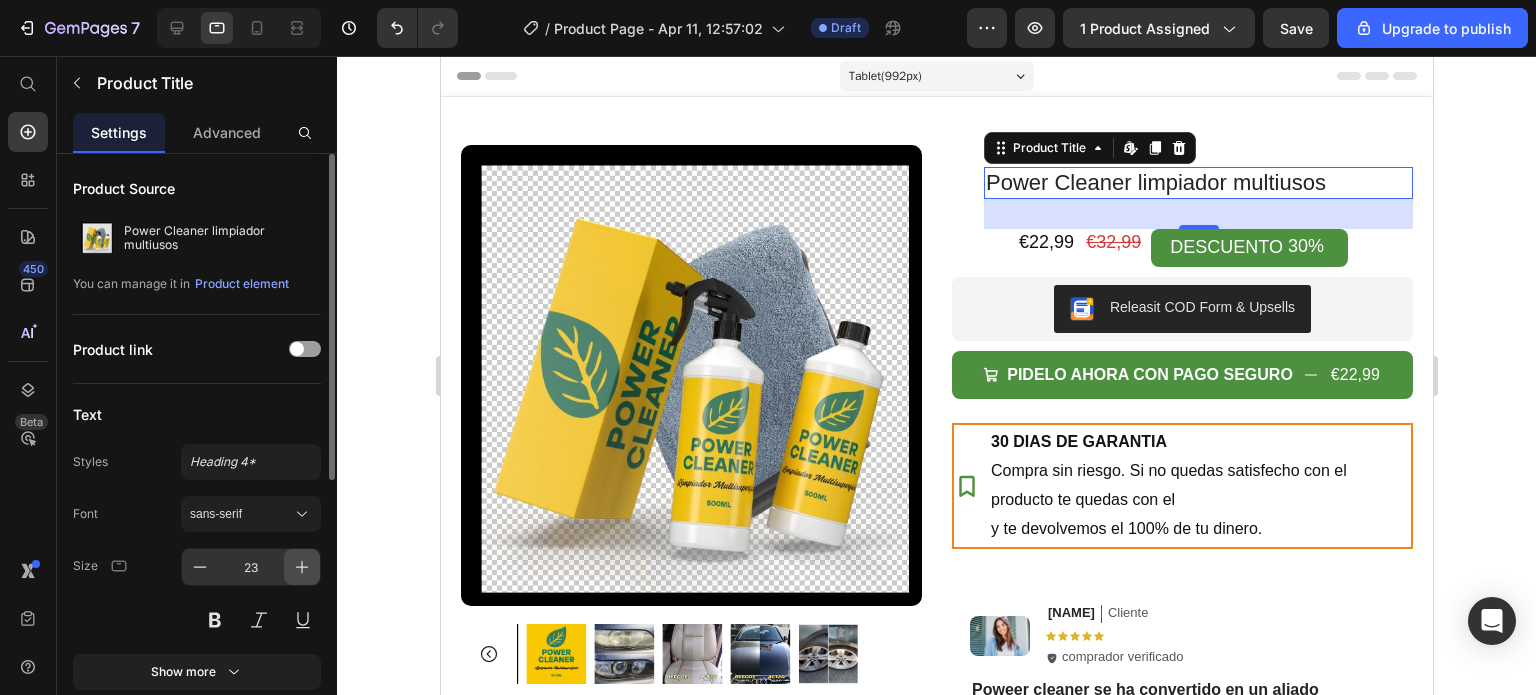 click 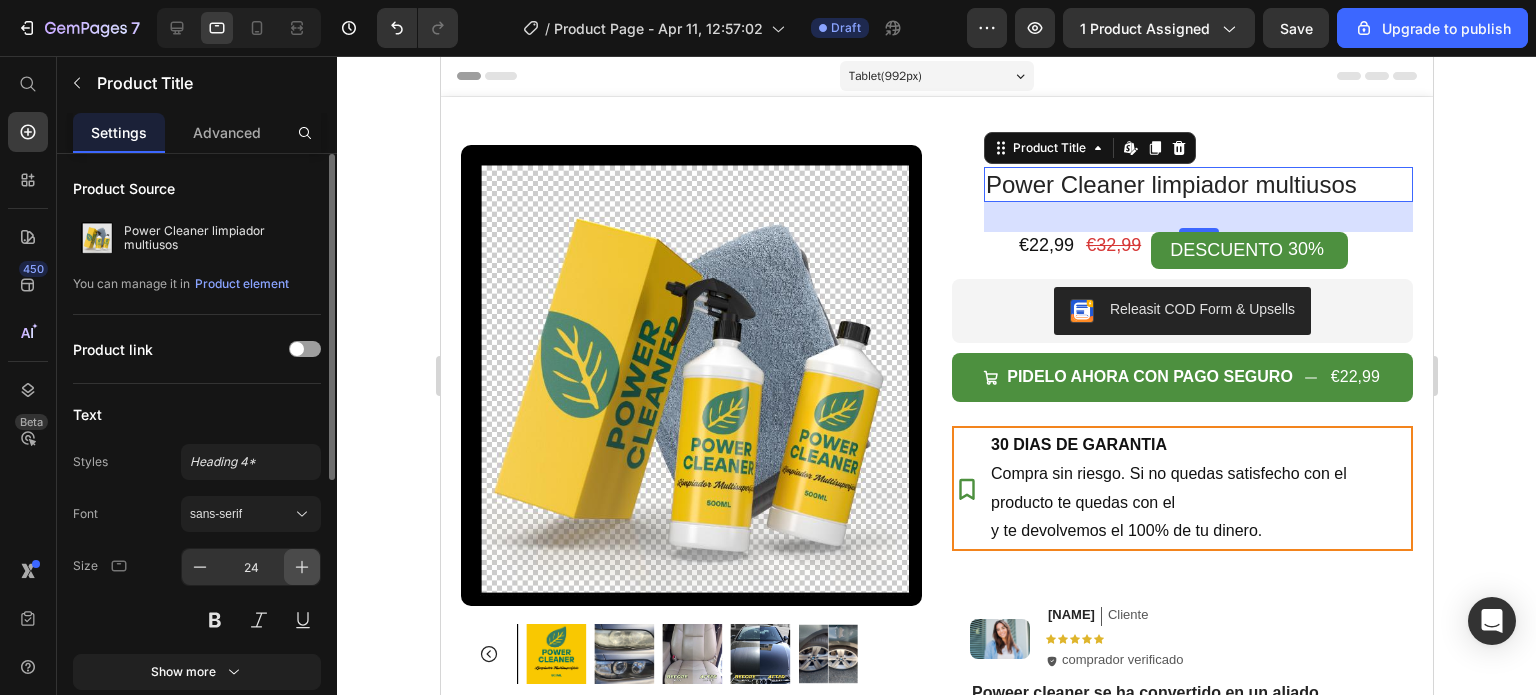 click 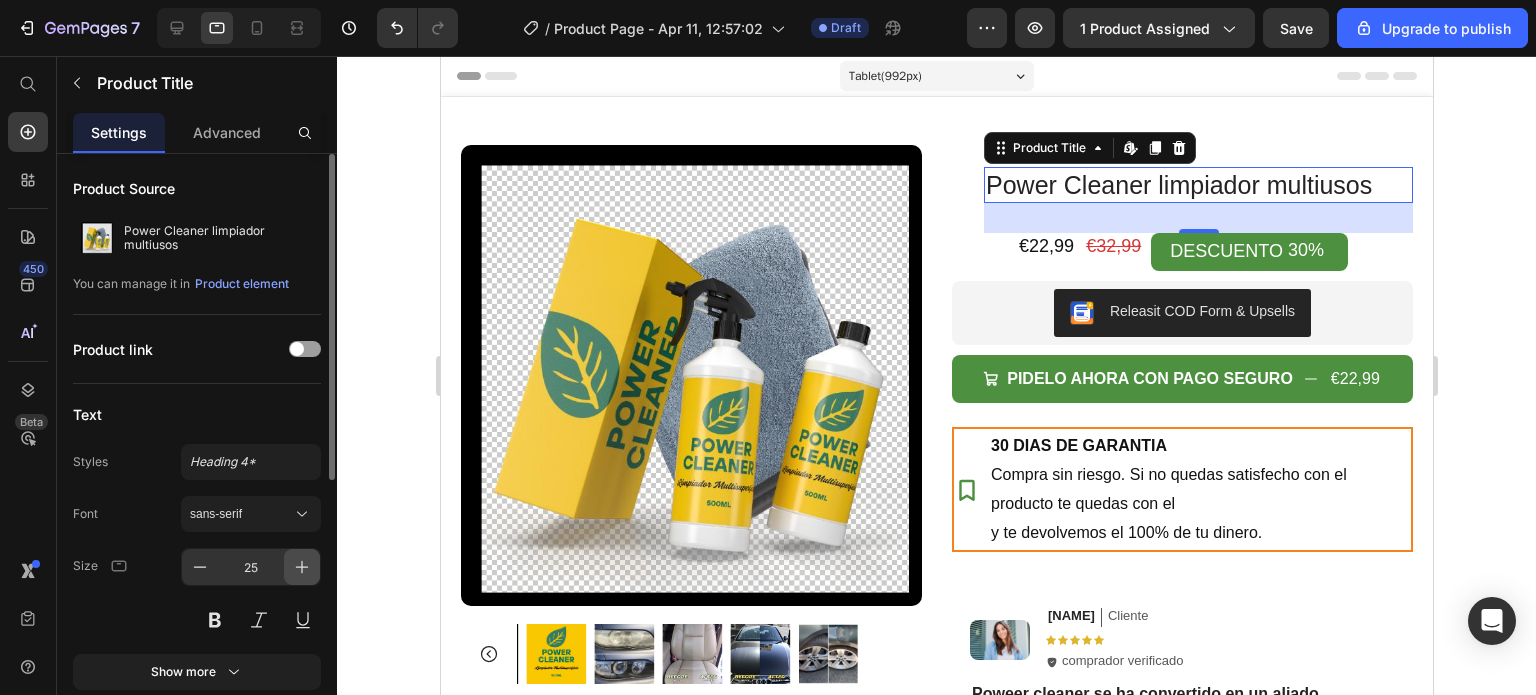 click 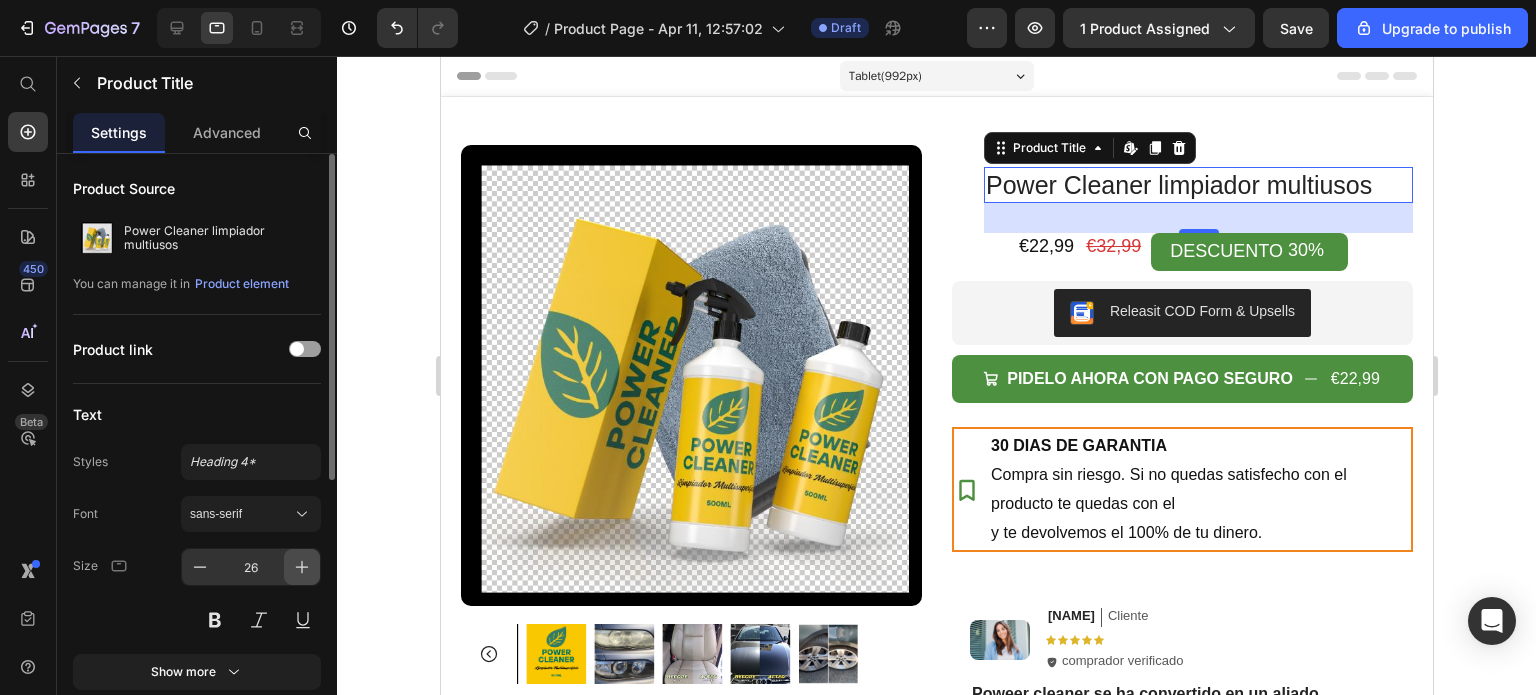 click 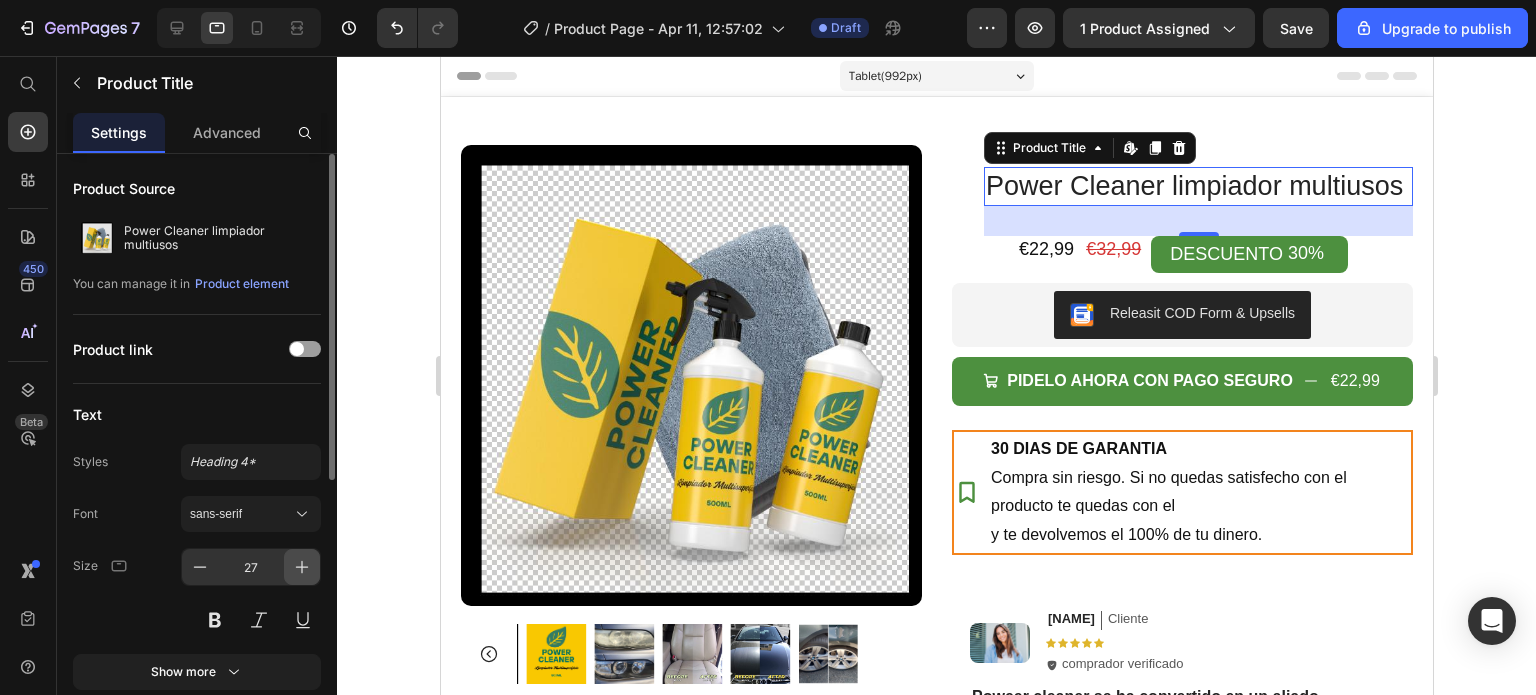 click 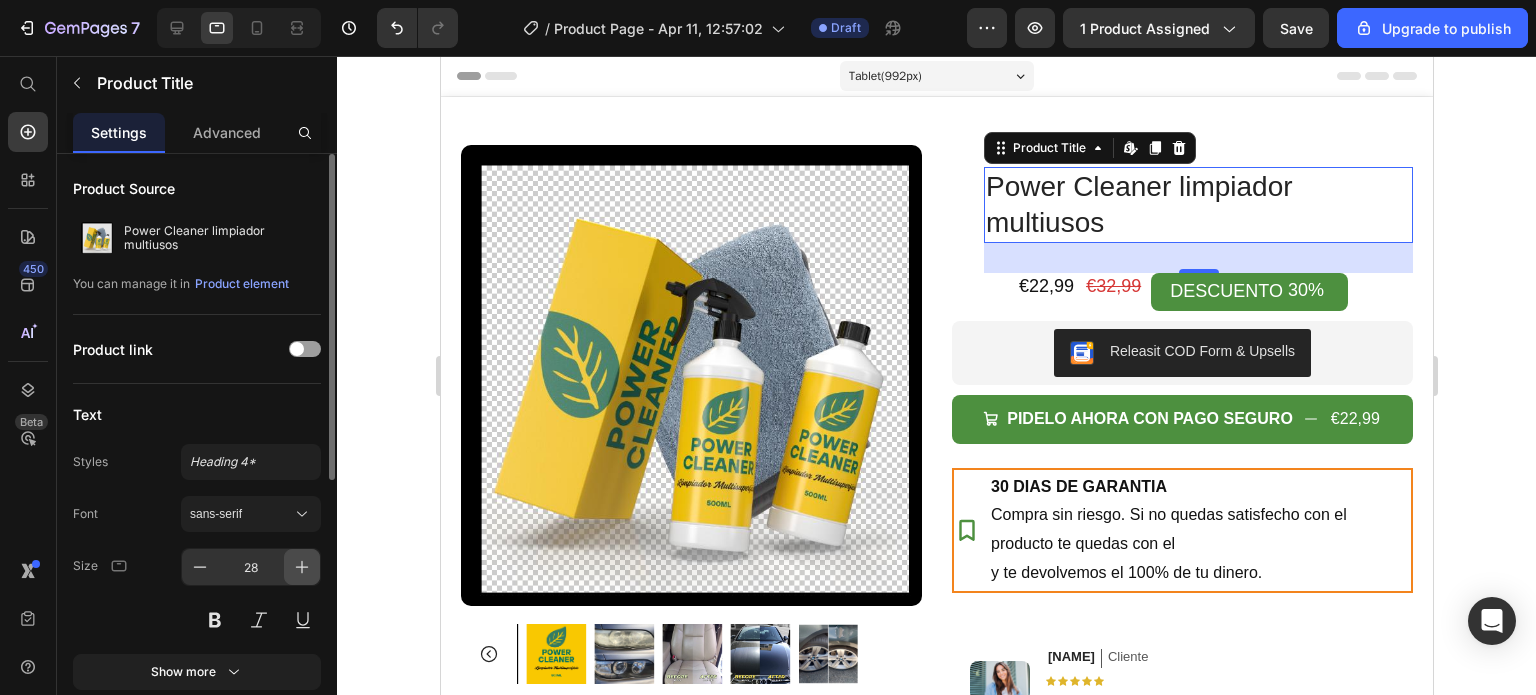 click 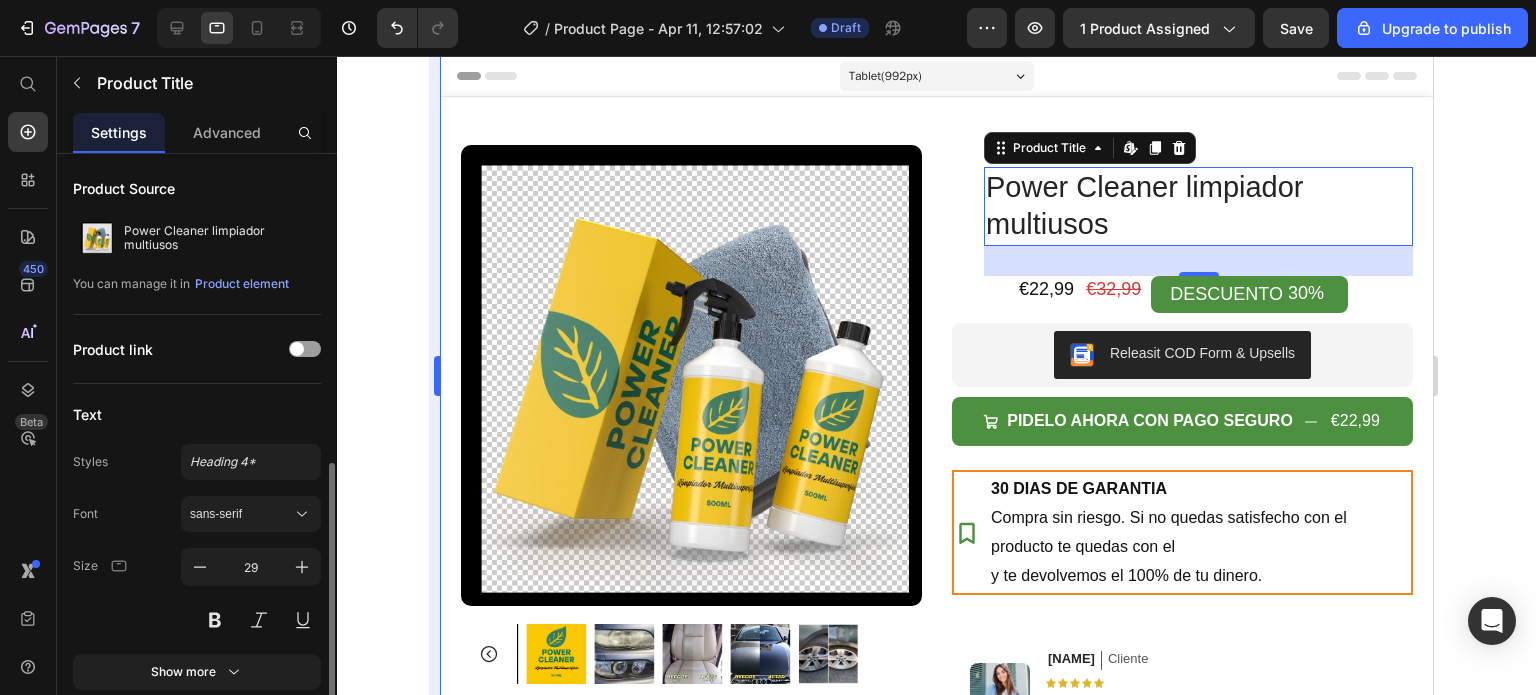 scroll, scrollTop: 200, scrollLeft: 0, axis: vertical 